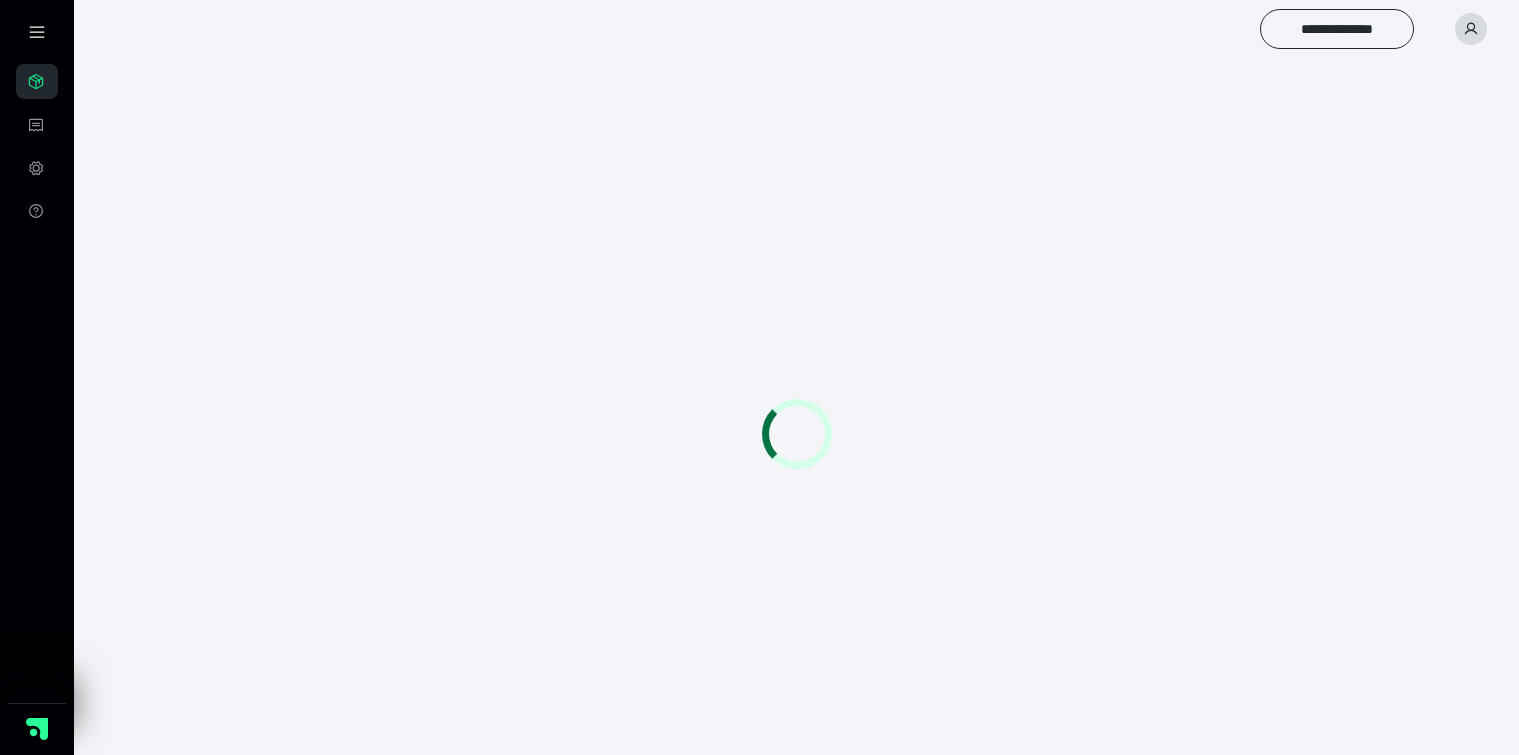 scroll, scrollTop: 0, scrollLeft: 0, axis: both 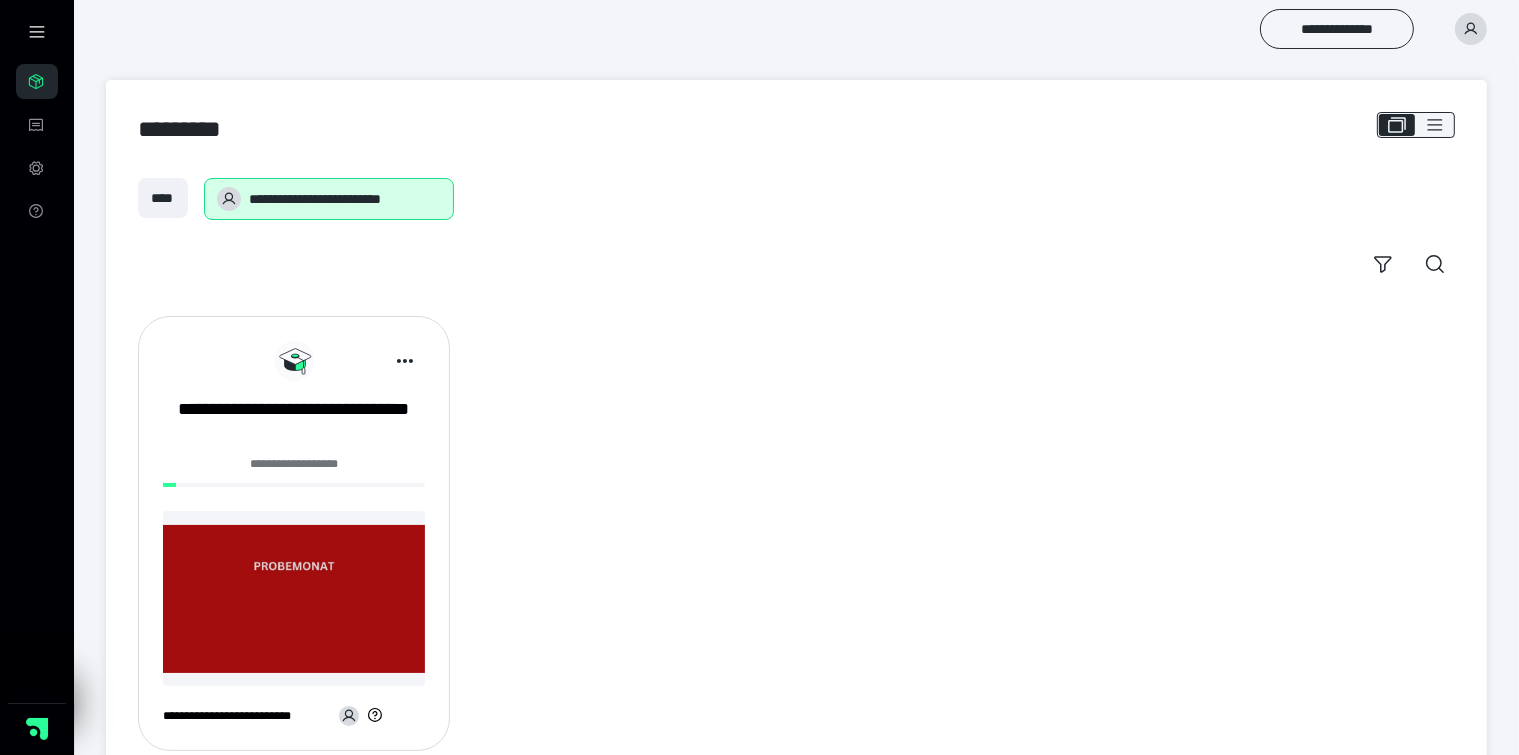 click at bounding box center (294, 598) 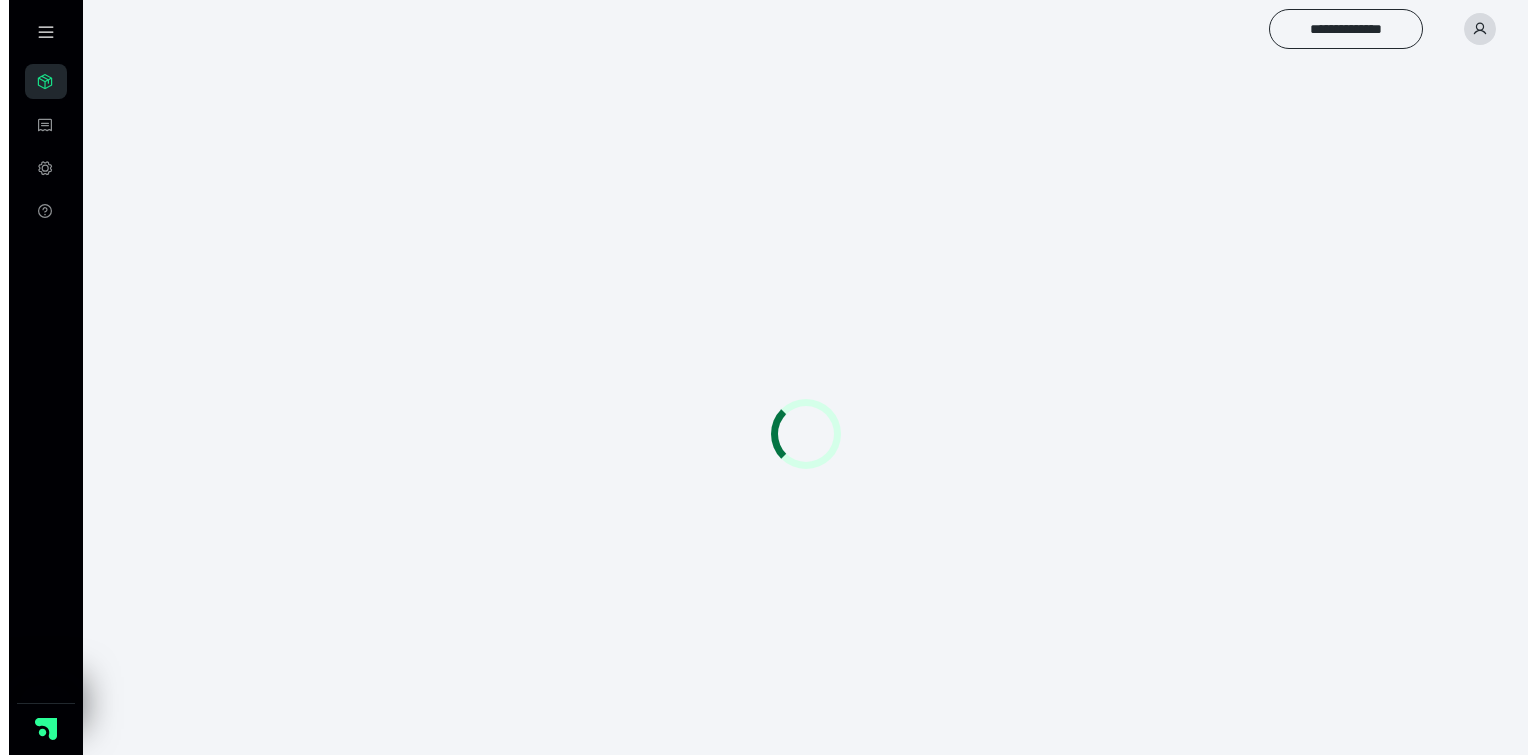 scroll, scrollTop: 0, scrollLeft: 0, axis: both 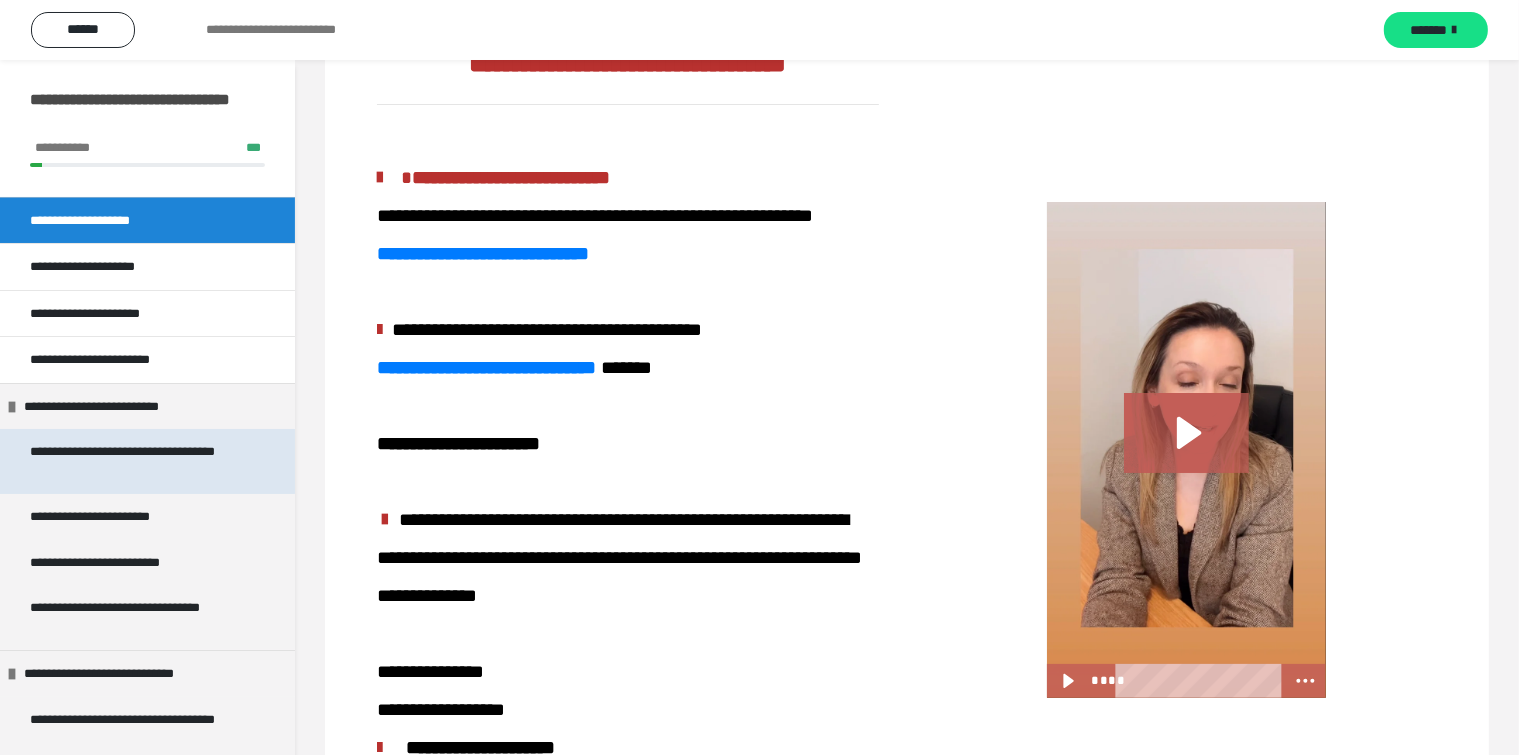 click on "**********" at bounding box center [131, 461] 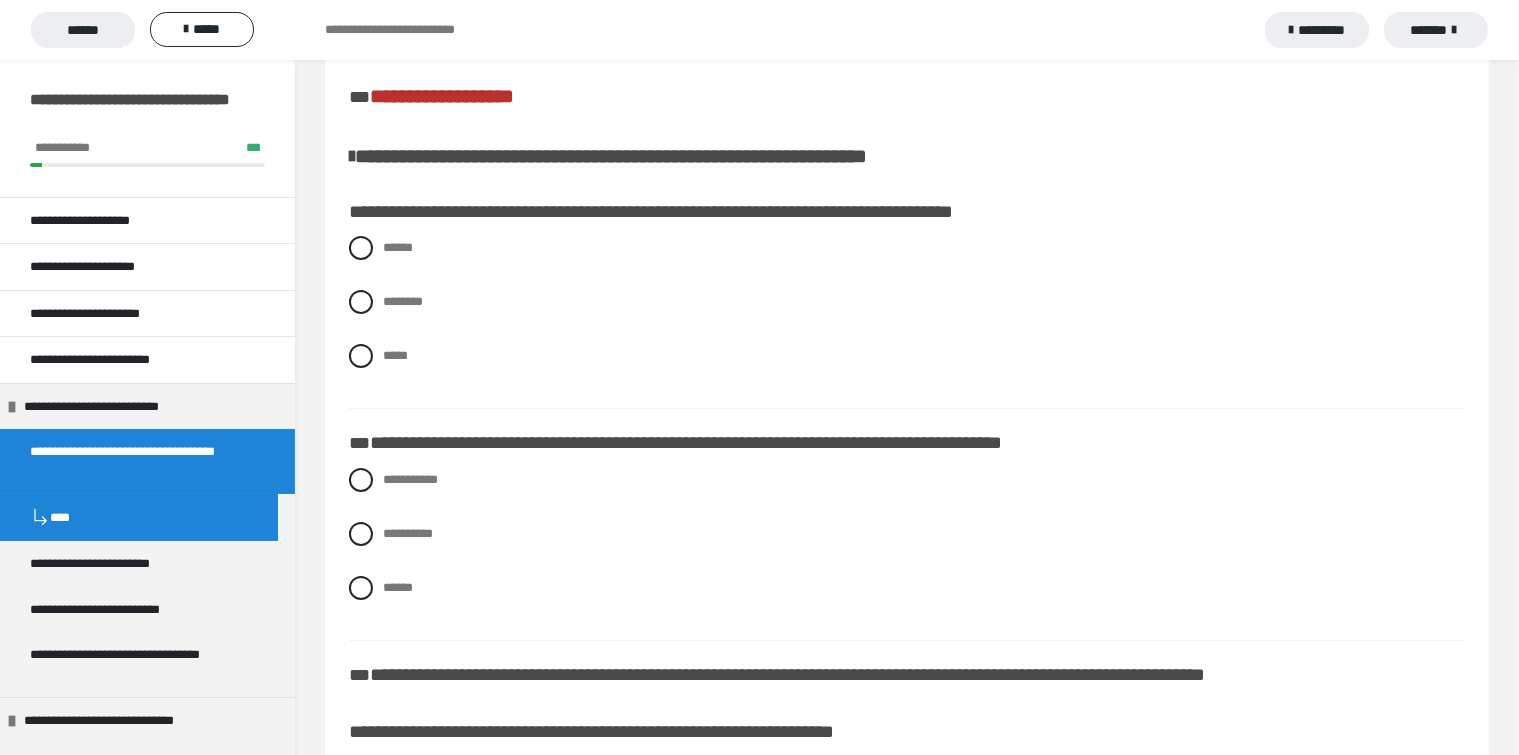 scroll, scrollTop: 200, scrollLeft: 0, axis: vertical 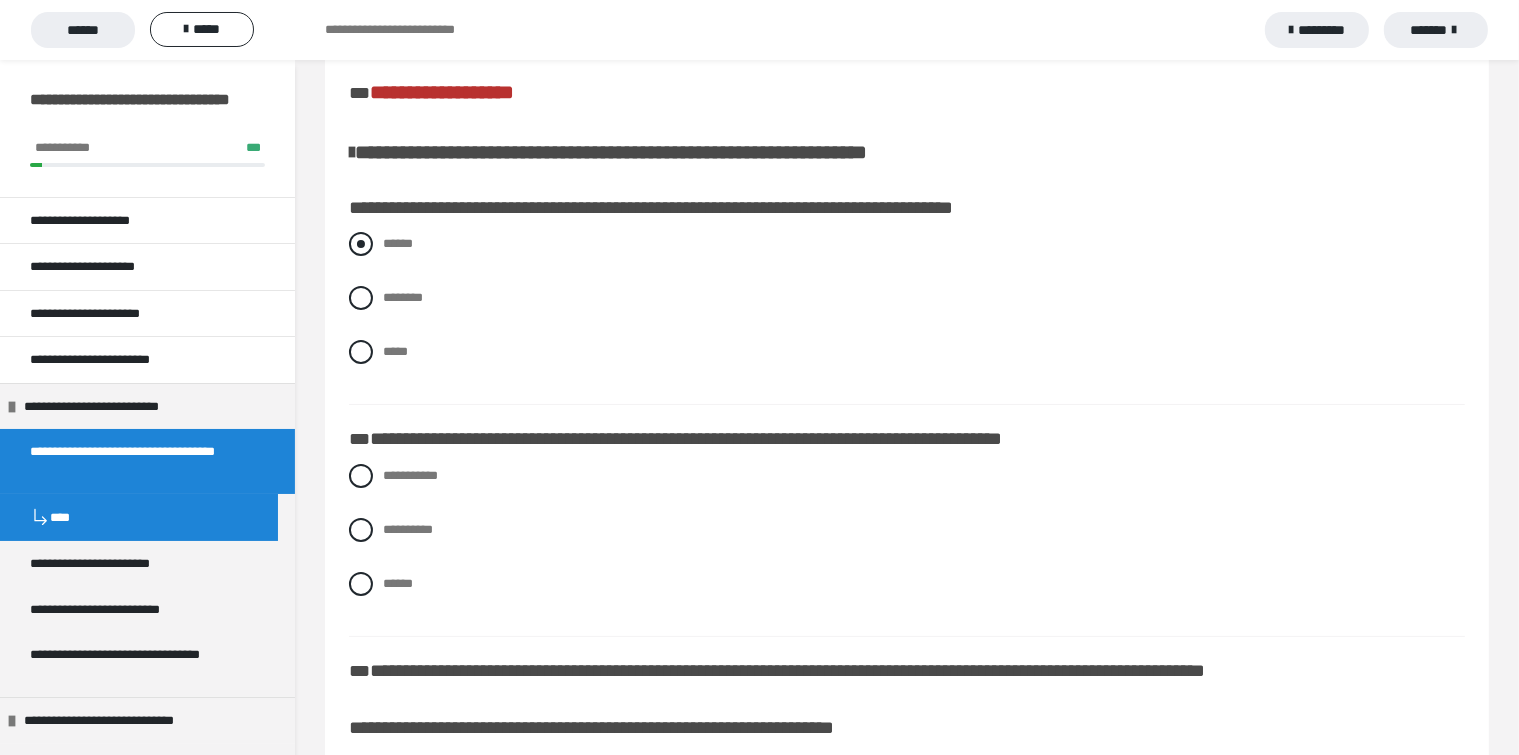 click at bounding box center (361, 244) 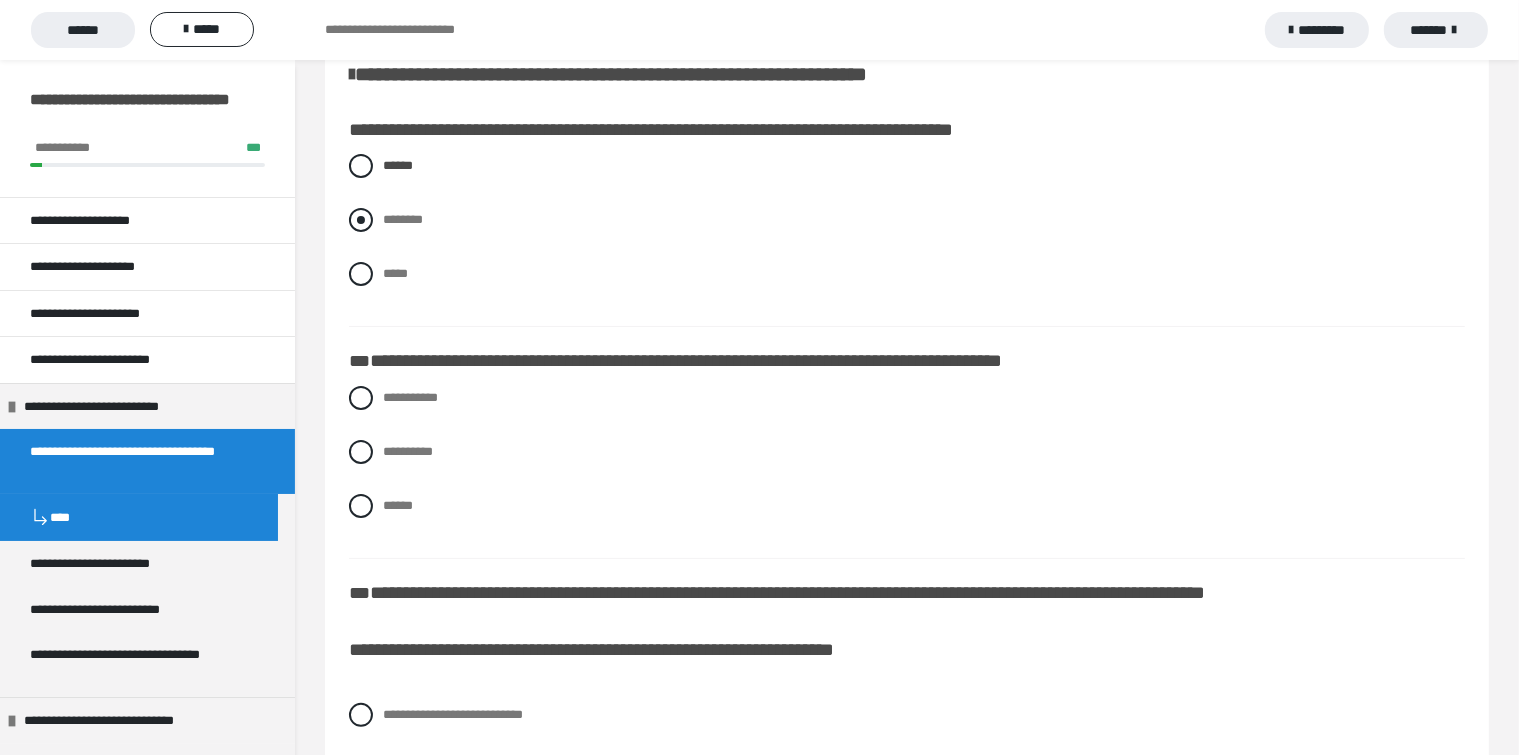 scroll, scrollTop: 300, scrollLeft: 0, axis: vertical 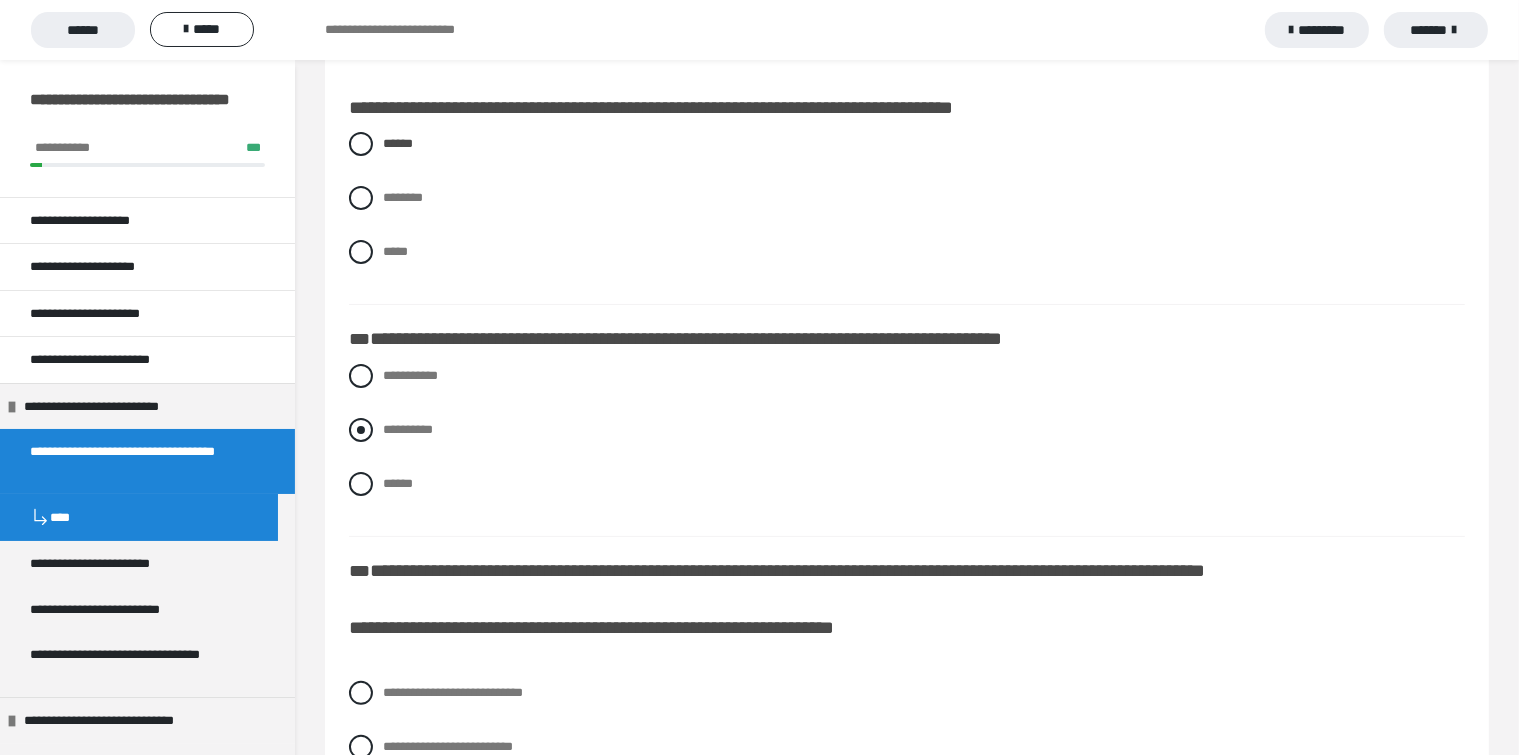 click at bounding box center (361, 430) 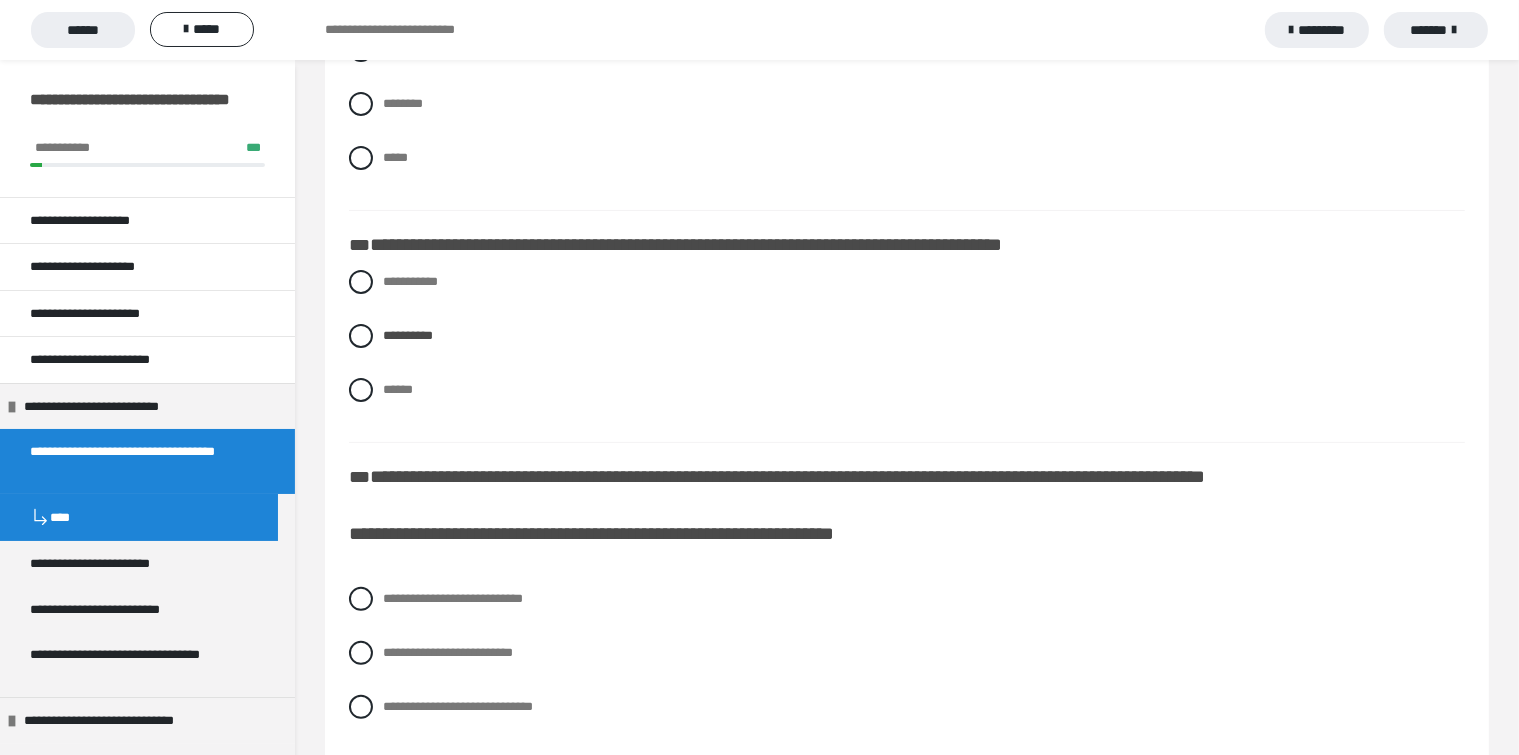 scroll, scrollTop: 600, scrollLeft: 0, axis: vertical 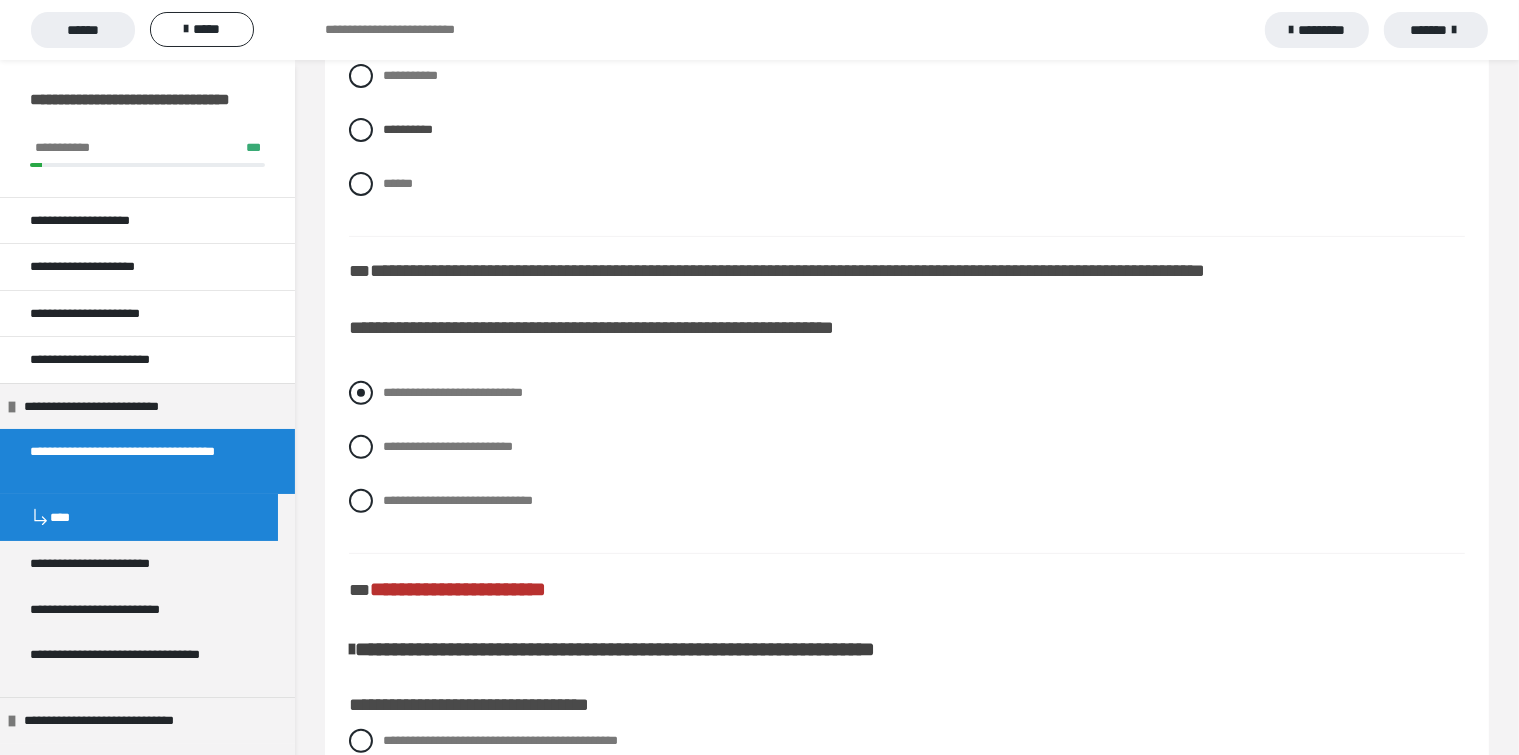 click at bounding box center (361, 393) 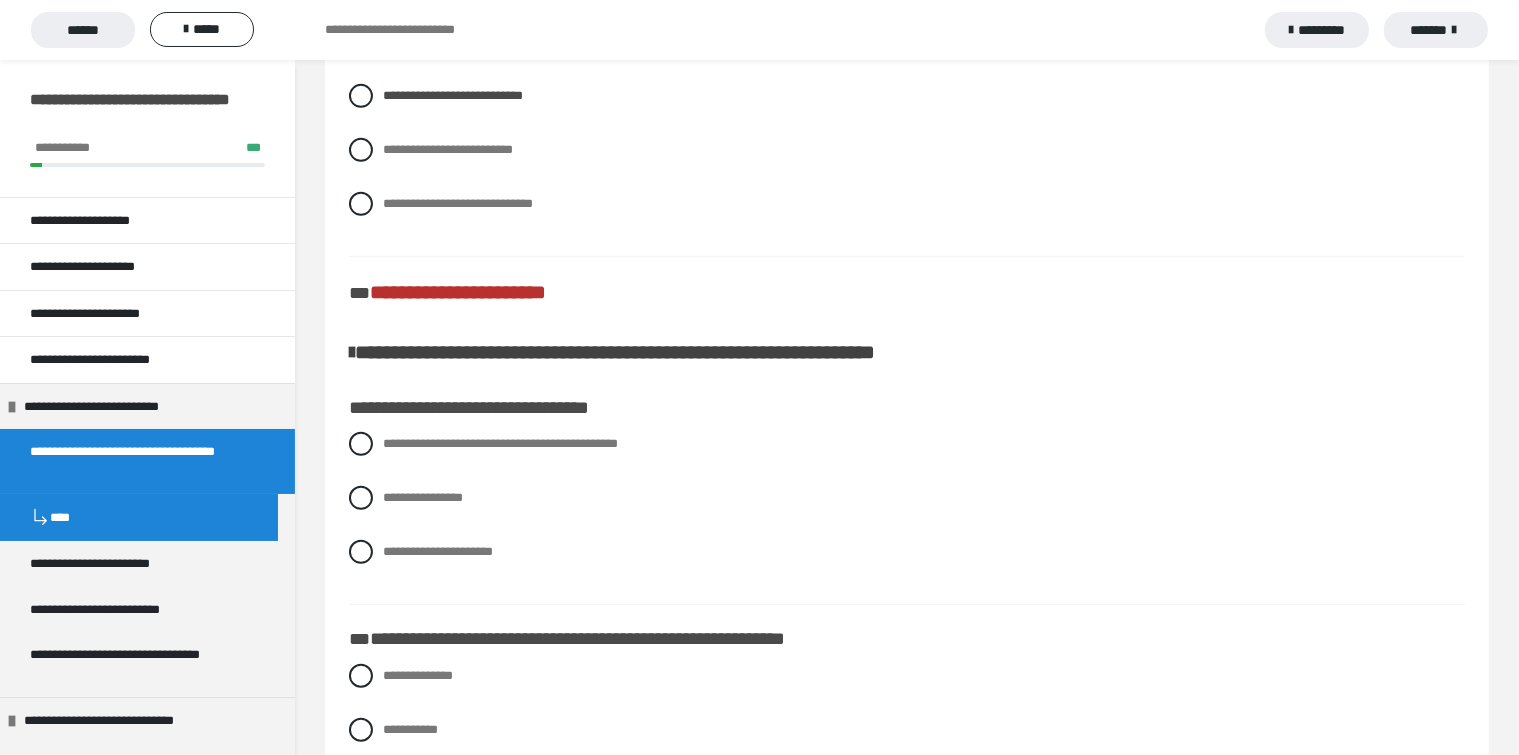 scroll, scrollTop: 900, scrollLeft: 0, axis: vertical 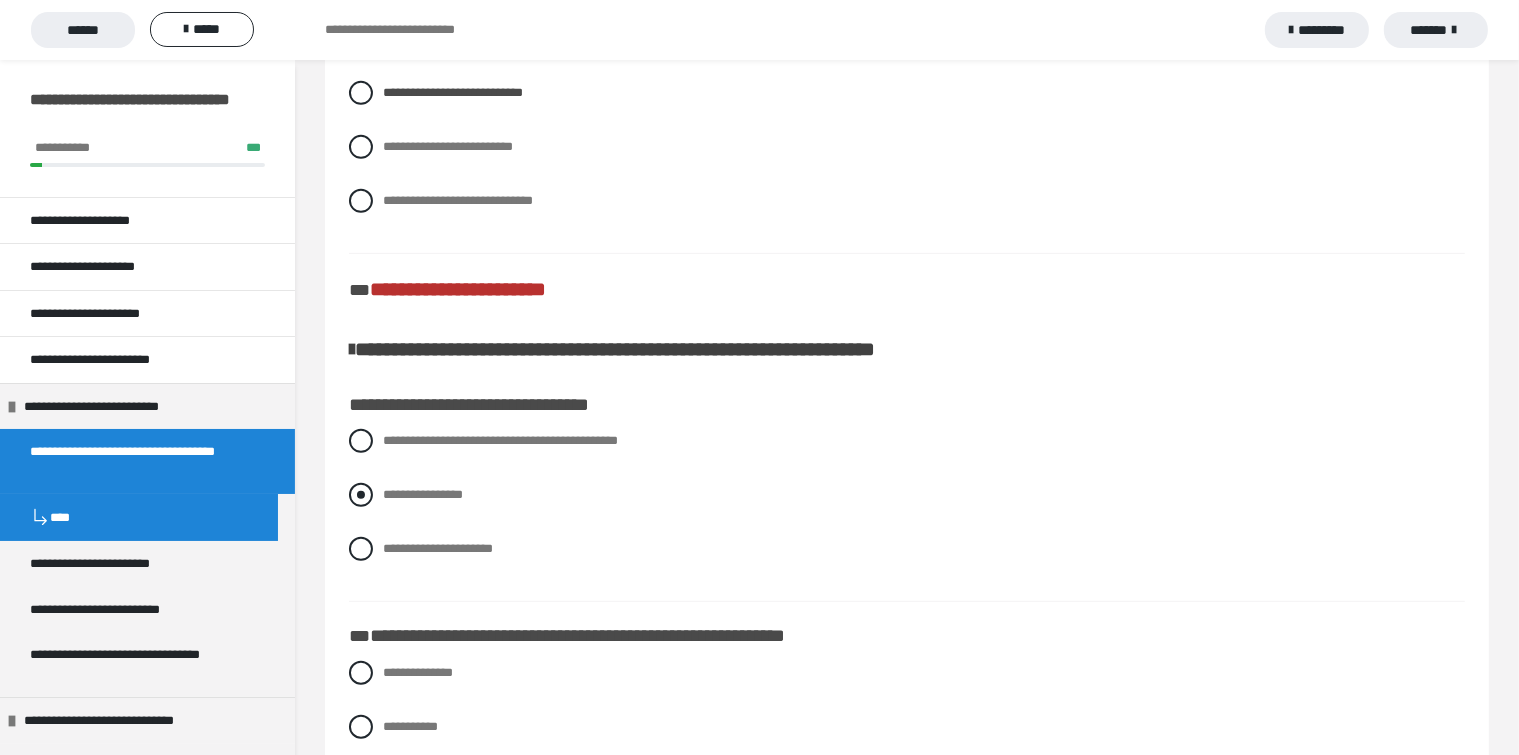 click at bounding box center [361, 495] 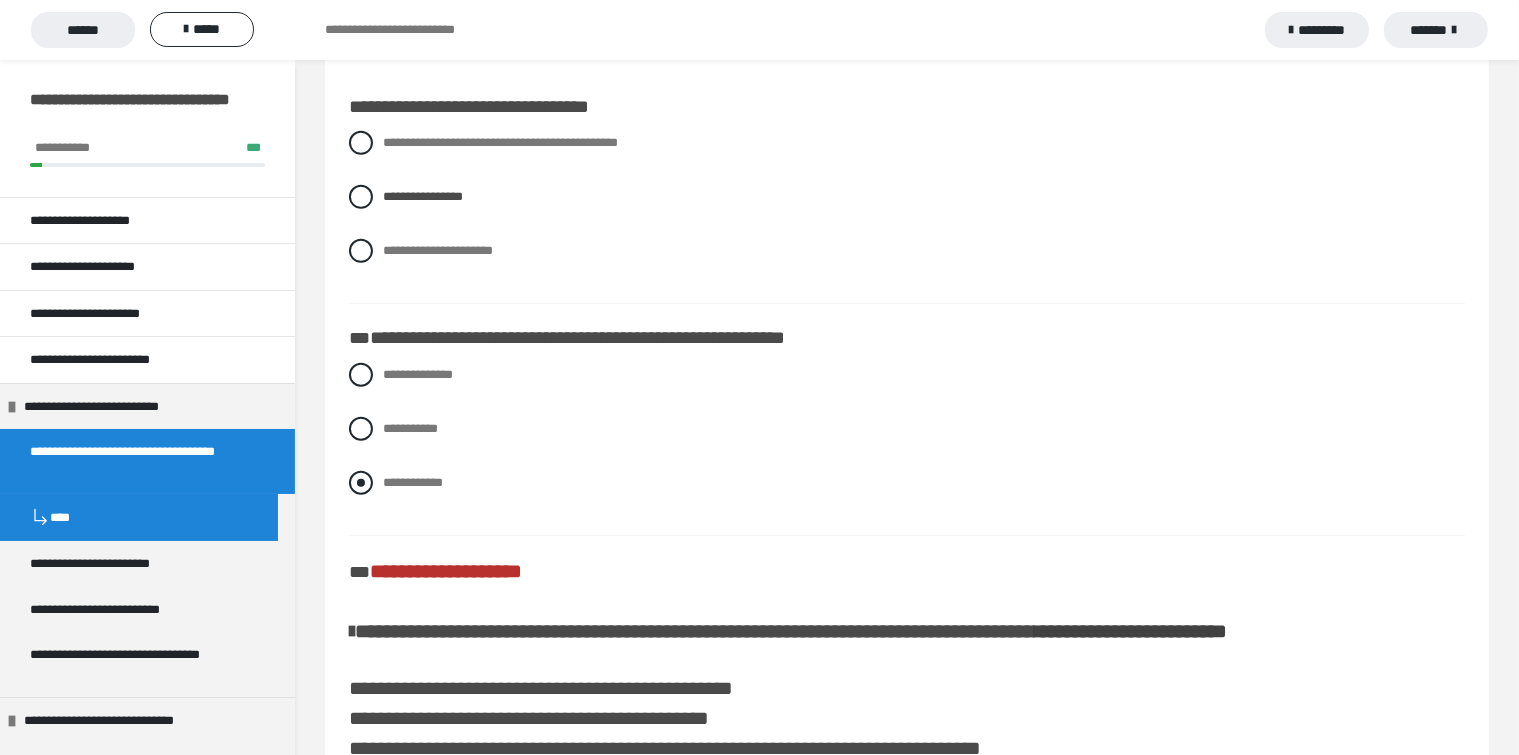scroll, scrollTop: 1200, scrollLeft: 0, axis: vertical 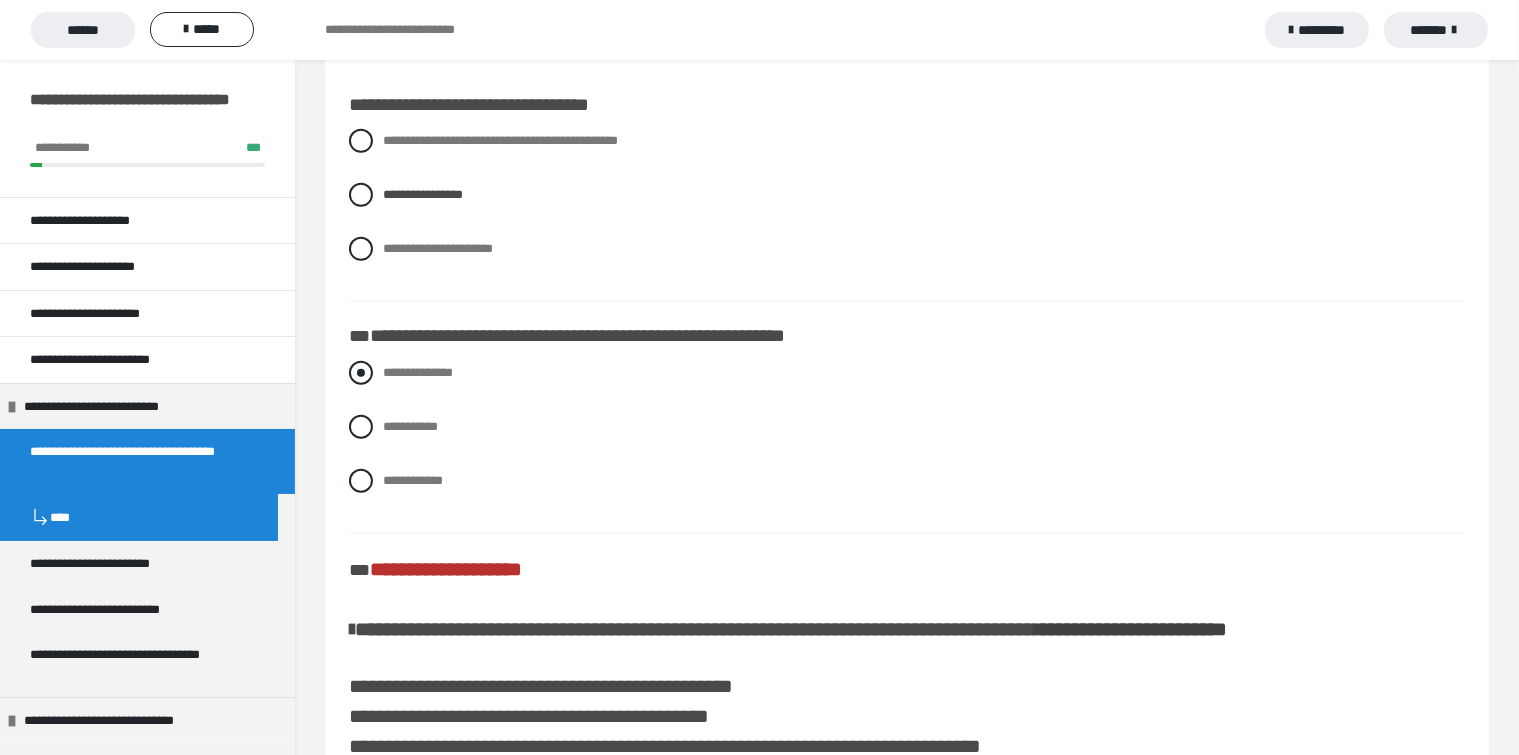 click at bounding box center [361, 373] 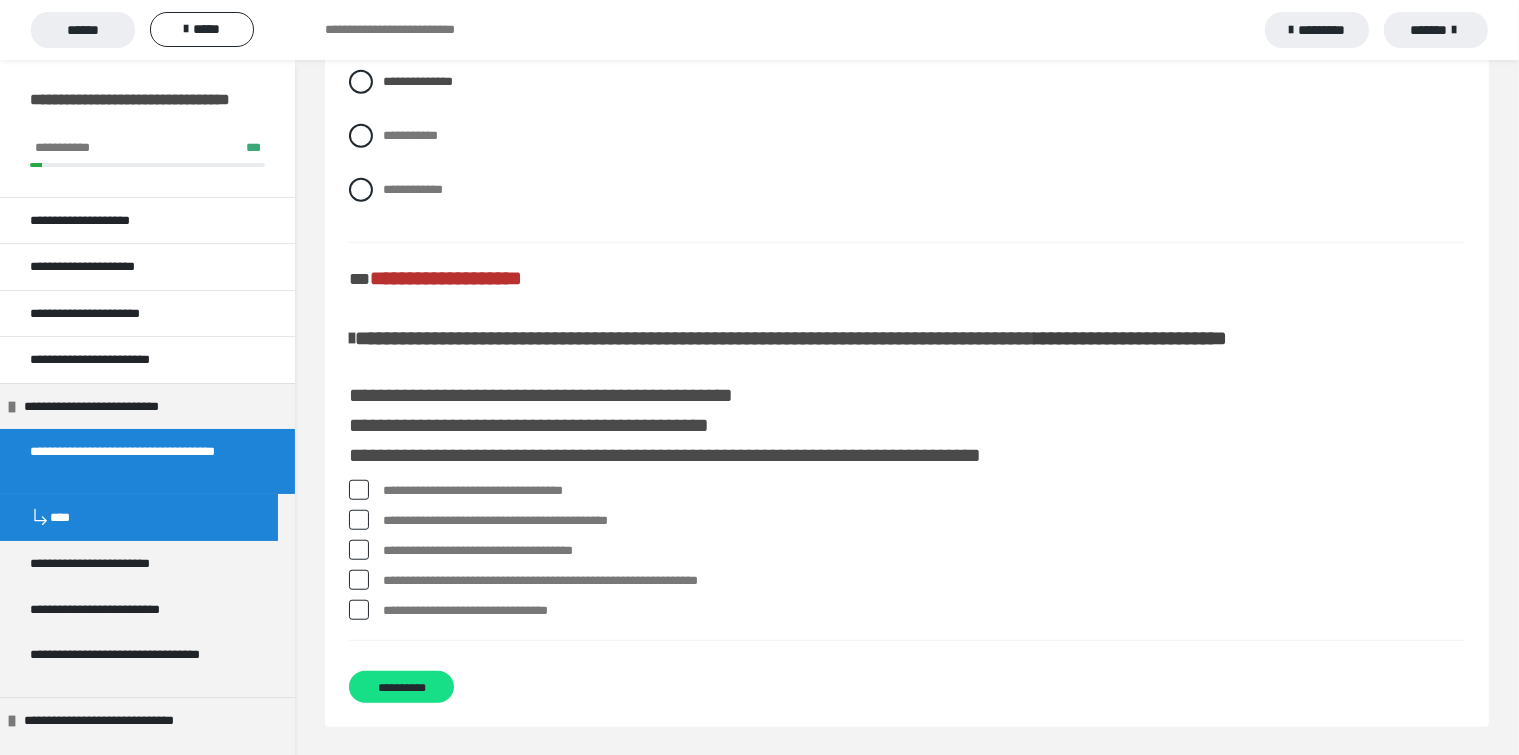 scroll, scrollTop: 1492, scrollLeft: 0, axis: vertical 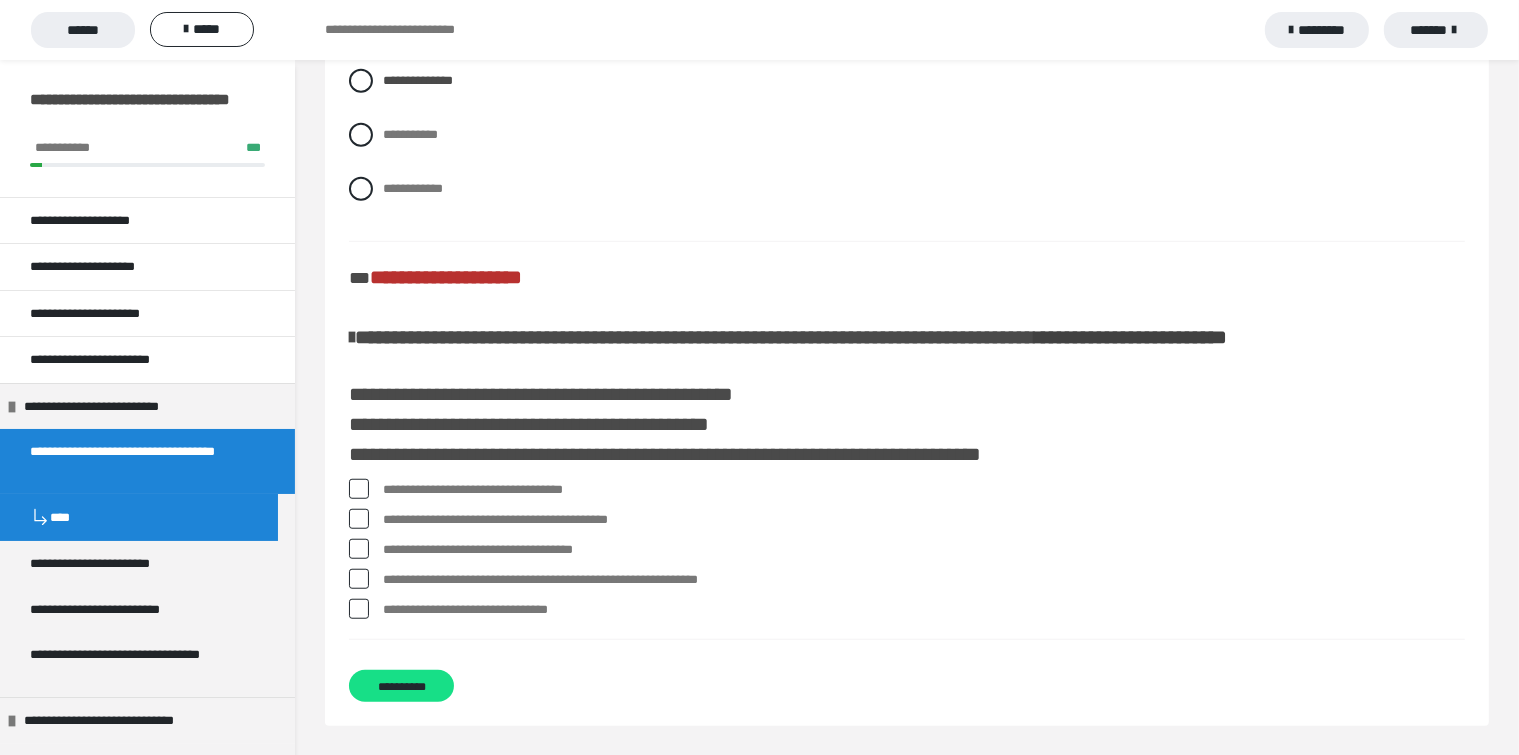 click at bounding box center (359, 519) 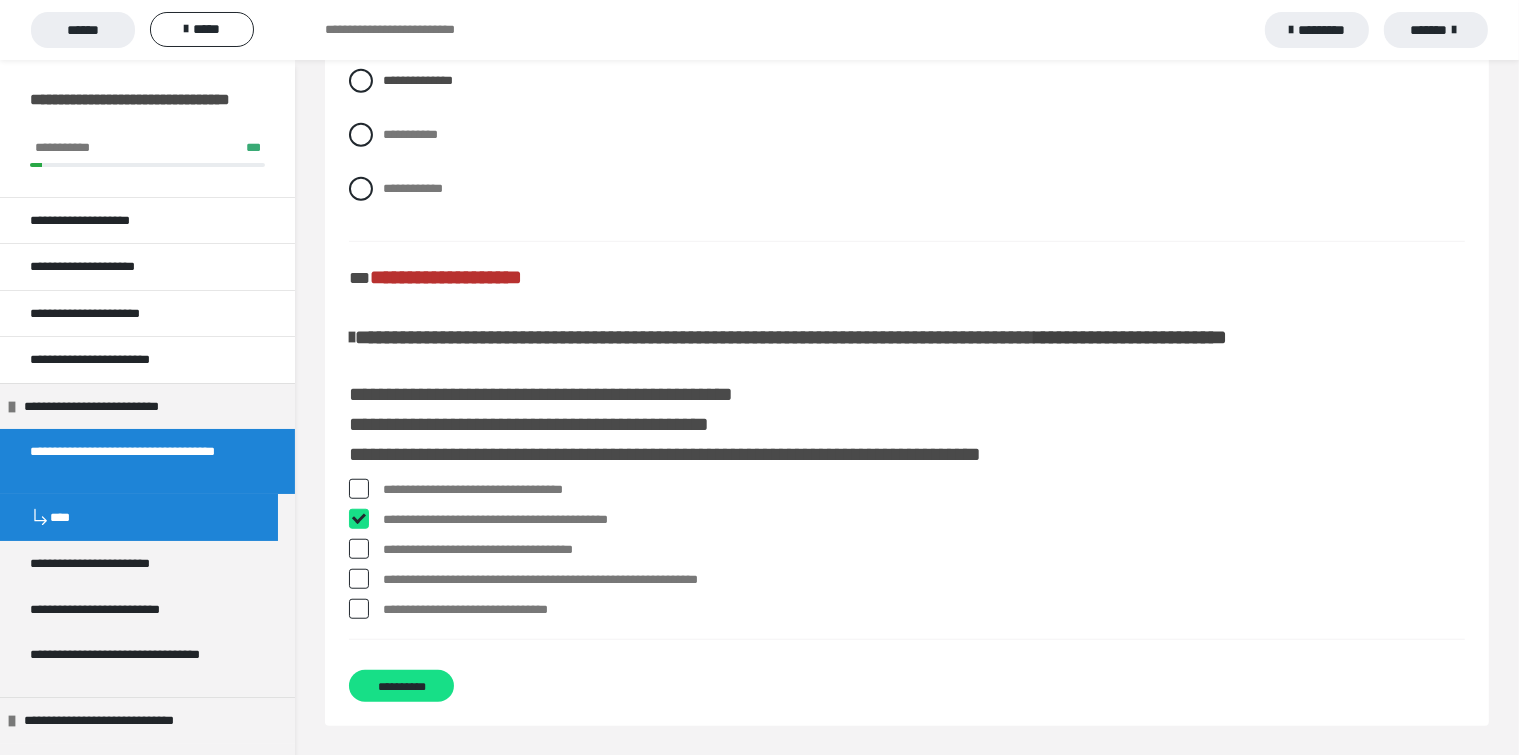 checkbox on "****" 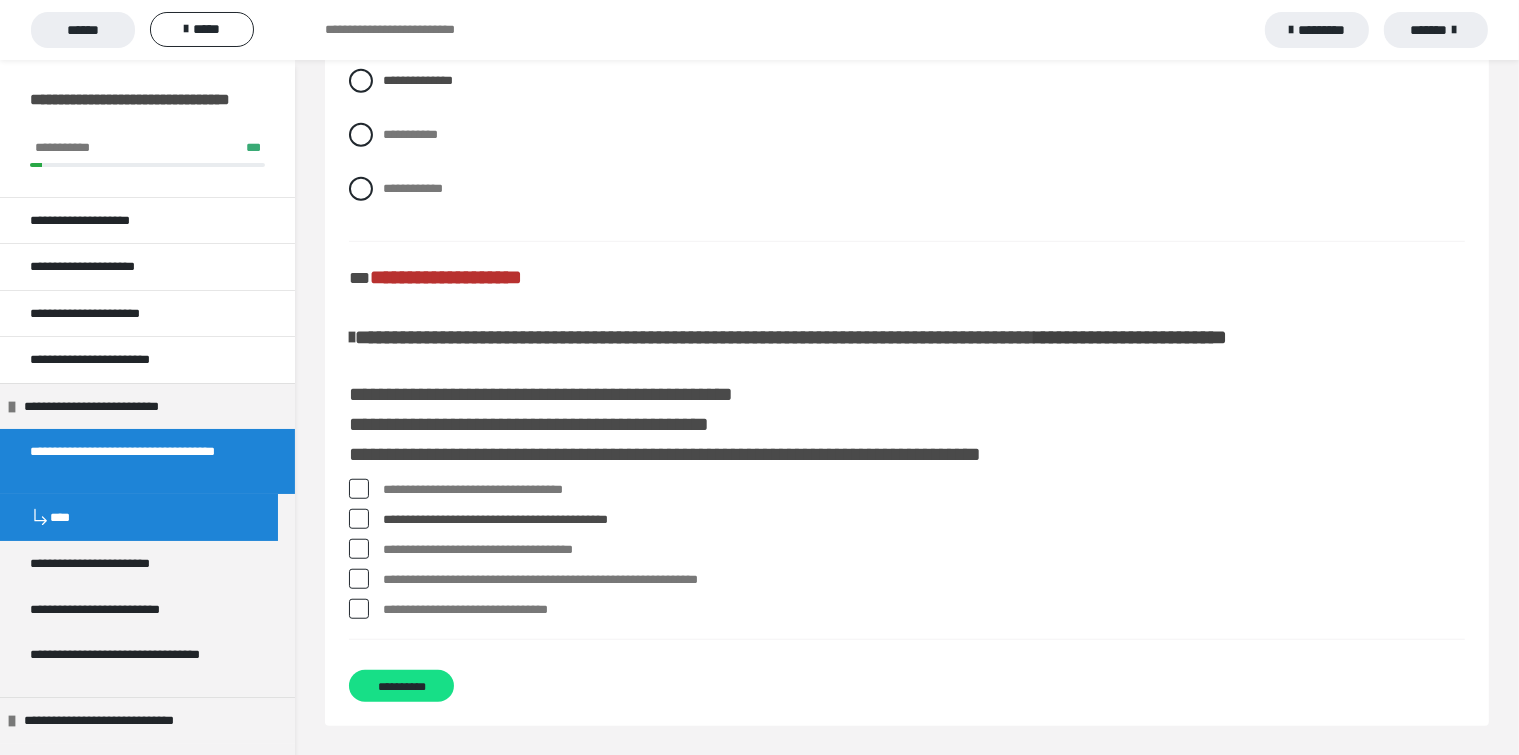 click at bounding box center [359, 579] 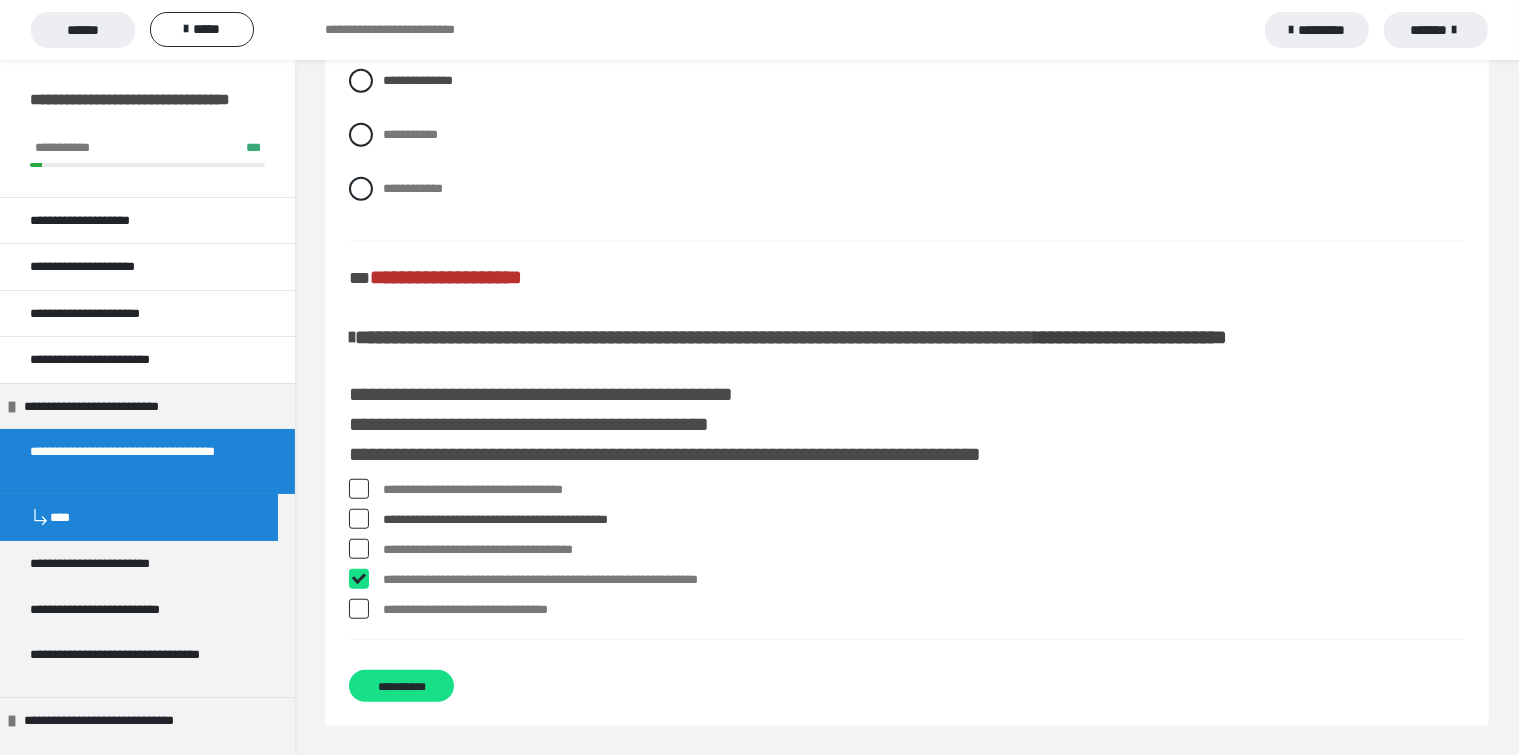 checkbox on "****" 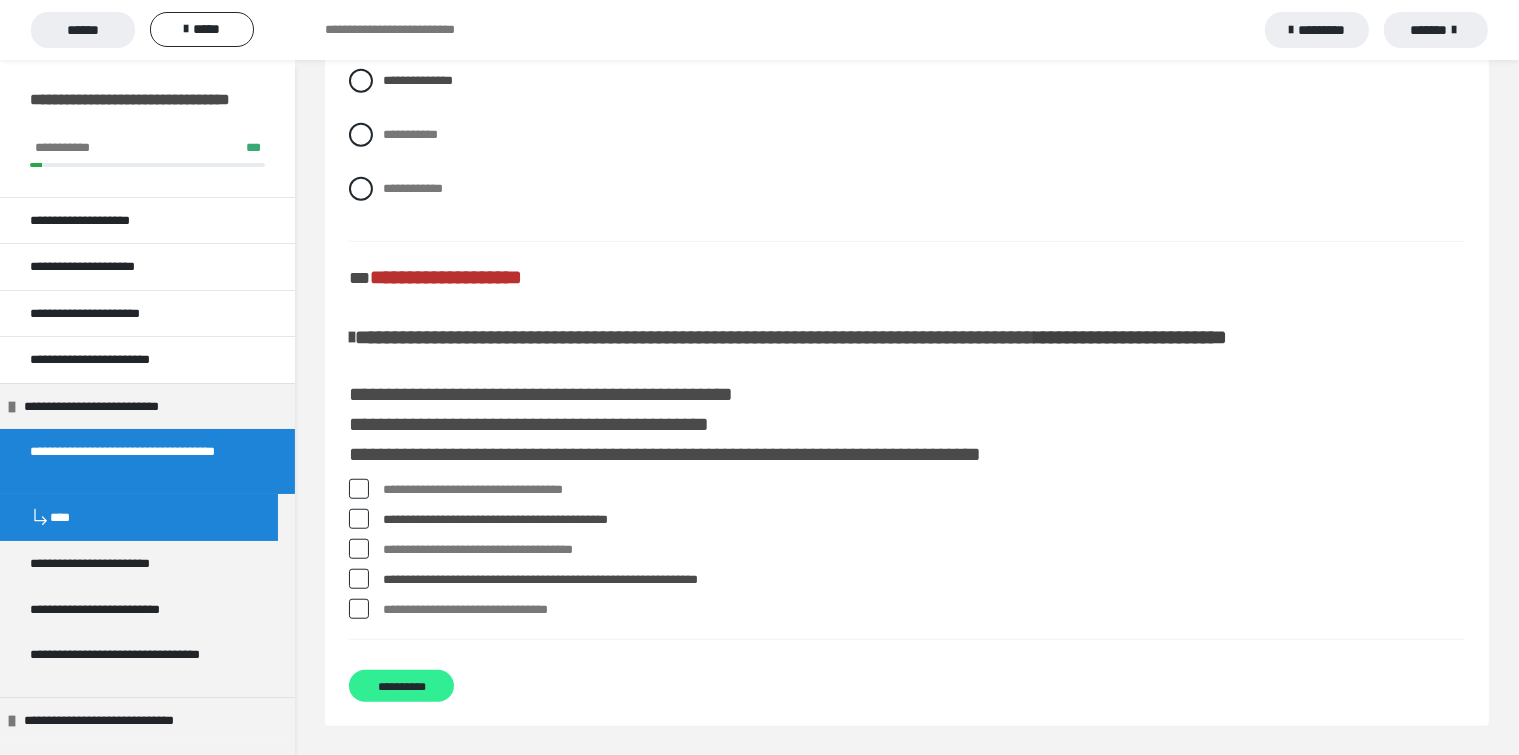 click on "**********" at bounding box center (401, 686) 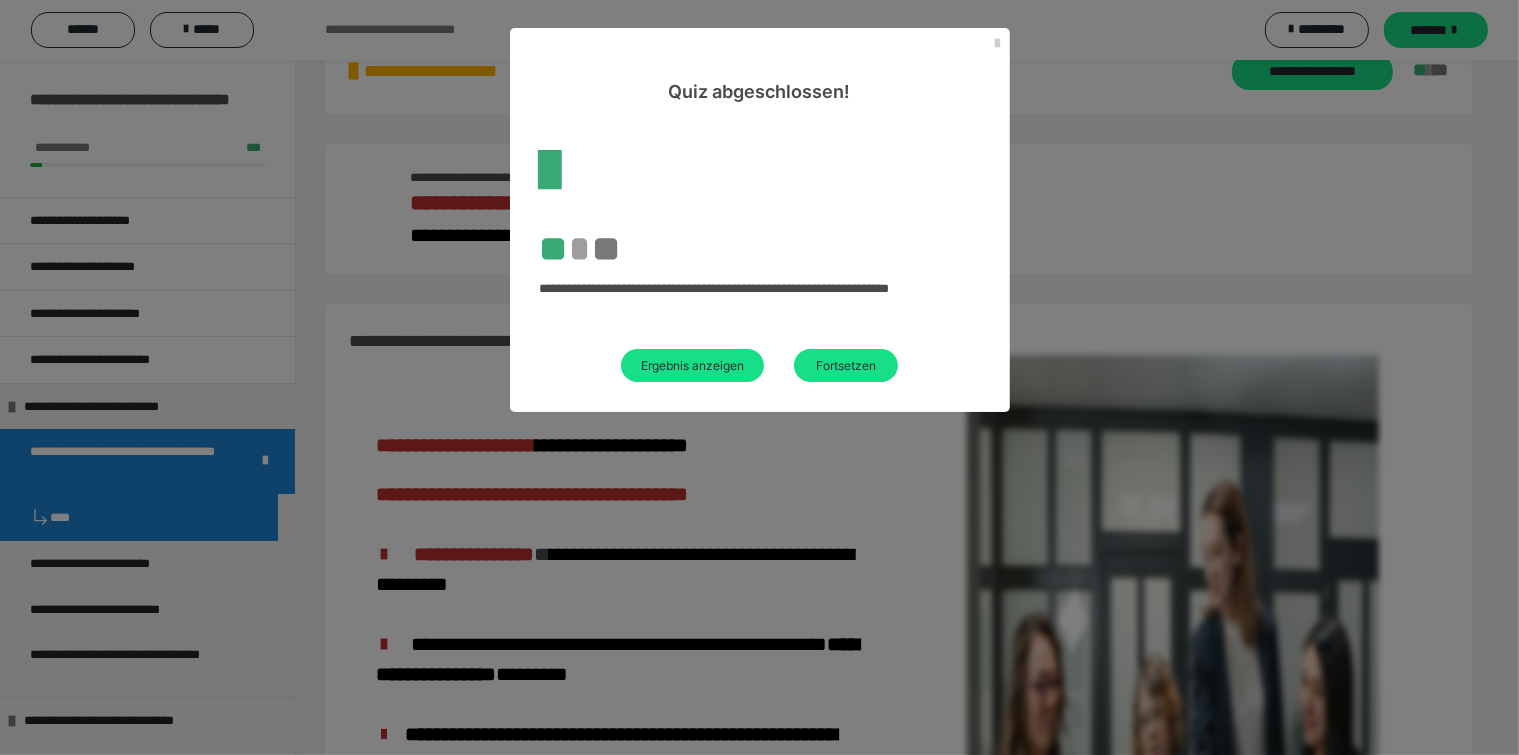 scroll, scrollTop: 1276, scrollLeft: 0, axis: vertical 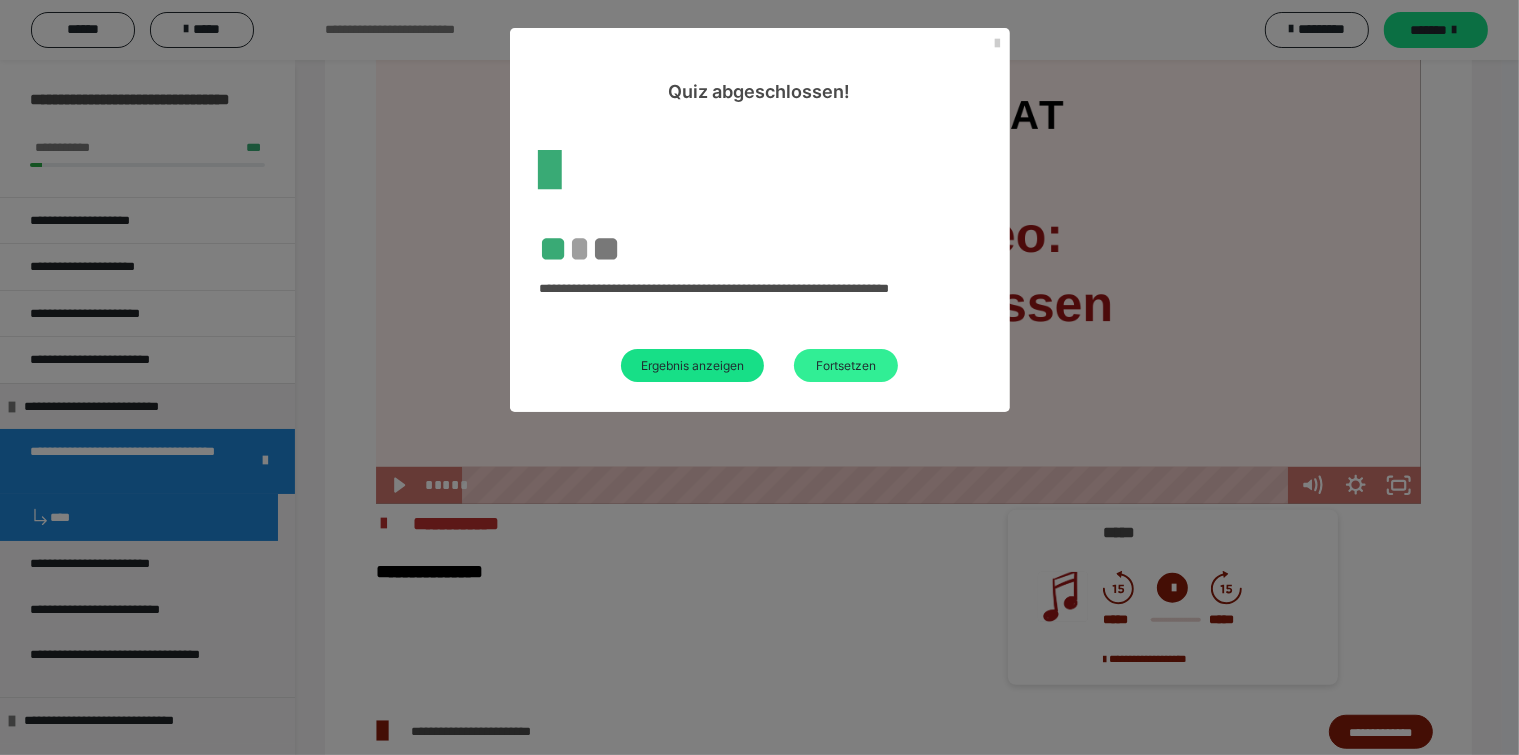 click on "Fortsetzen" at bounding box center [846, 365] 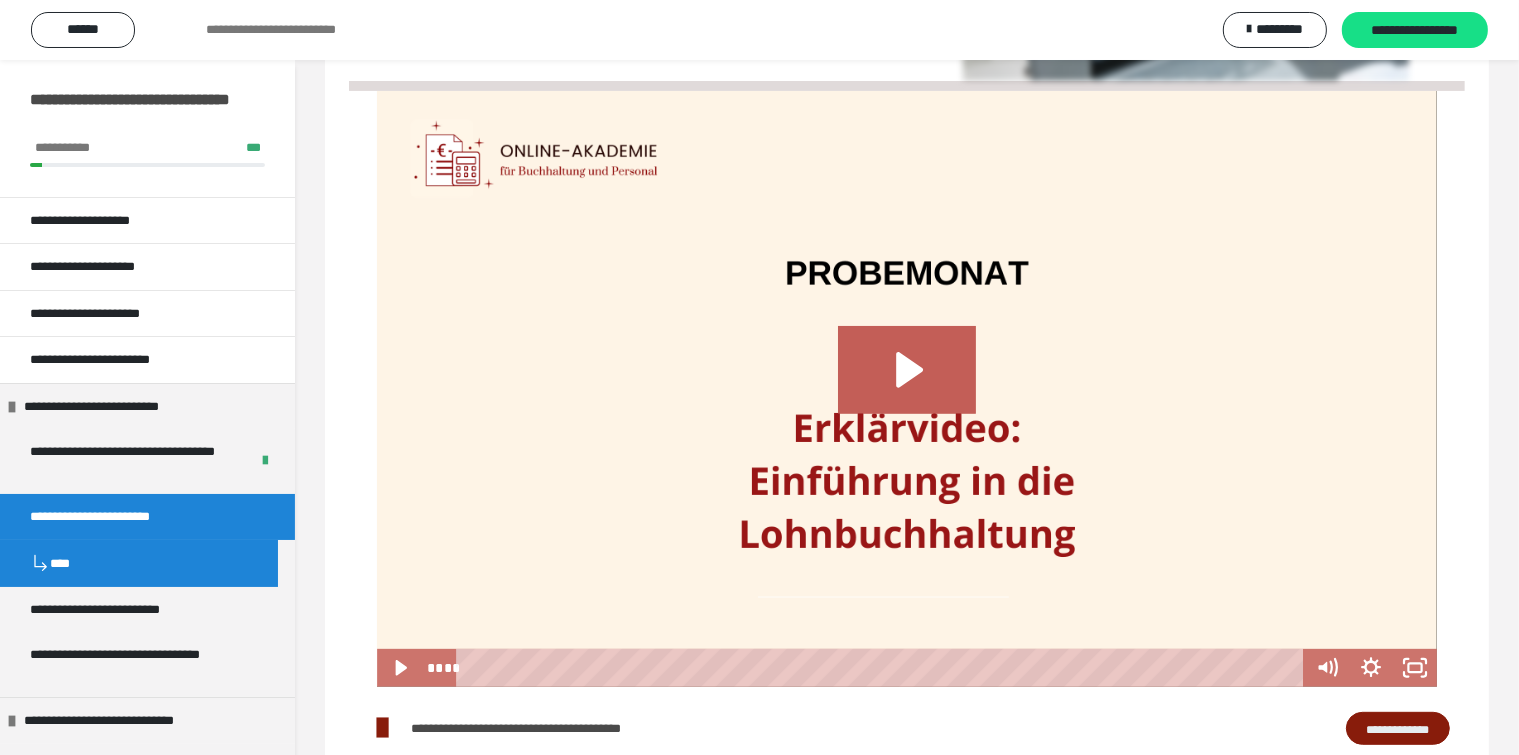 scroll, scrollTop: 792, scrollLeft: 0, axis: vertical 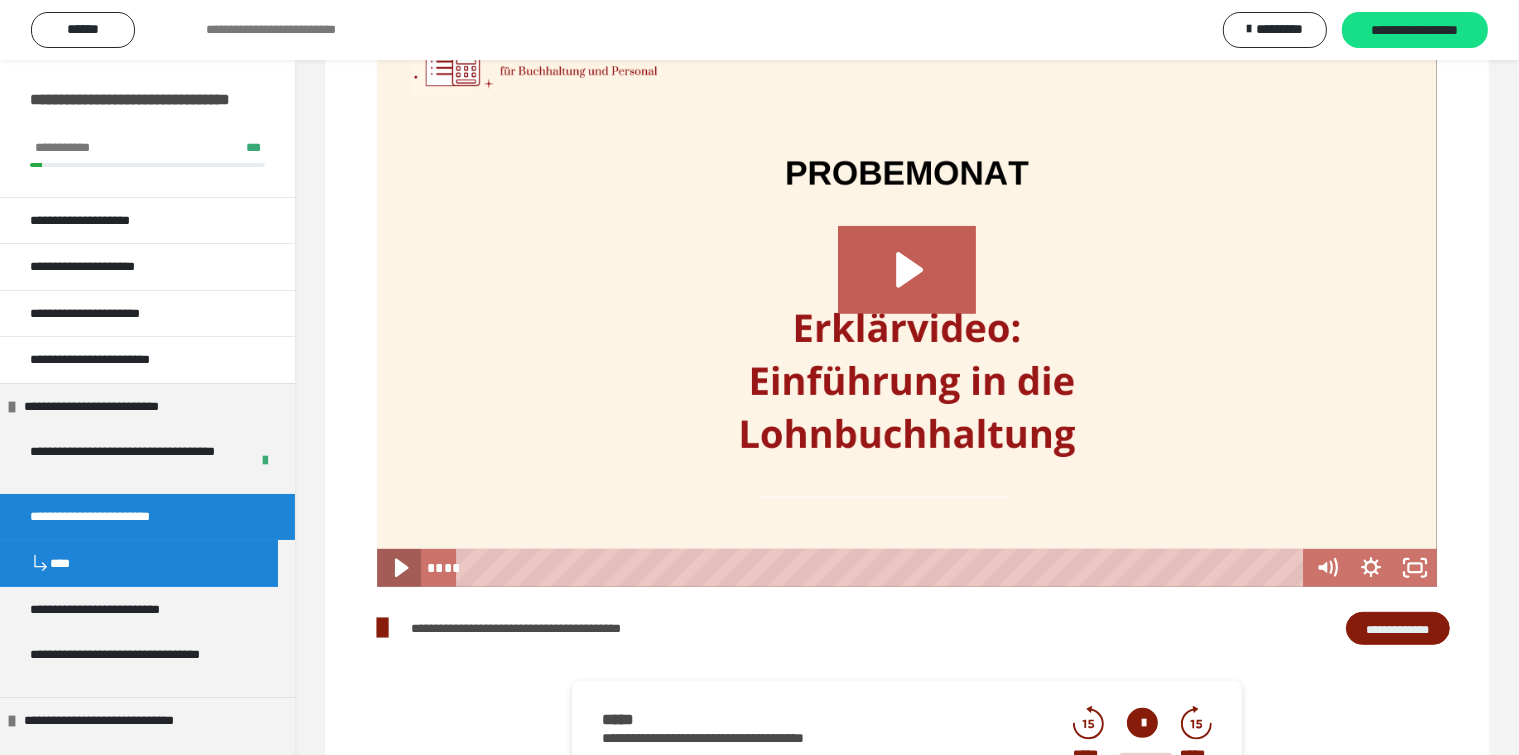 click 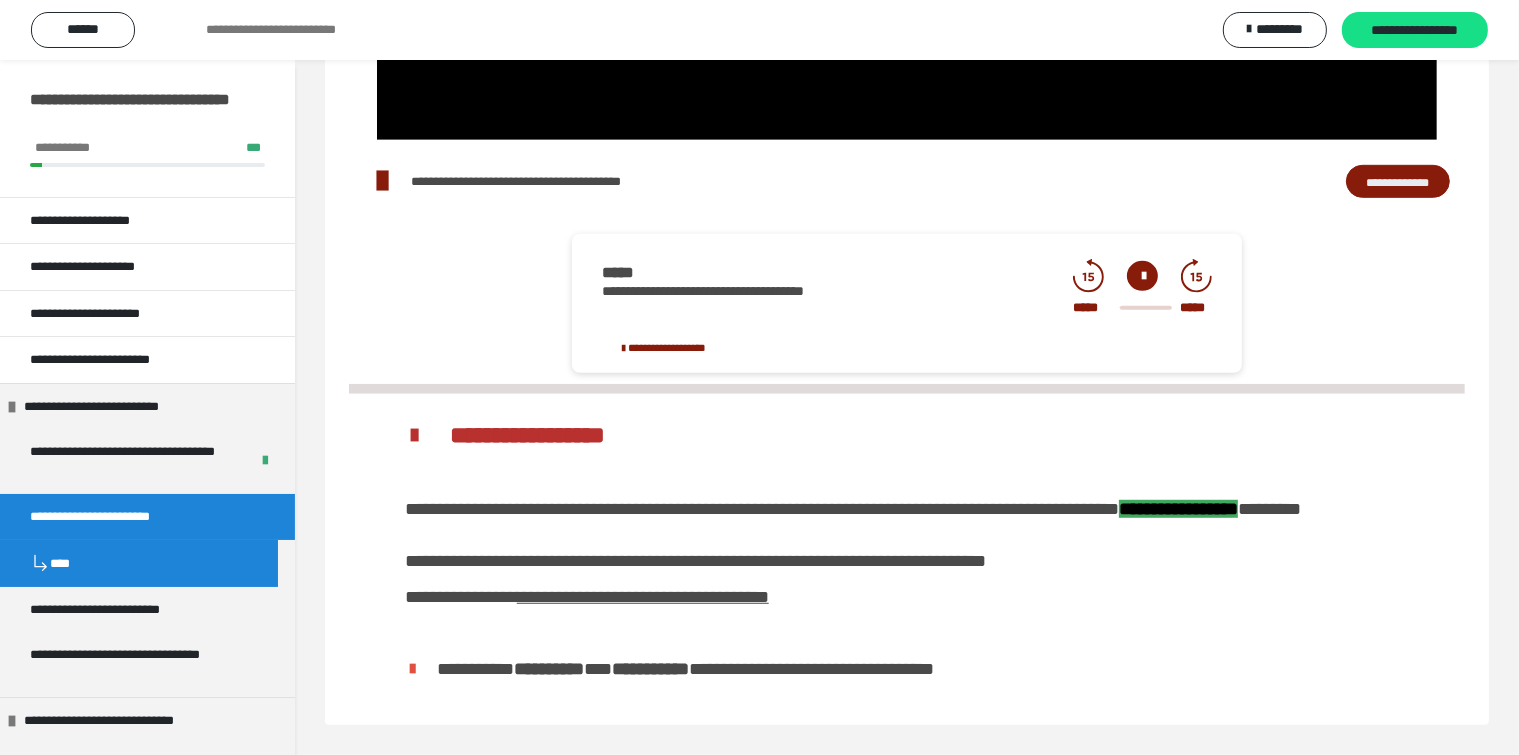 scroll, scrollTop: 1292, scrollLeft: 0, axis: vertical 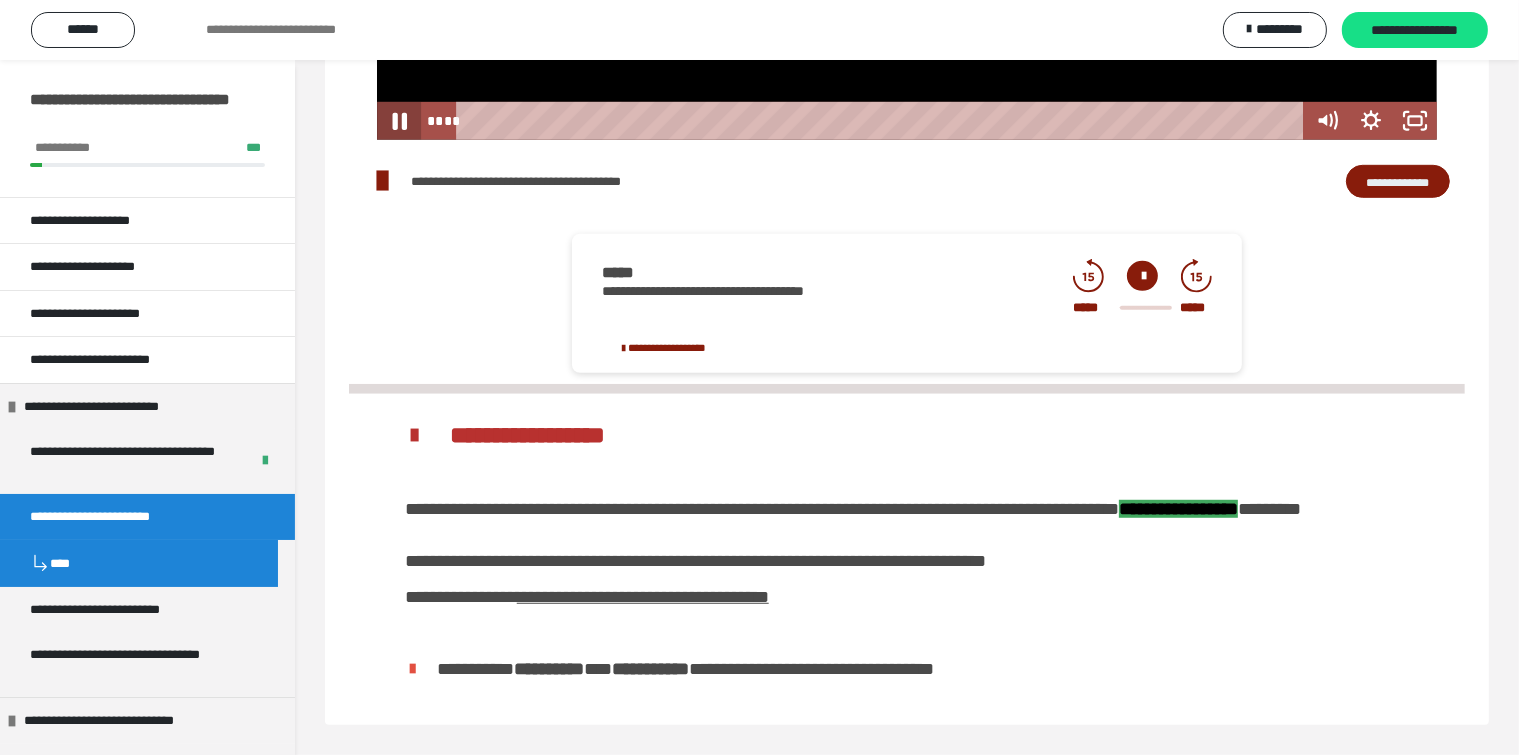 click on "**********" at bounding box center [907, -158] 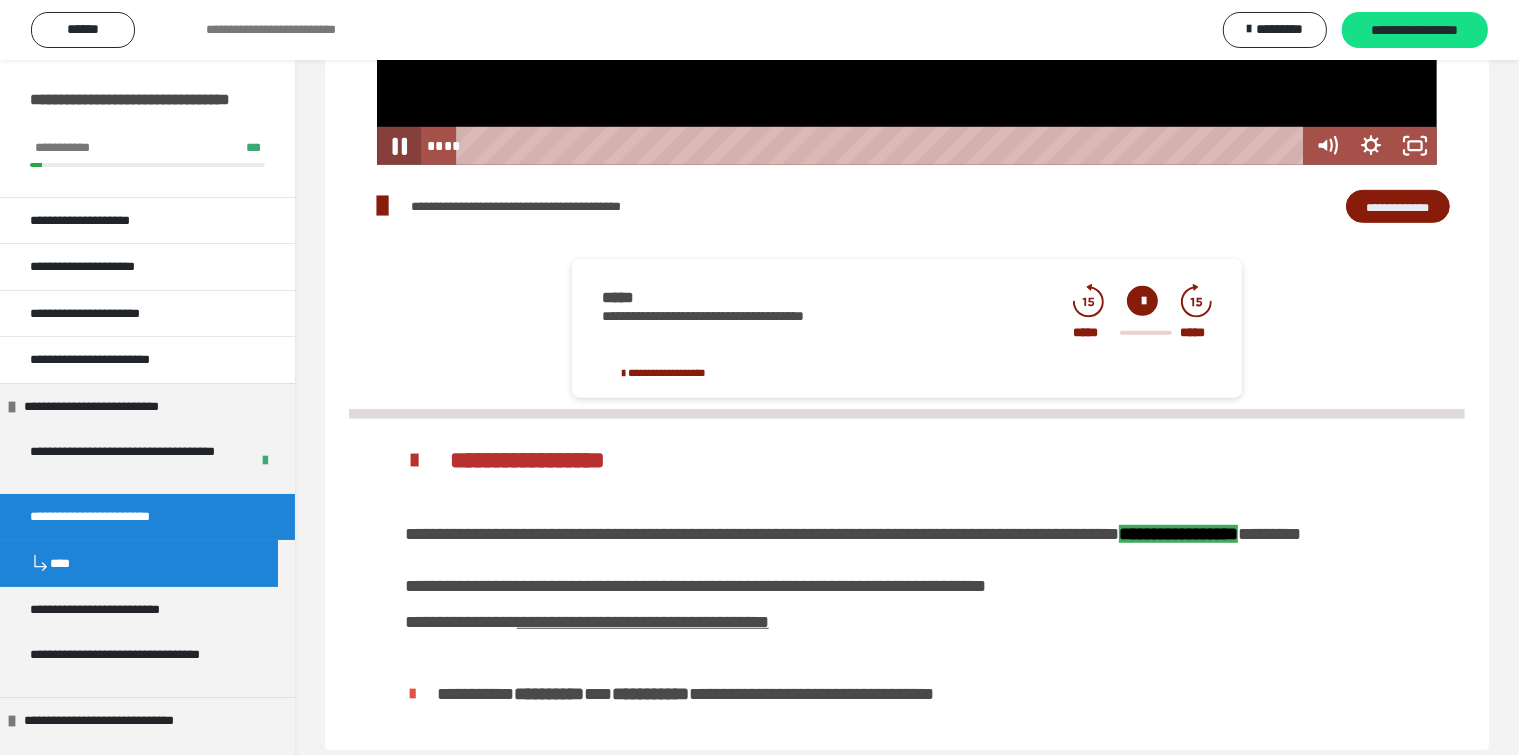 scroll, scrollTop: 1192, scrollLeft: 0, axis: vertical 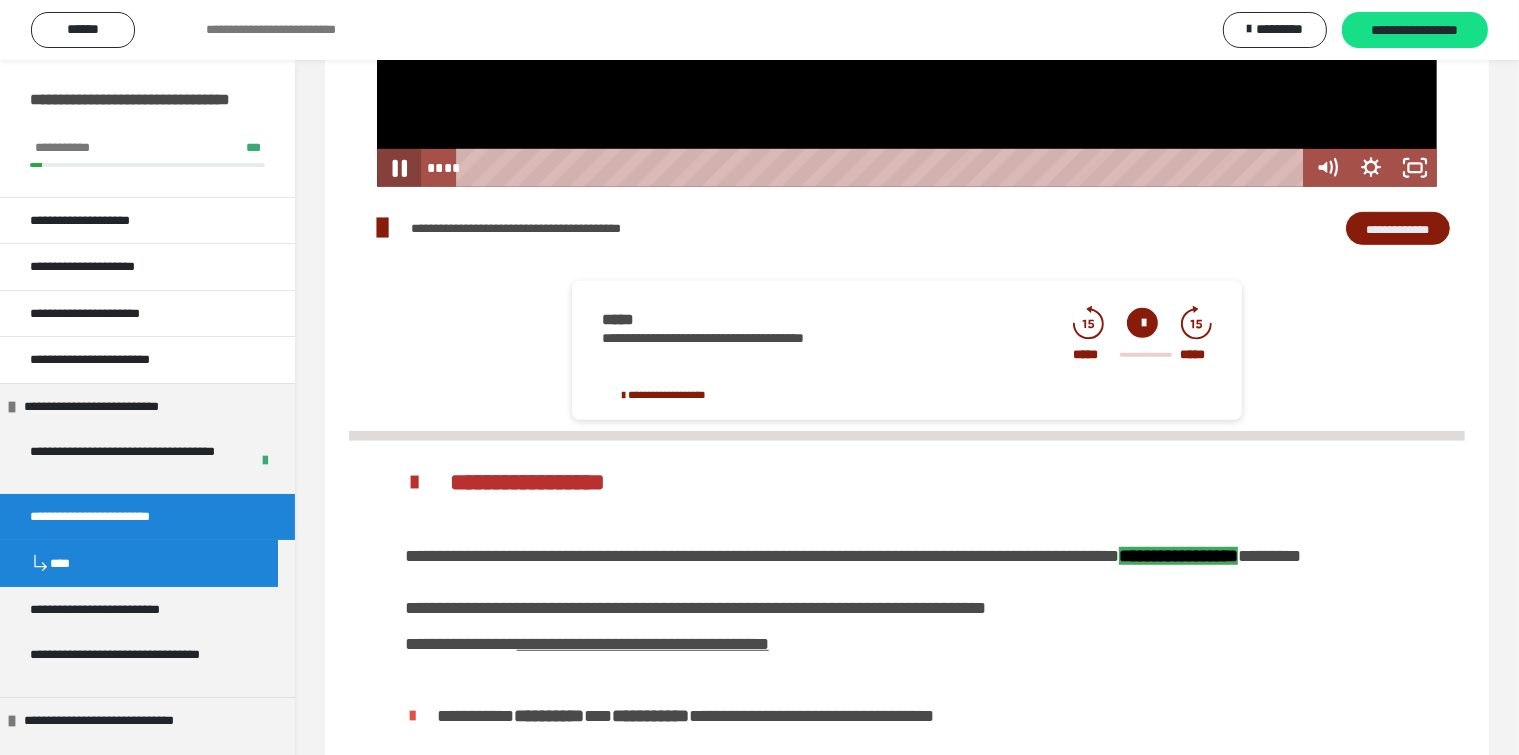 click 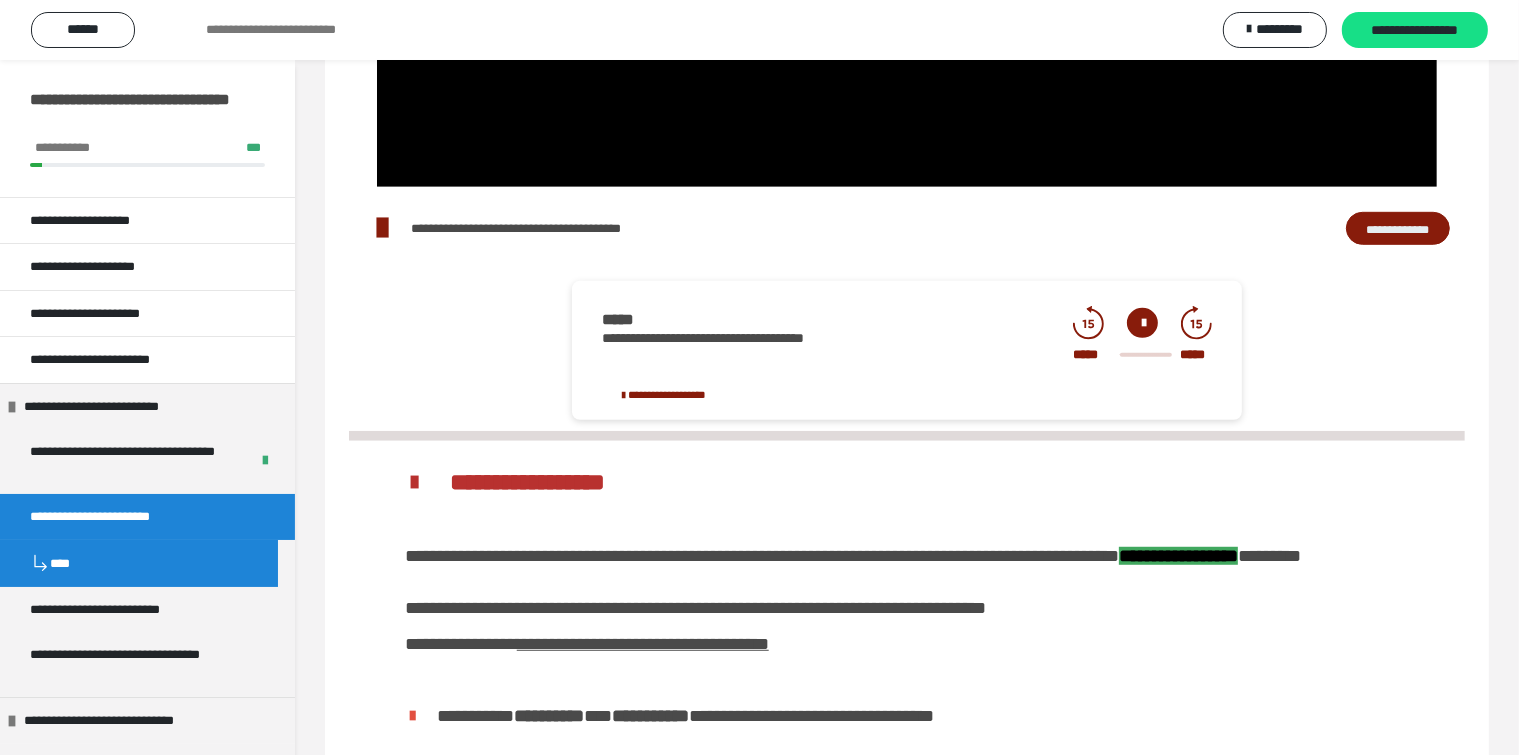 click at bounding box center (1142, 323) 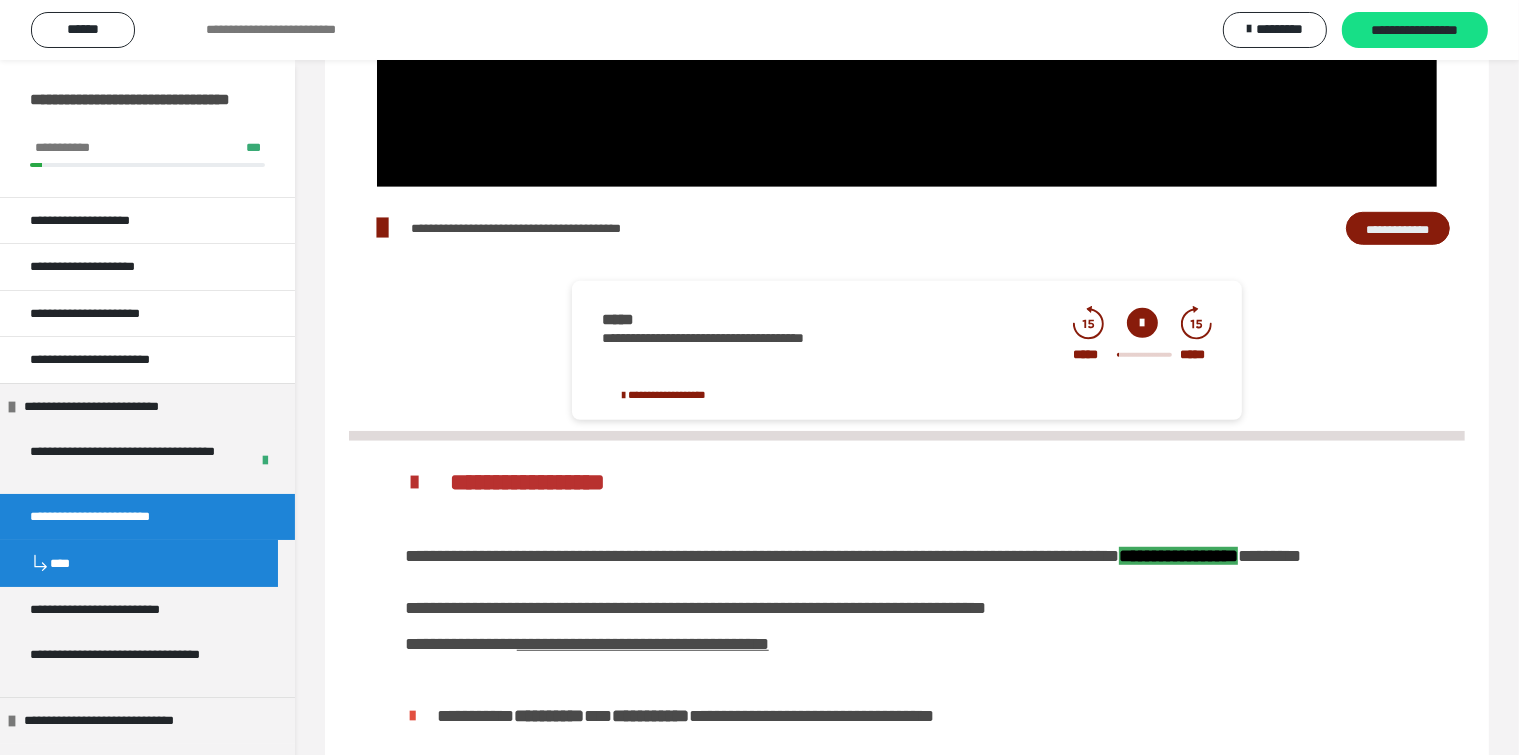 click at bounding box center [1142, 323] 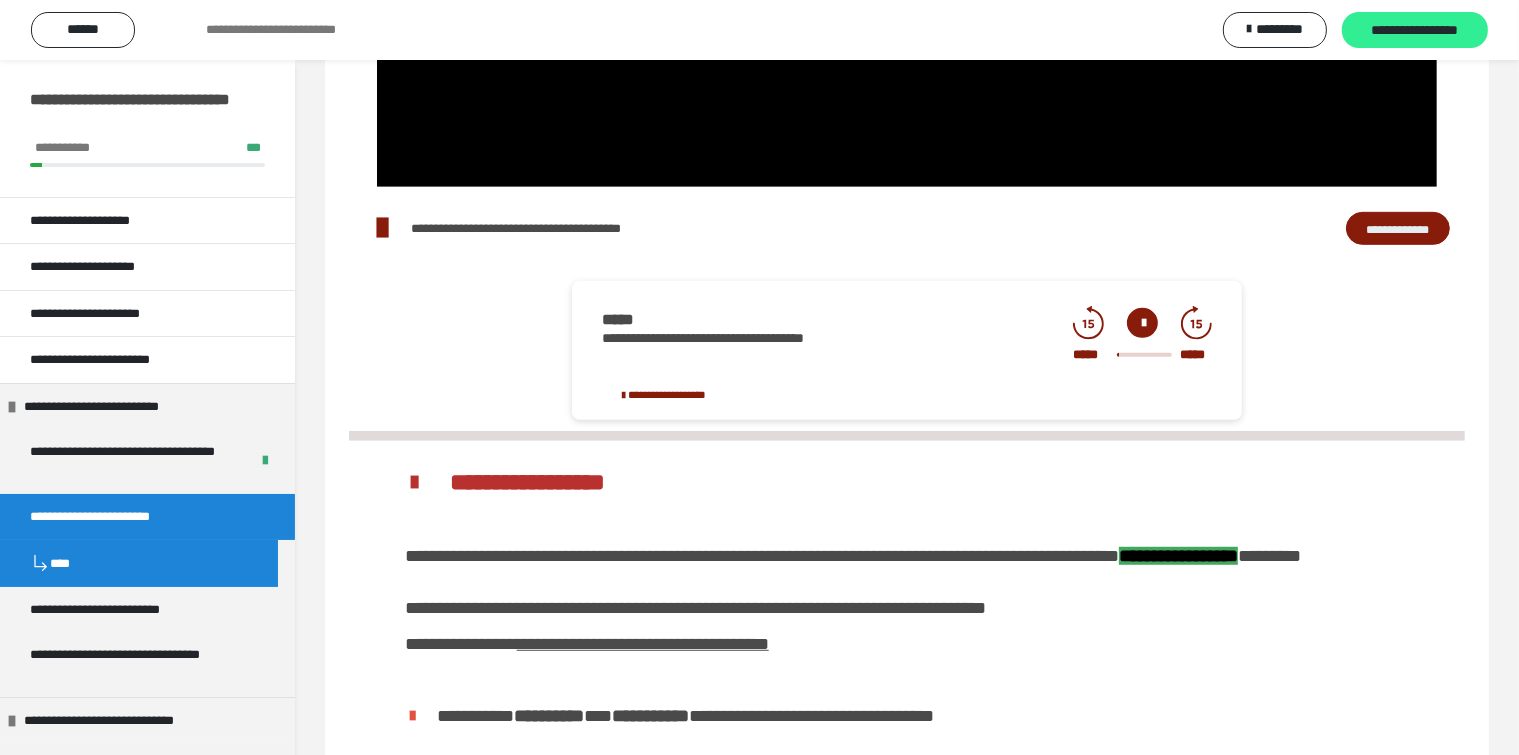 click on "**********" at bounding box center [1415, 31] 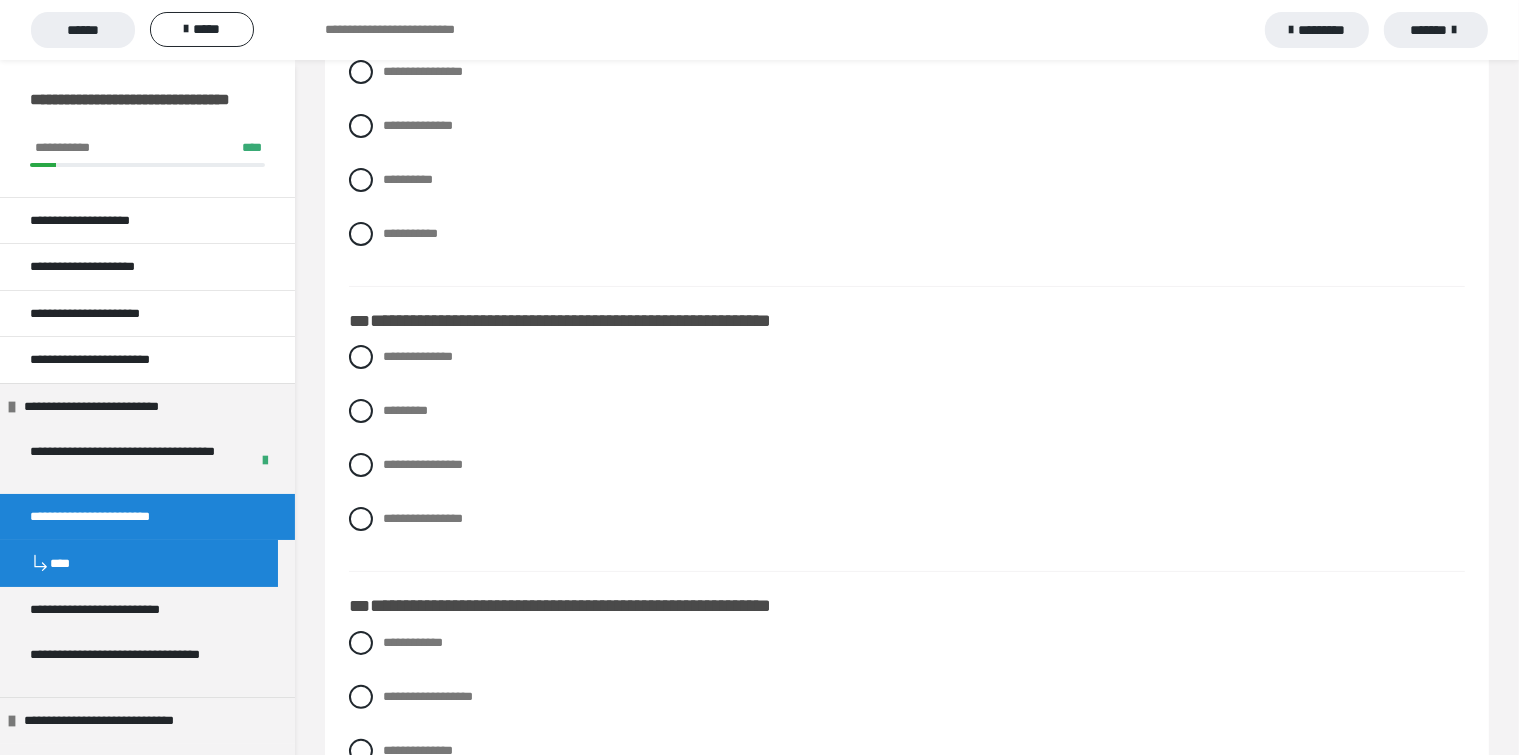 scroll, scrollTop: 0, scrollLeft: 0, axis: both 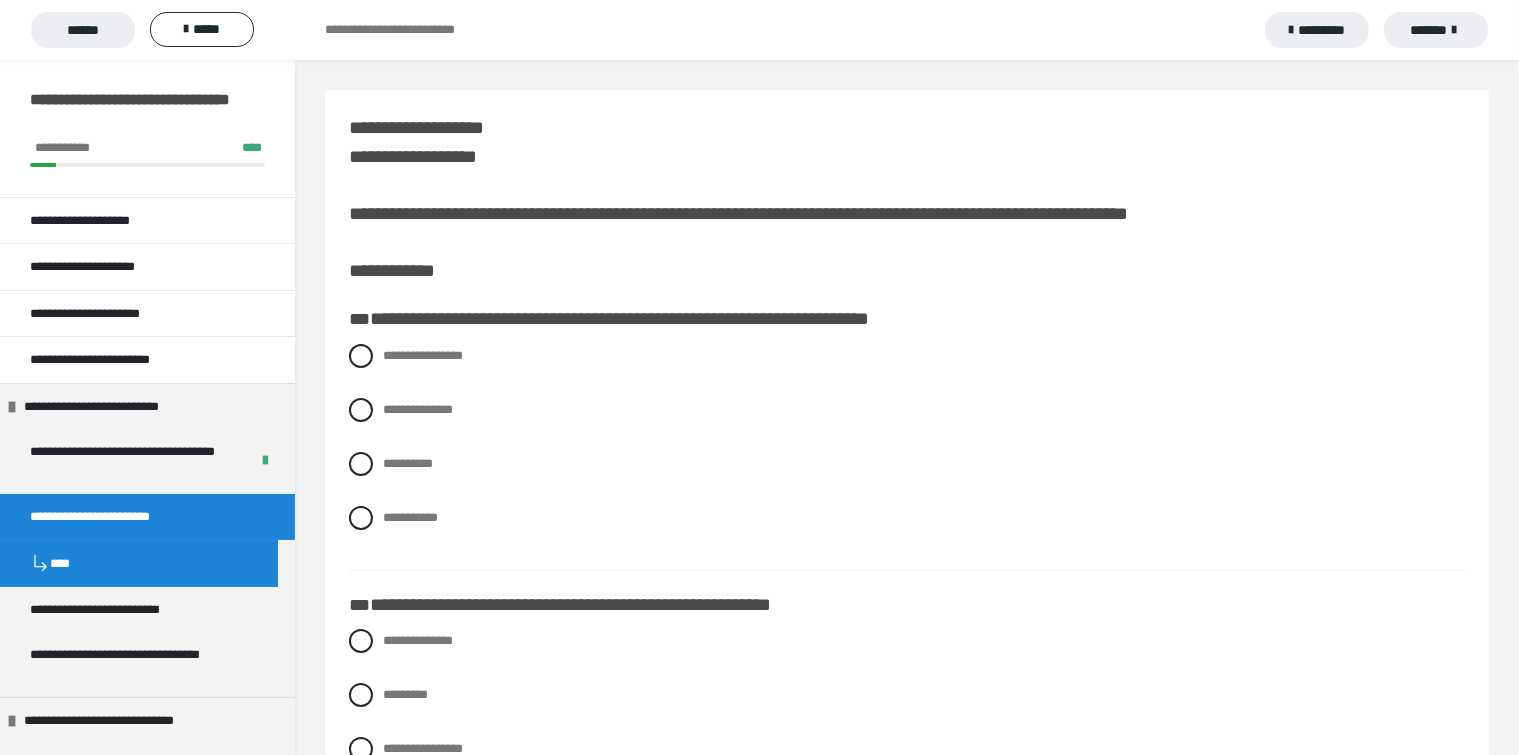 click on "*********" at bounding box center (1317, 30) 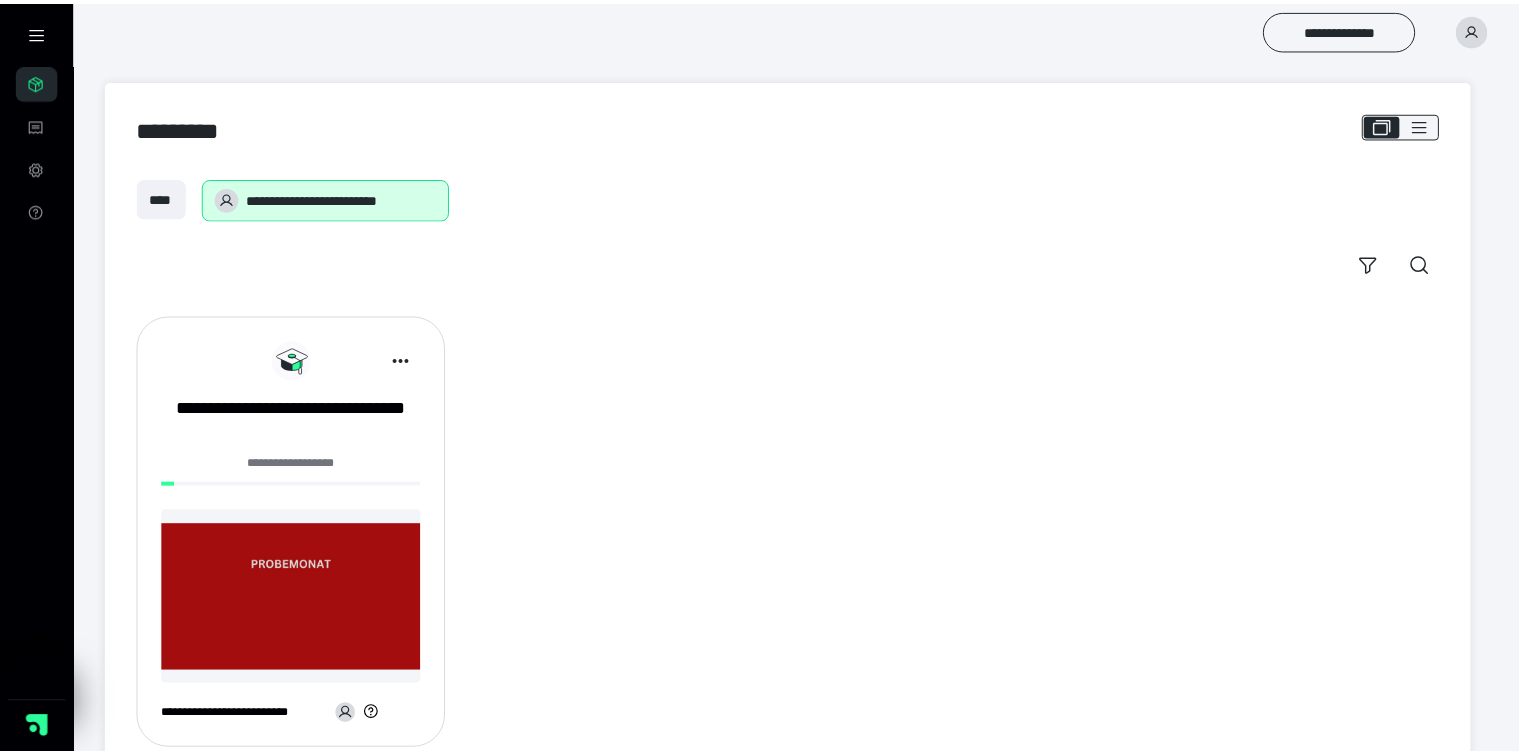 scroll, scrollTop: 0, scrollLeft: 0, axis: both 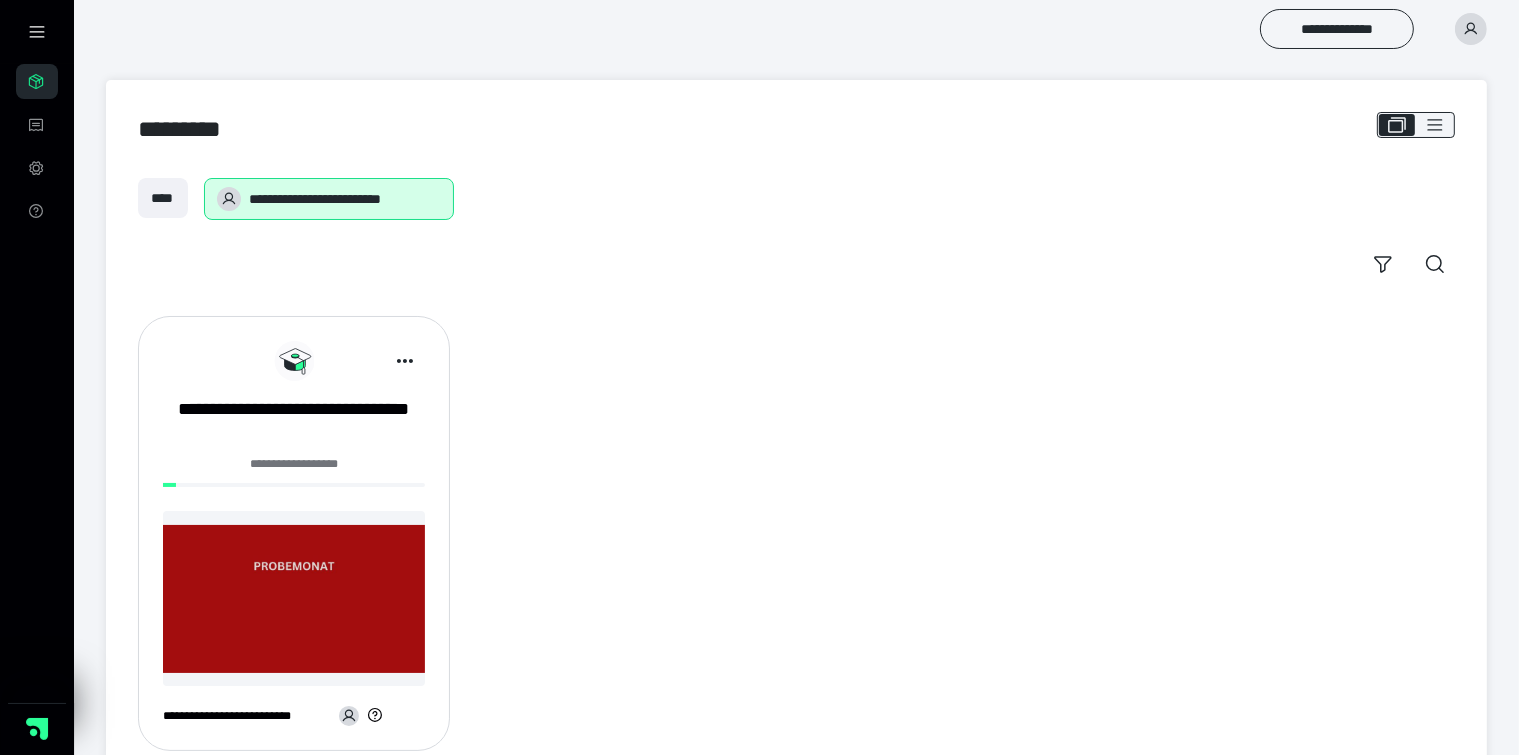 click at bounding box center (294, 598) 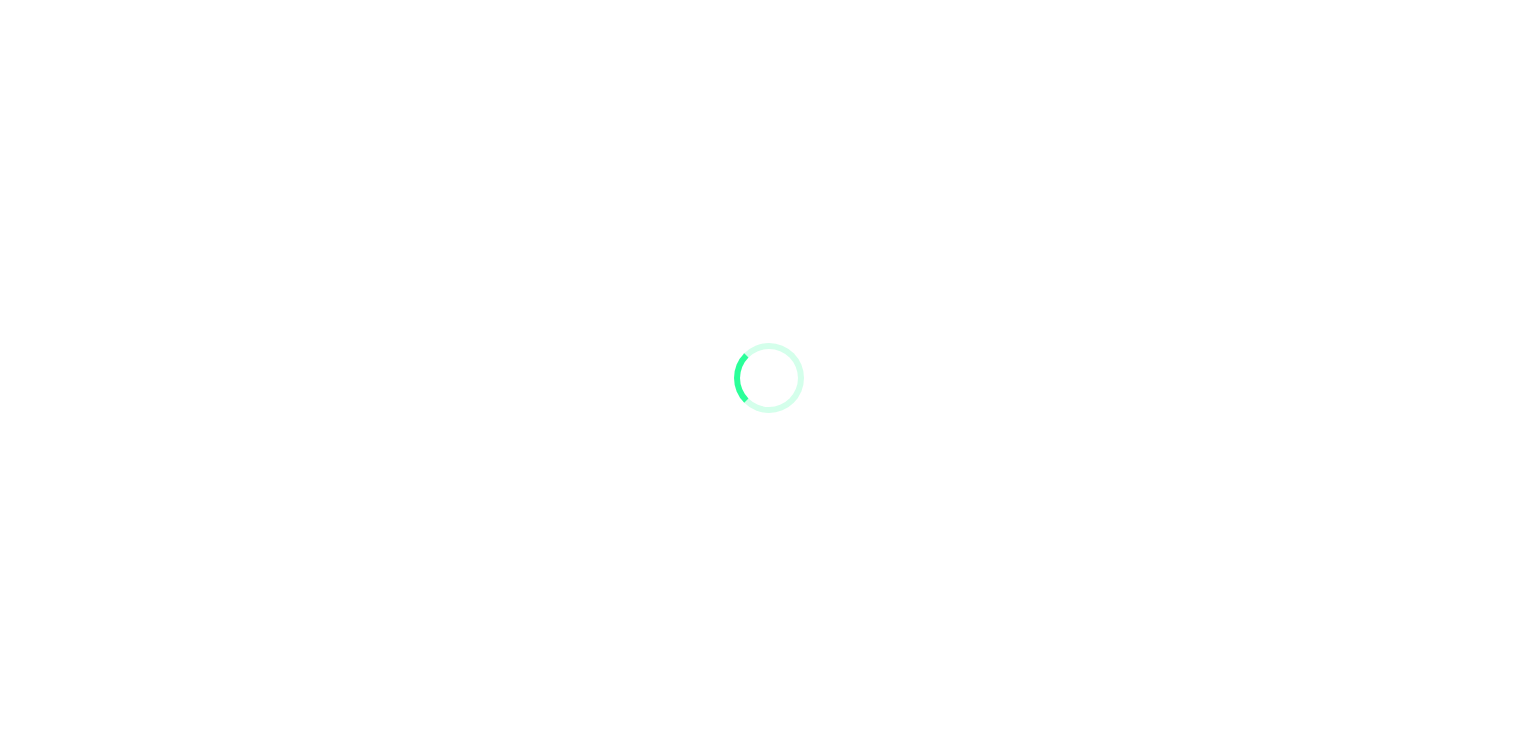 scroll, scrollTop: 0, scrollLeft: 0, axis: both 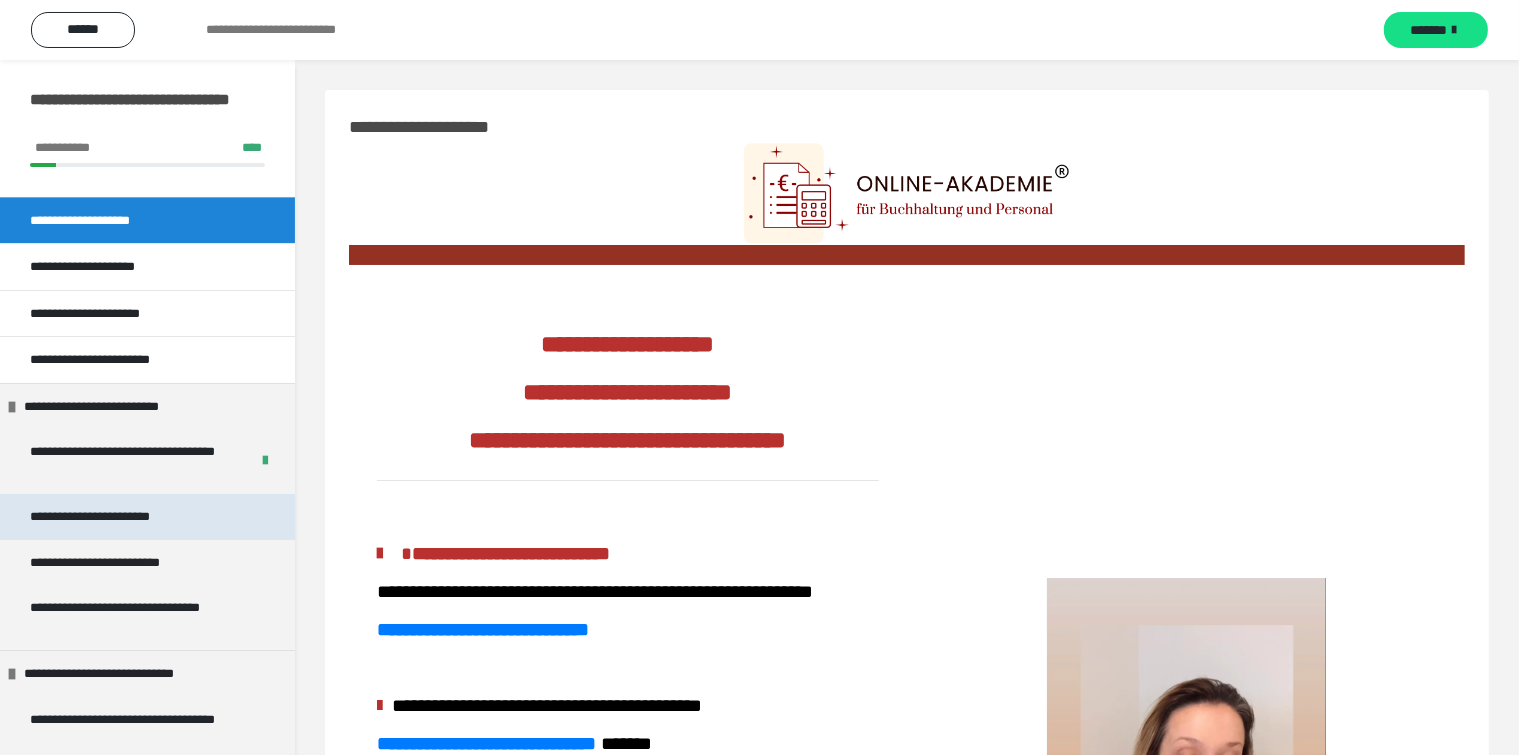 click on "**********" at bounding box center [122, 517] 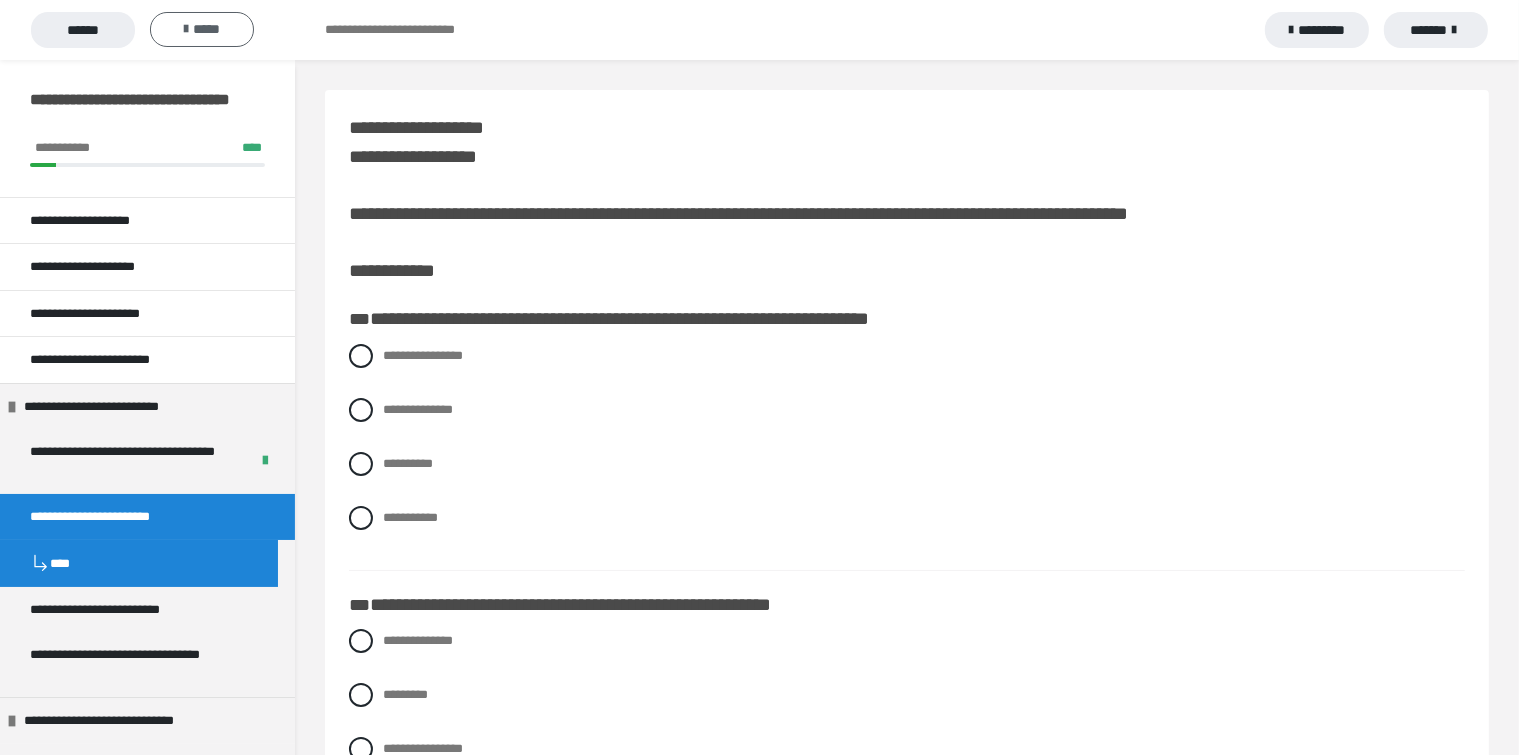 click on "*****" at bounding box center (202, 29) 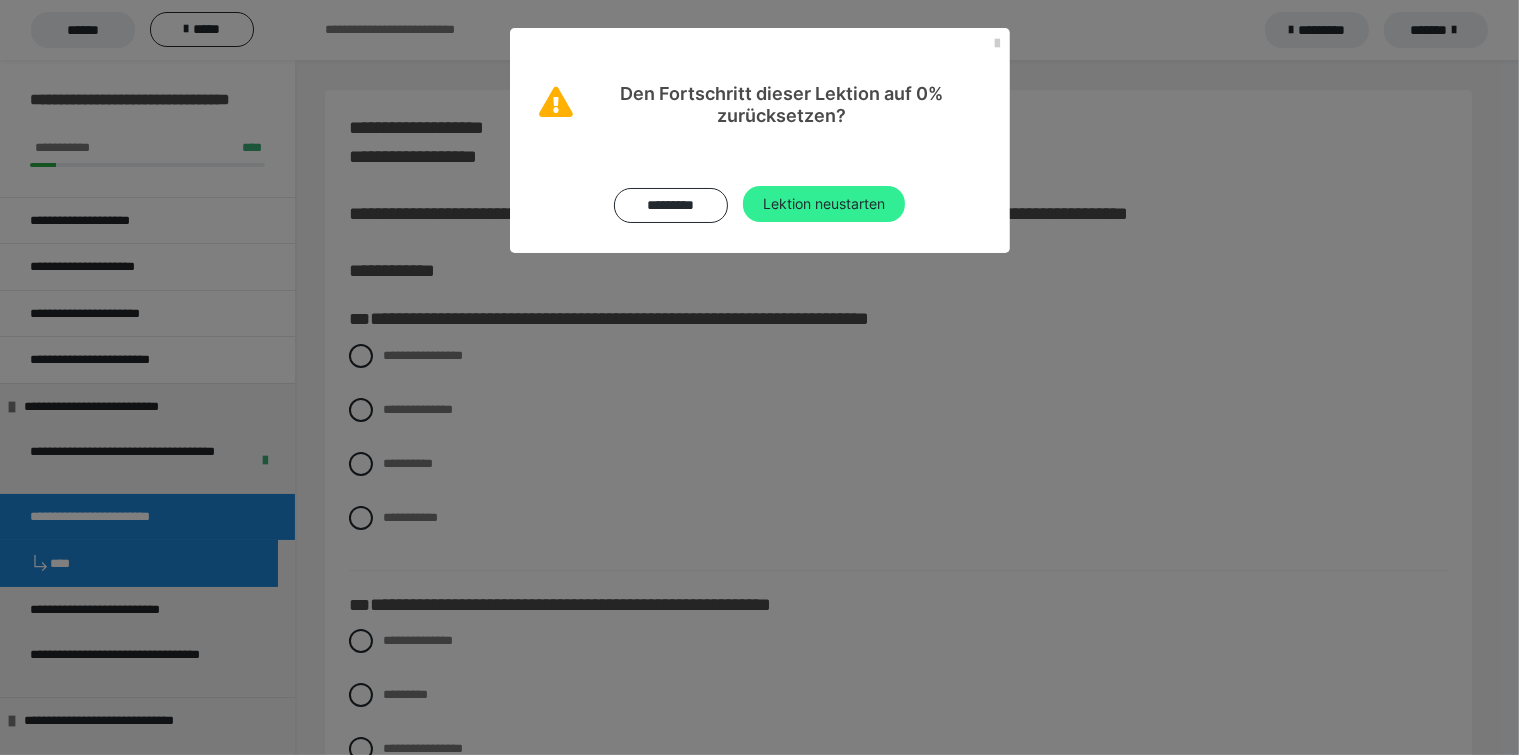 click on "Lektion neustarten" at bounding box center [824, 204] 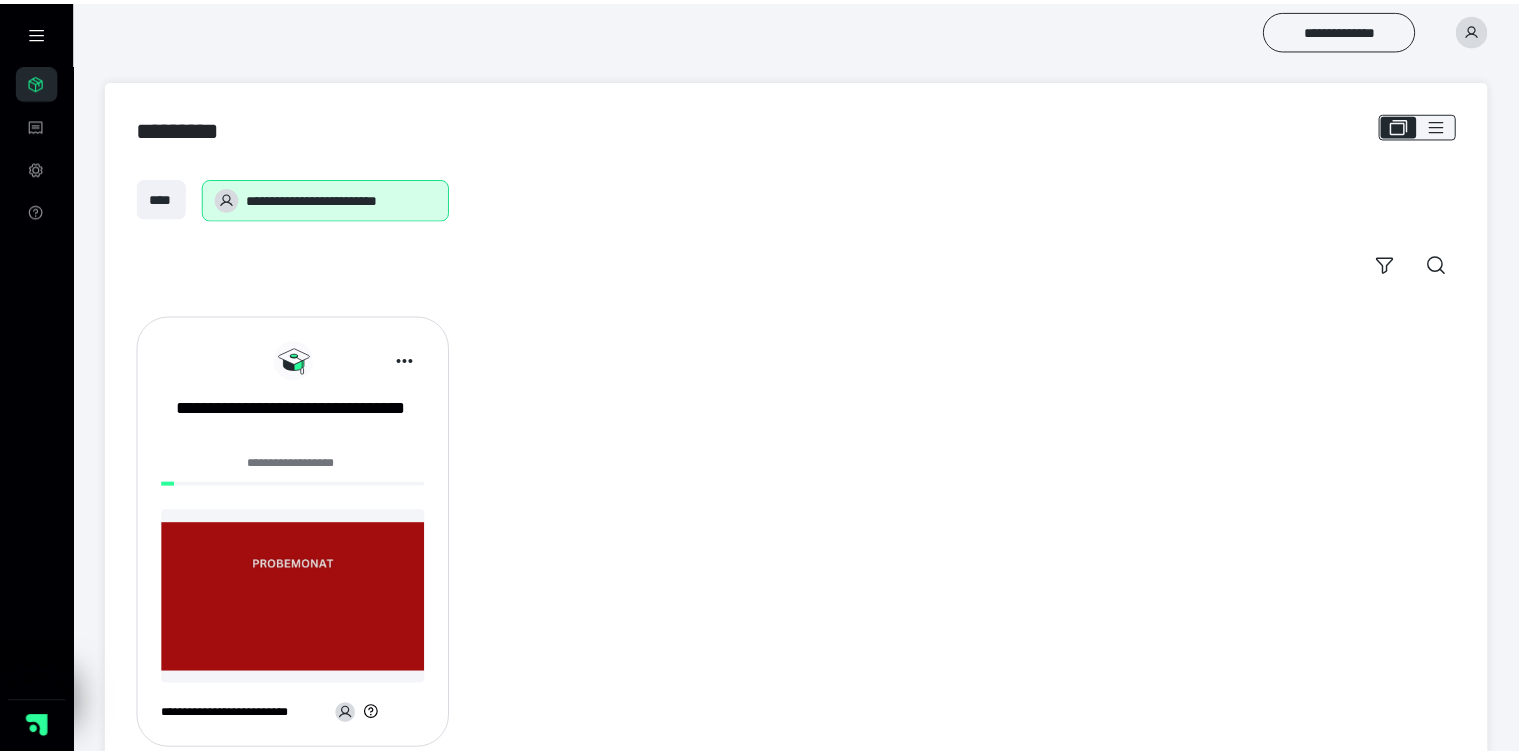 scroll, scrollTop: 0, scrollLeft: 0, axis: both 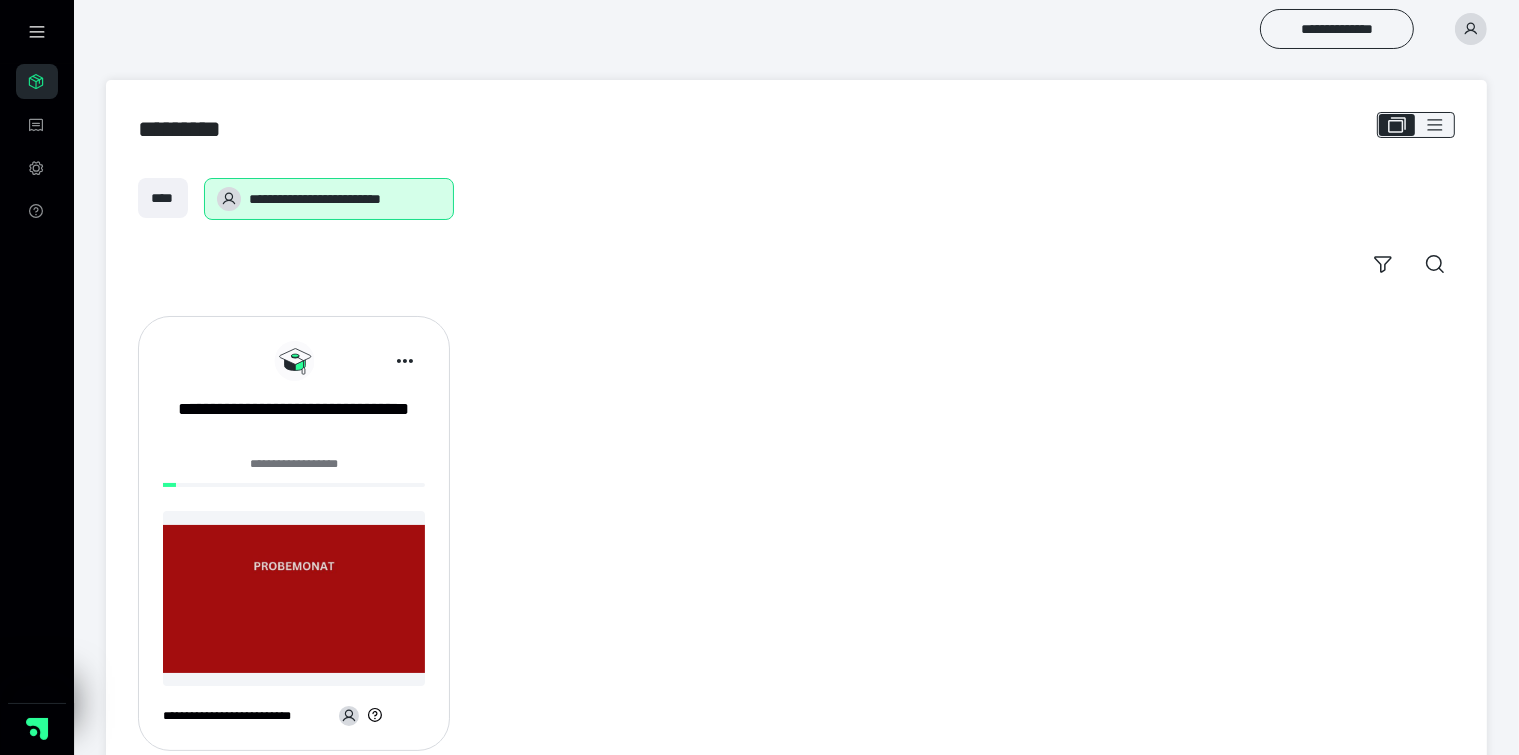 click at bounding box center [294, 598] 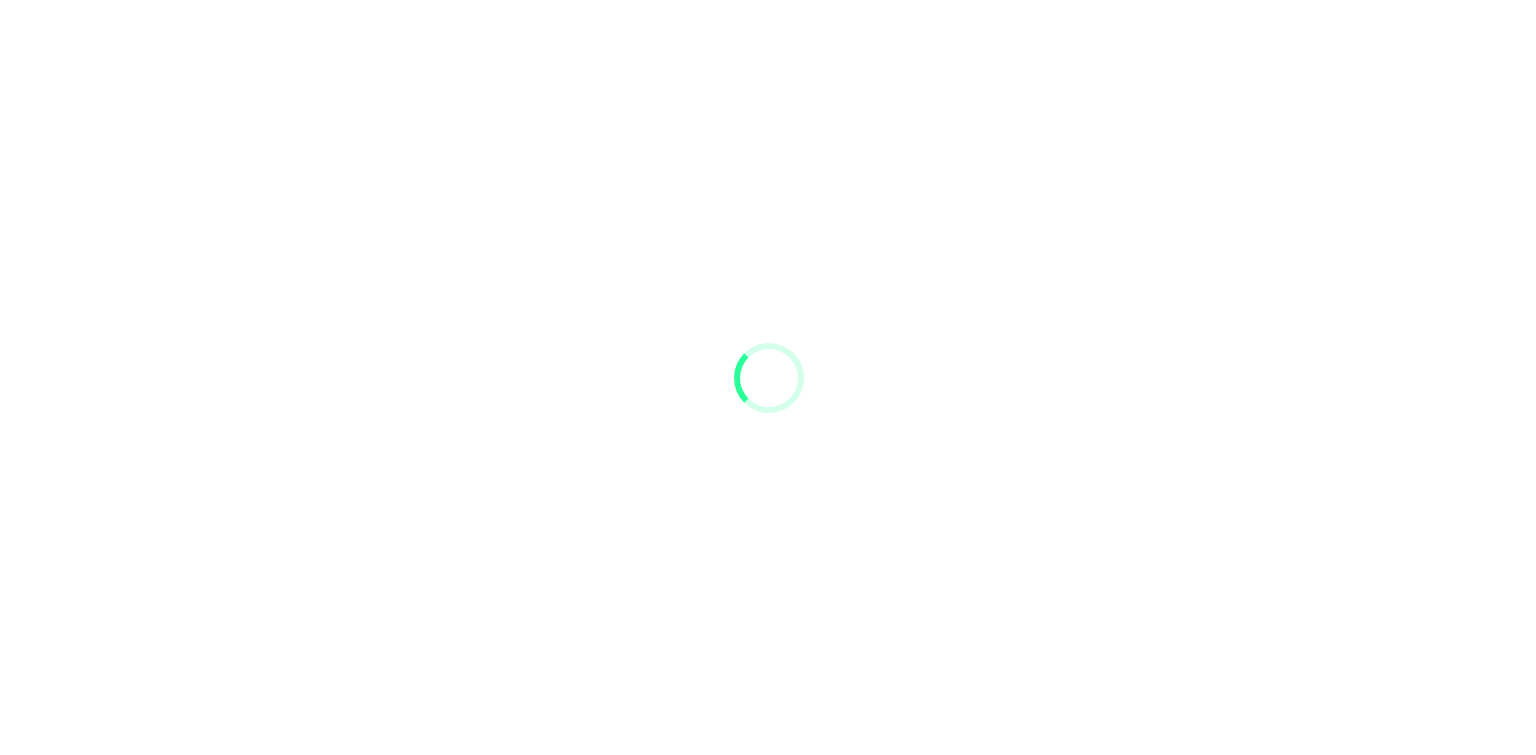 scroll, scrollTop: 0, scrollLeft: 0, axis: both 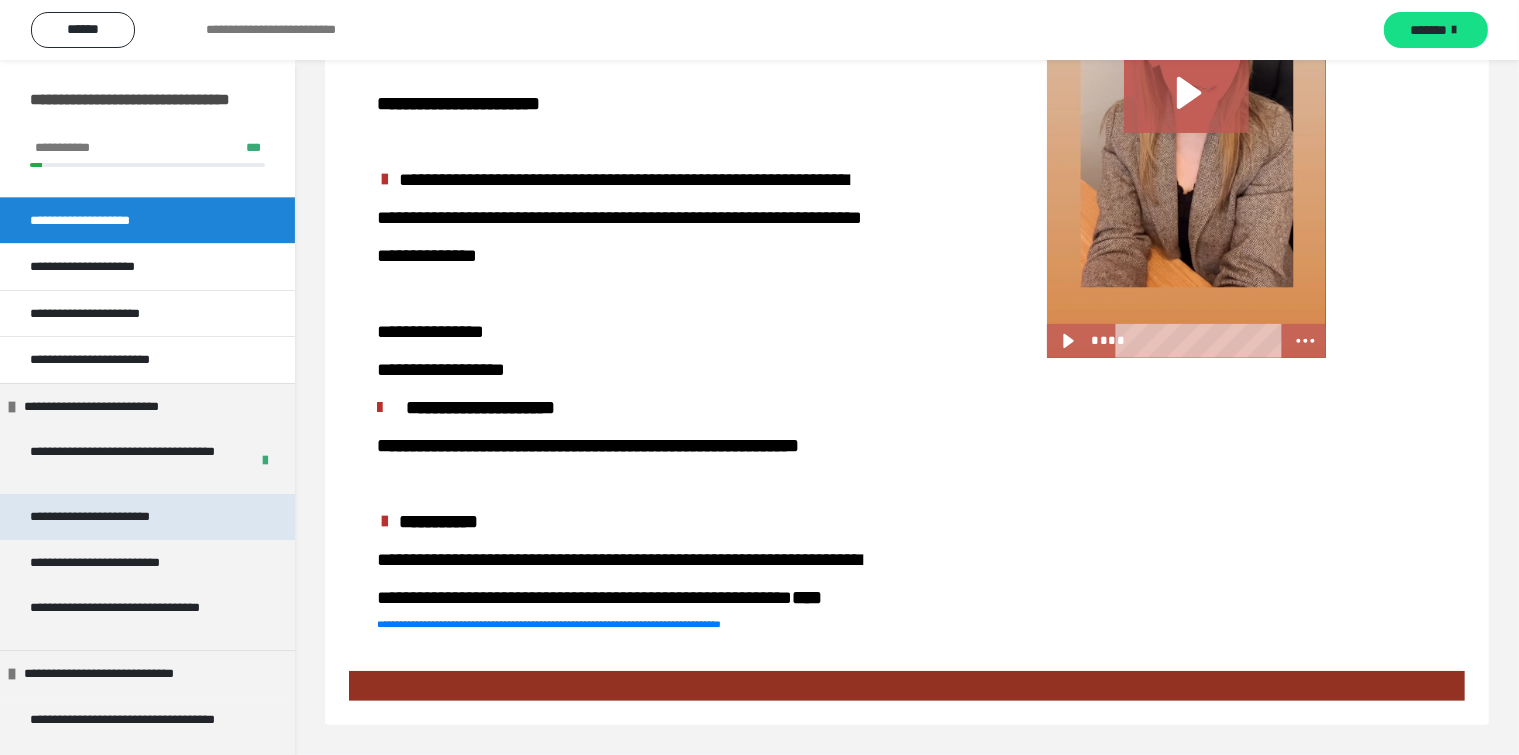 click on "**********" at bounding box center [122, 517] 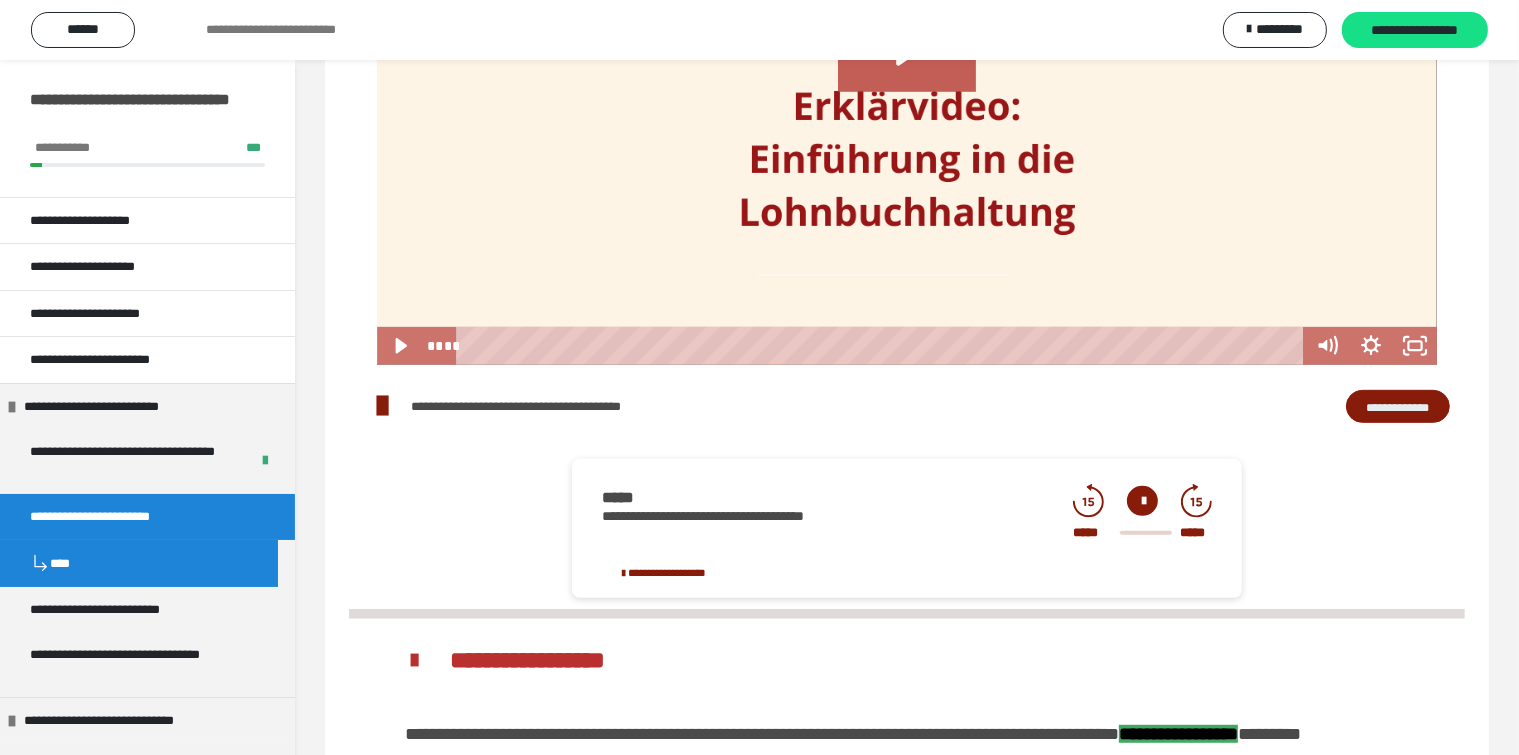 scroll, scrollTop: 1214, scrollLeft: 0, axis: vertical 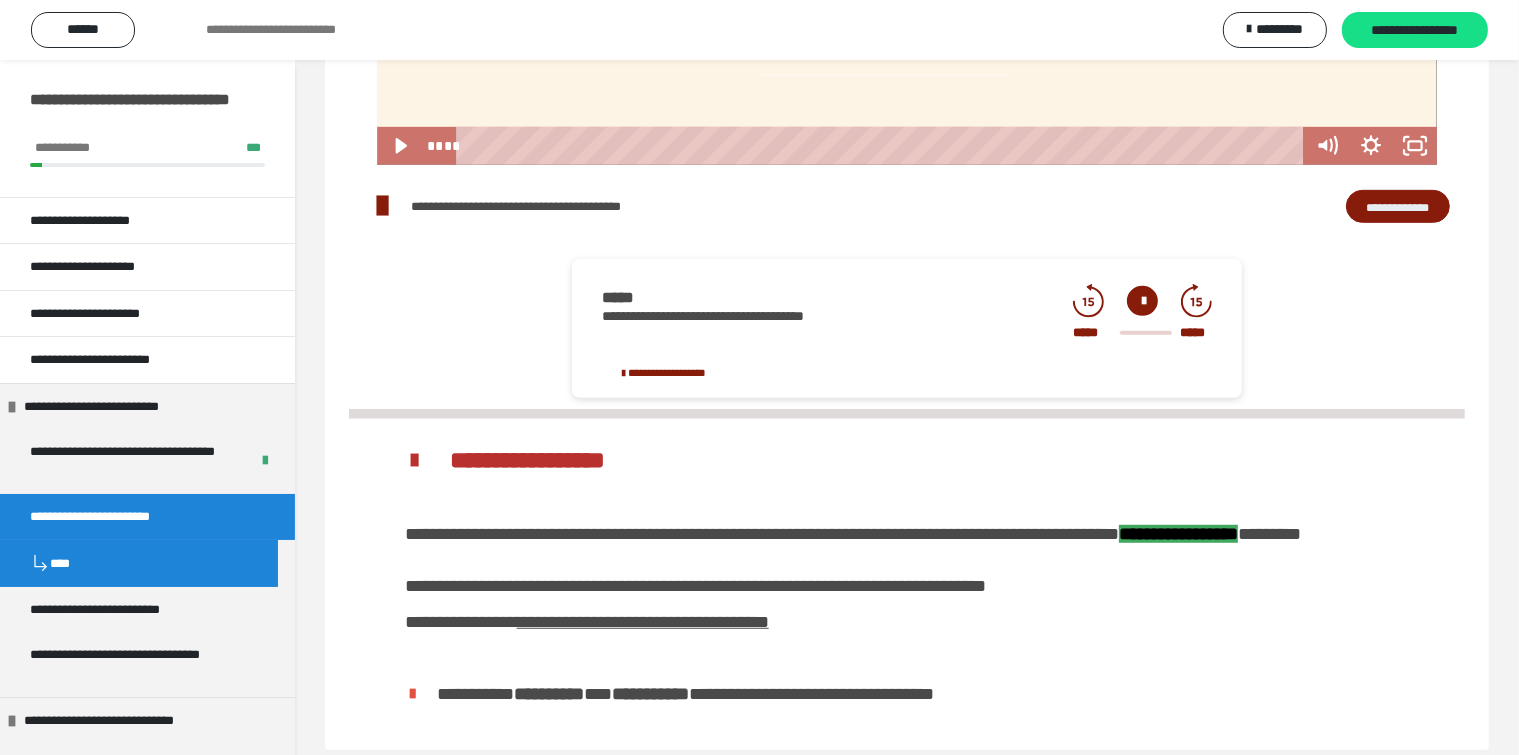 click at bounding box center (1142, 301) 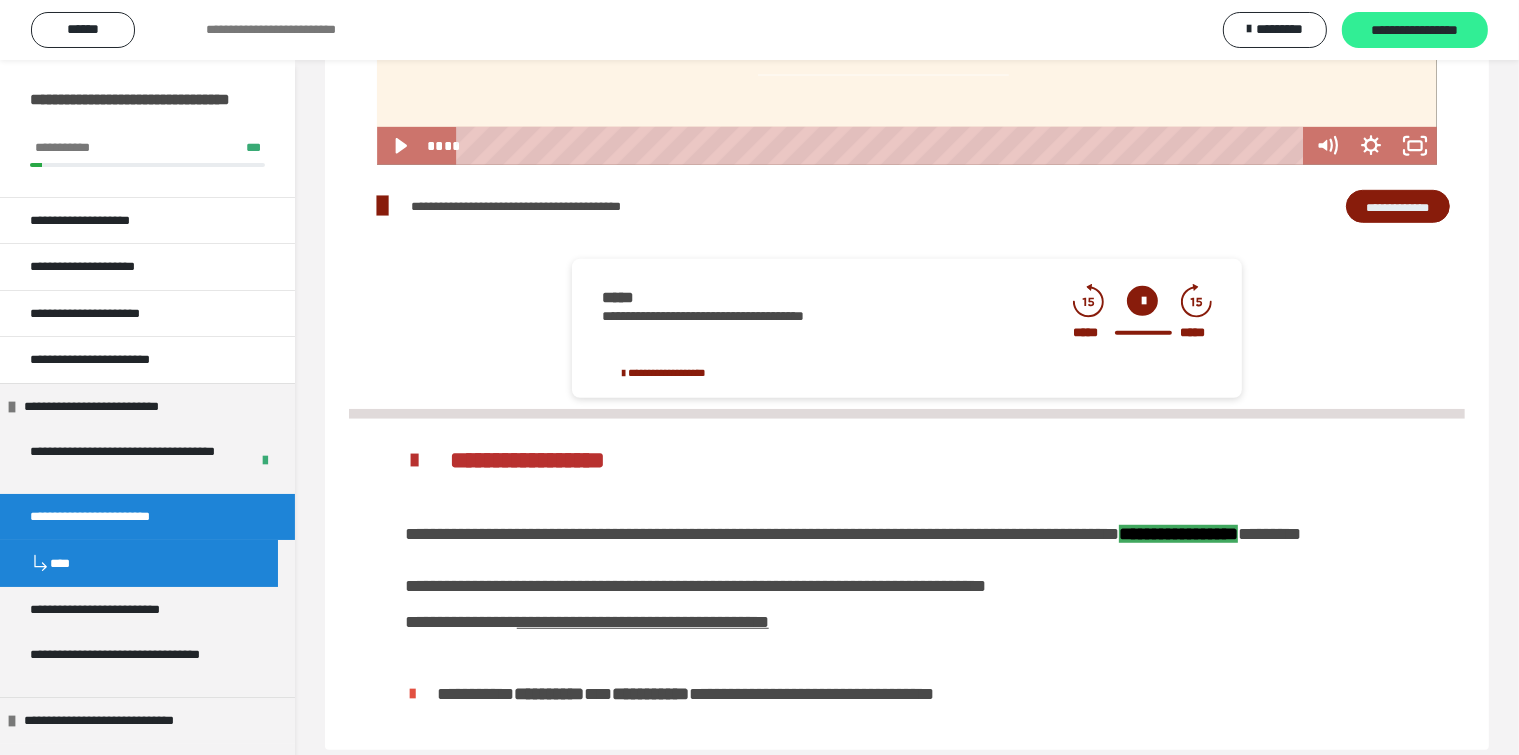 click on "**********" at bounding box center [1415, 31] 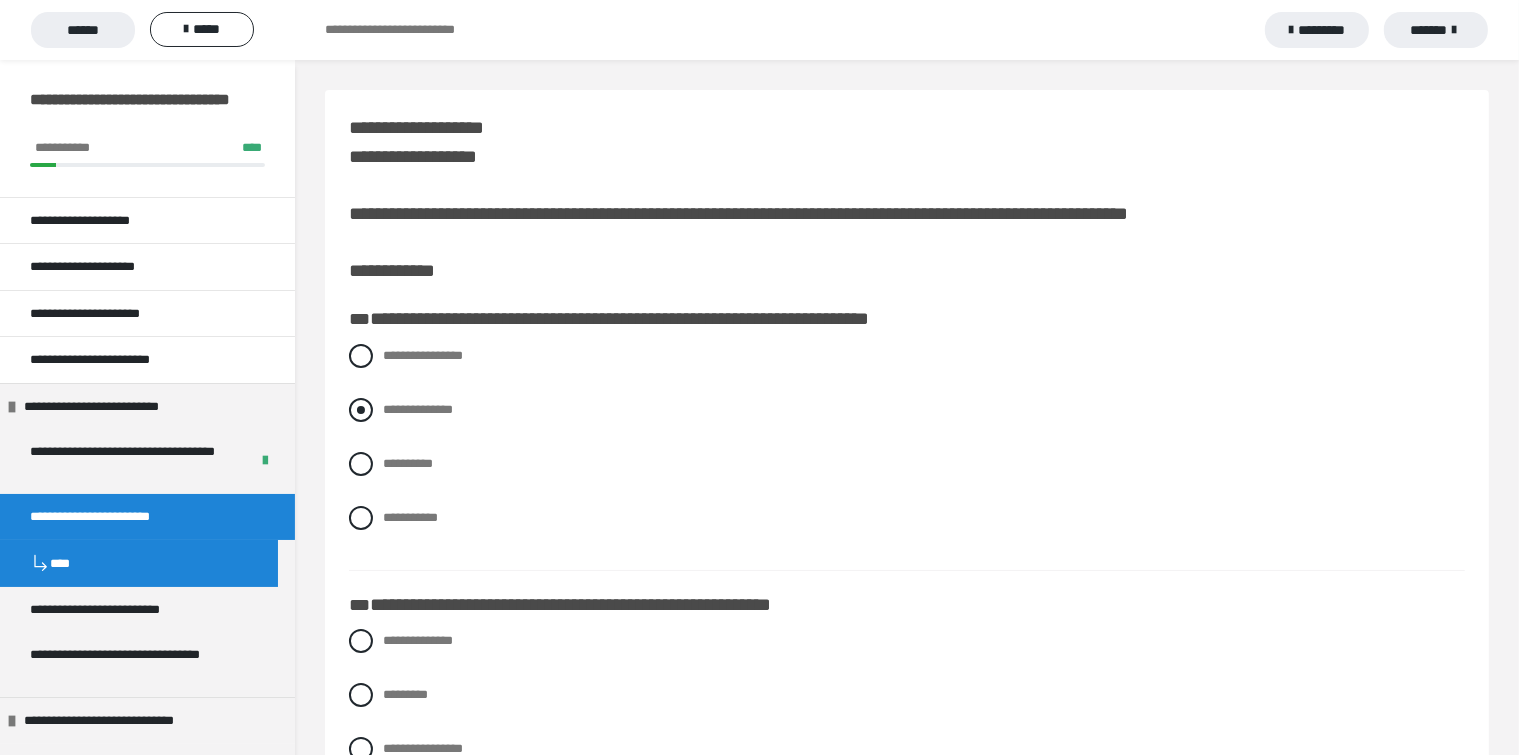 click at bounding box center (361, 410) 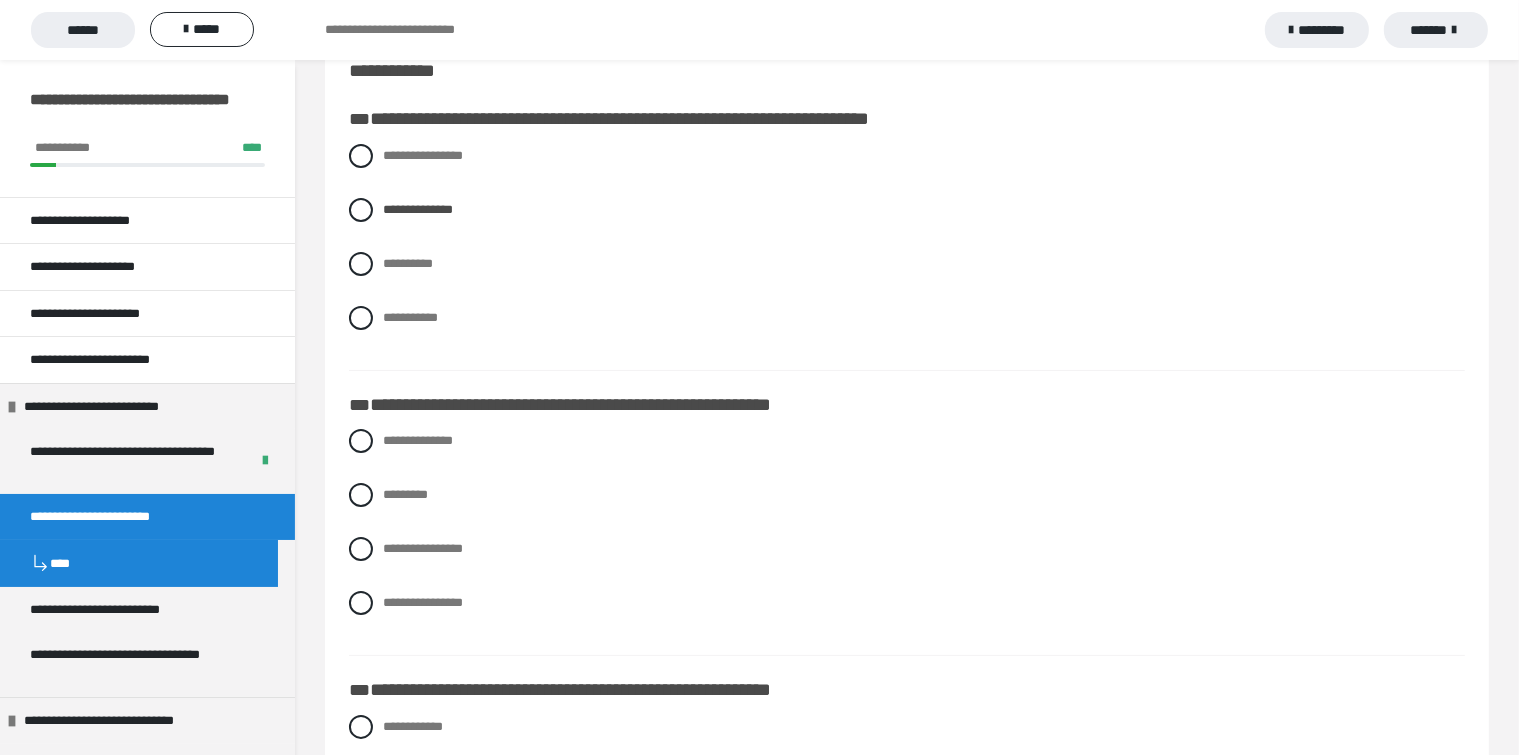 scroll, scrollTop: 300, scrollLeft: 0, axis: vertical 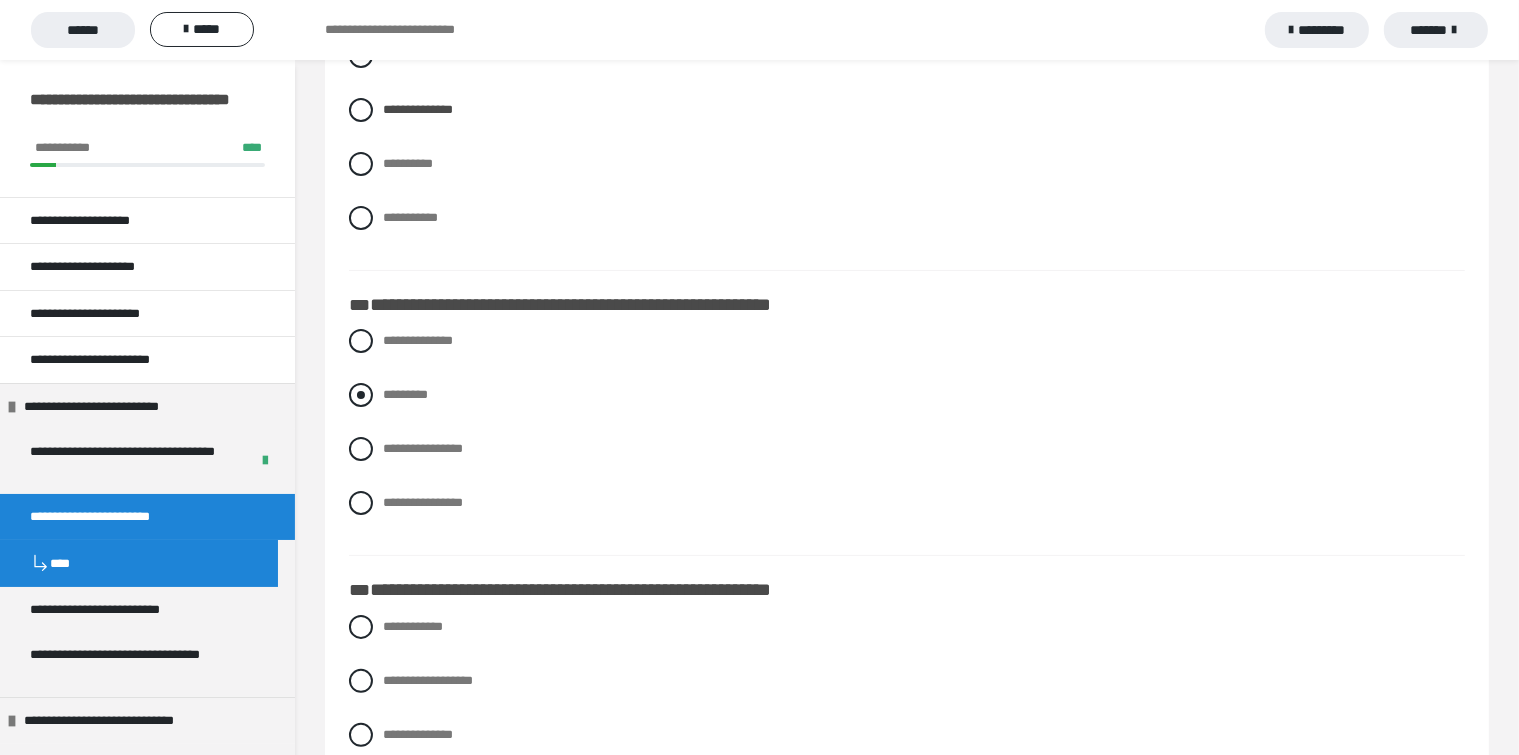 click at bounding box center [361, 395] 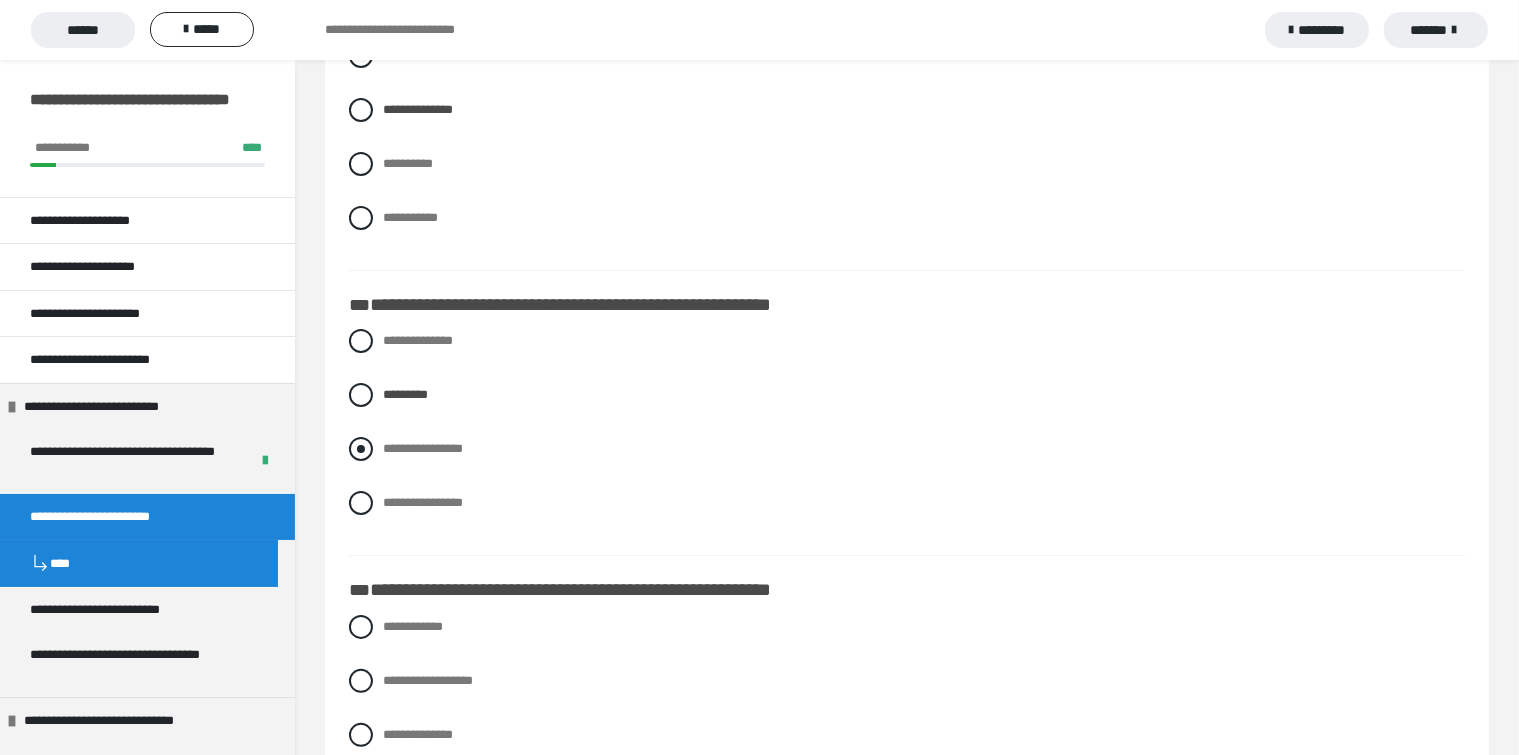 click at bounding box center [361, 449] 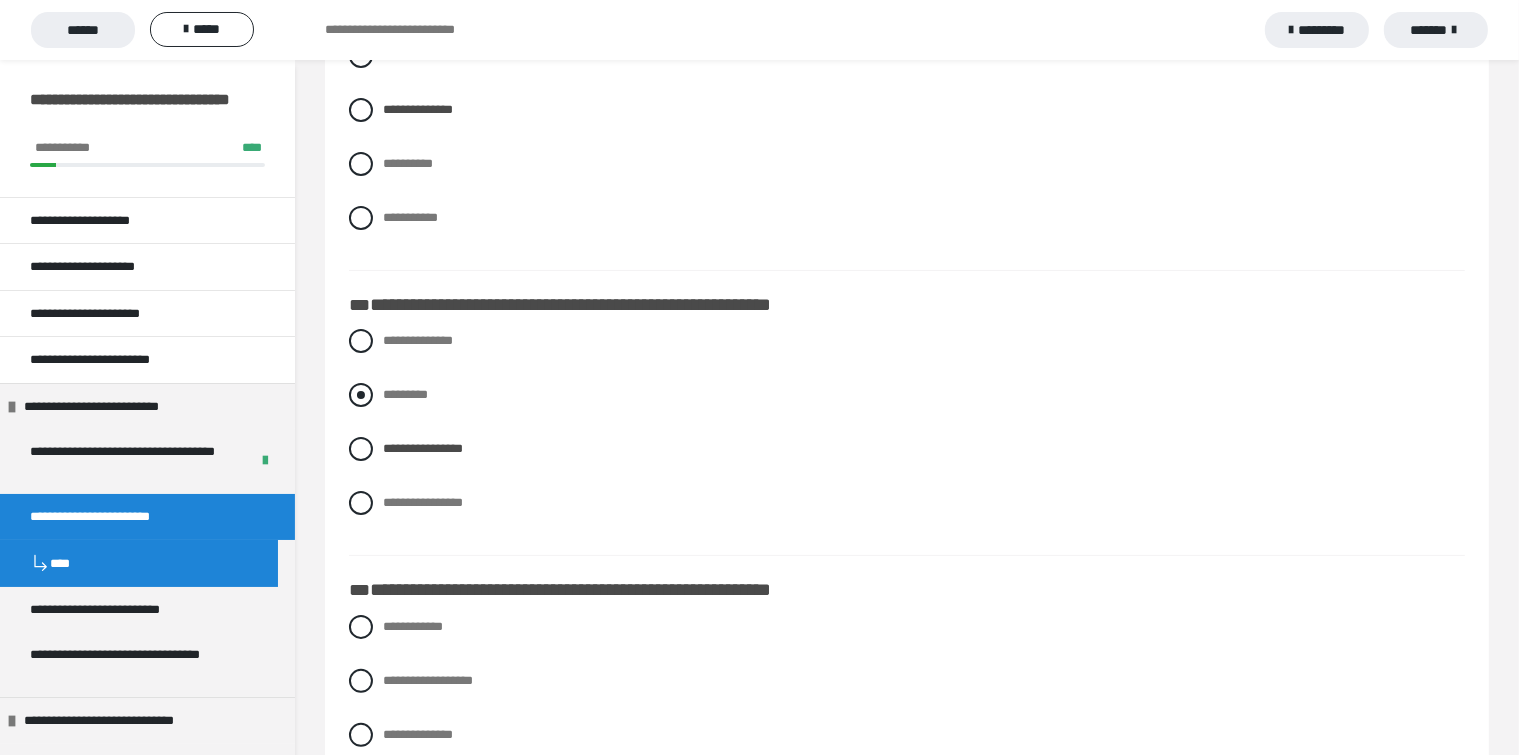 click at bounding box center [361, 395] 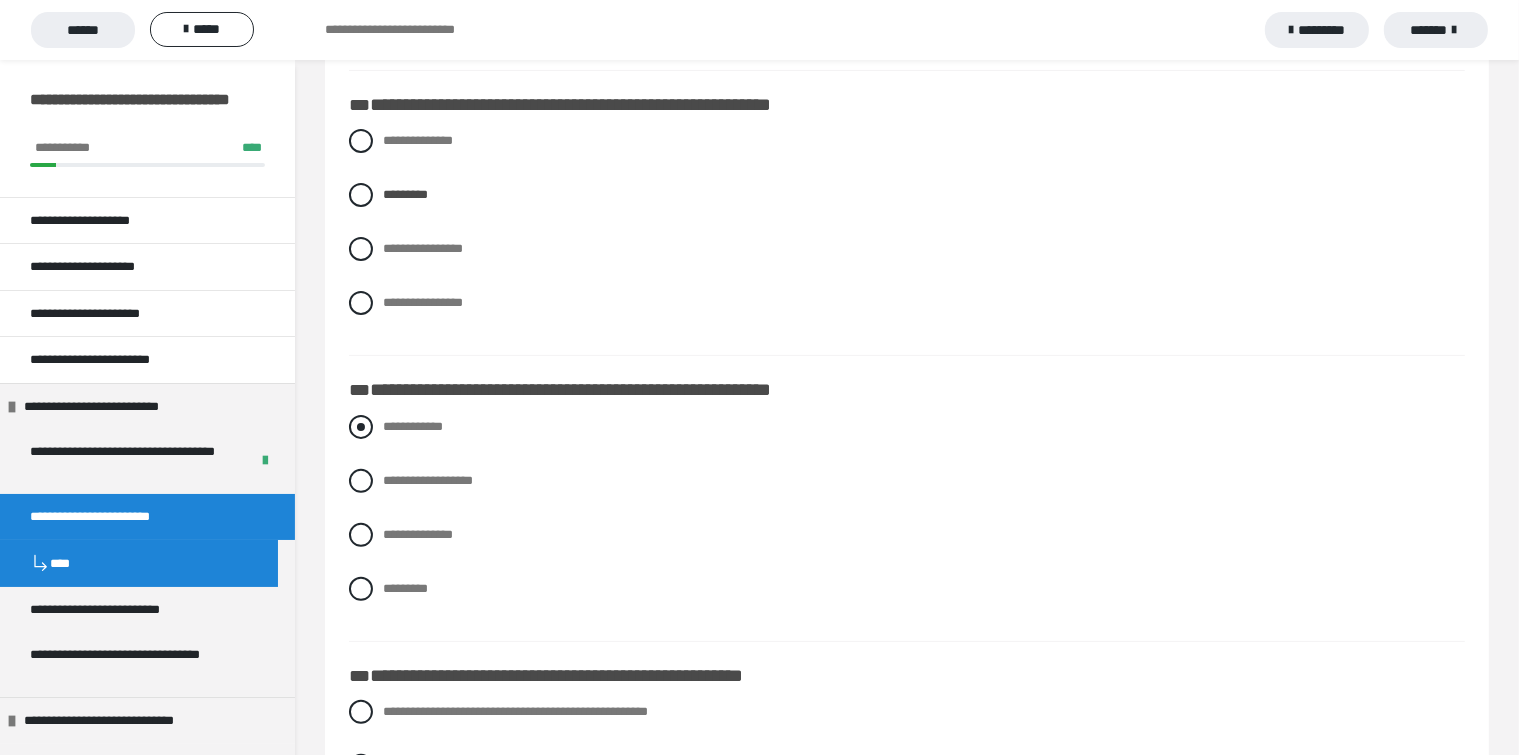 scroll, scrollTop: 600, scrollLeft: 0, axis: vertical 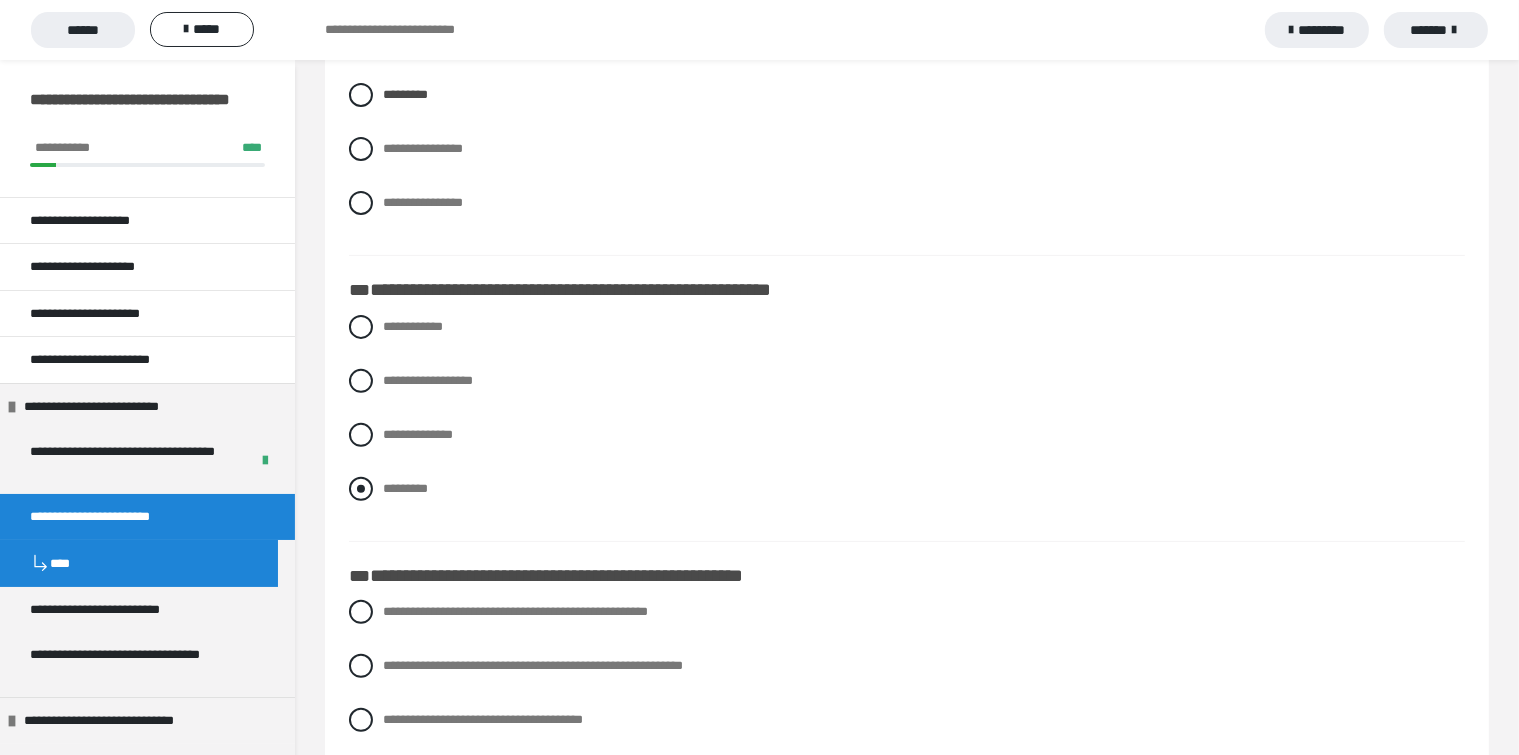 click at bounding box center (361, 489) 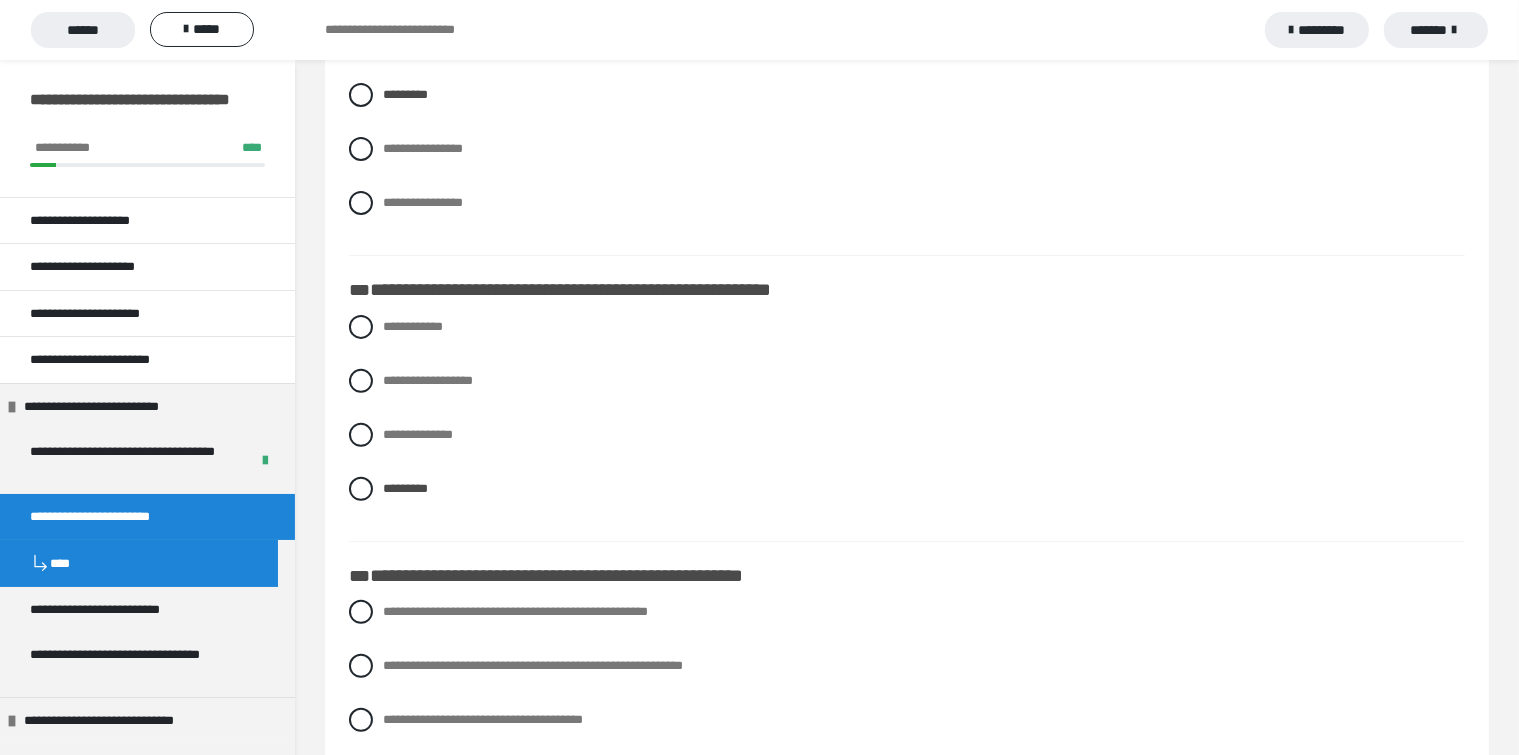 scroll, scrollTop: 900, scrollLeft: 0, axis: vertical 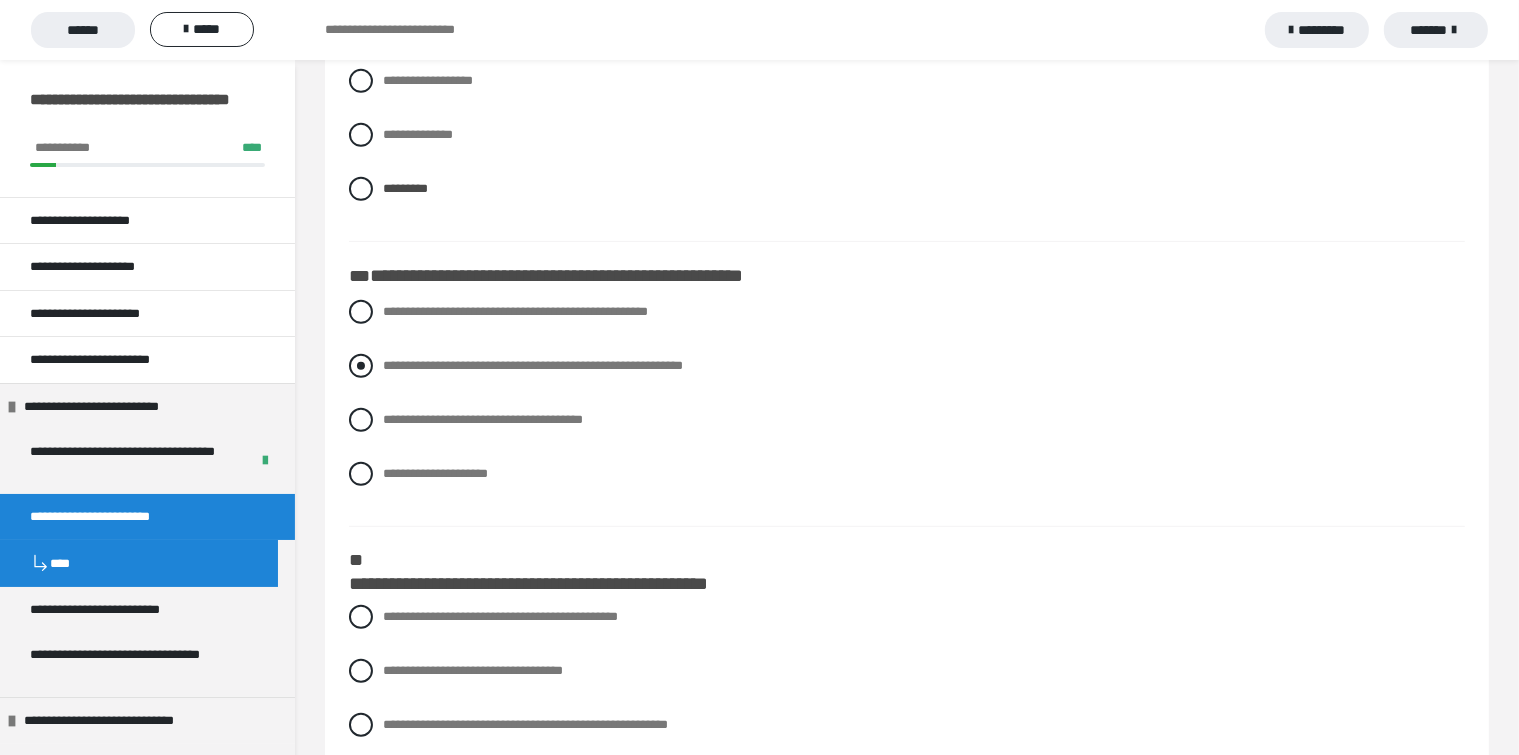 click at bounding box center (361, 366) 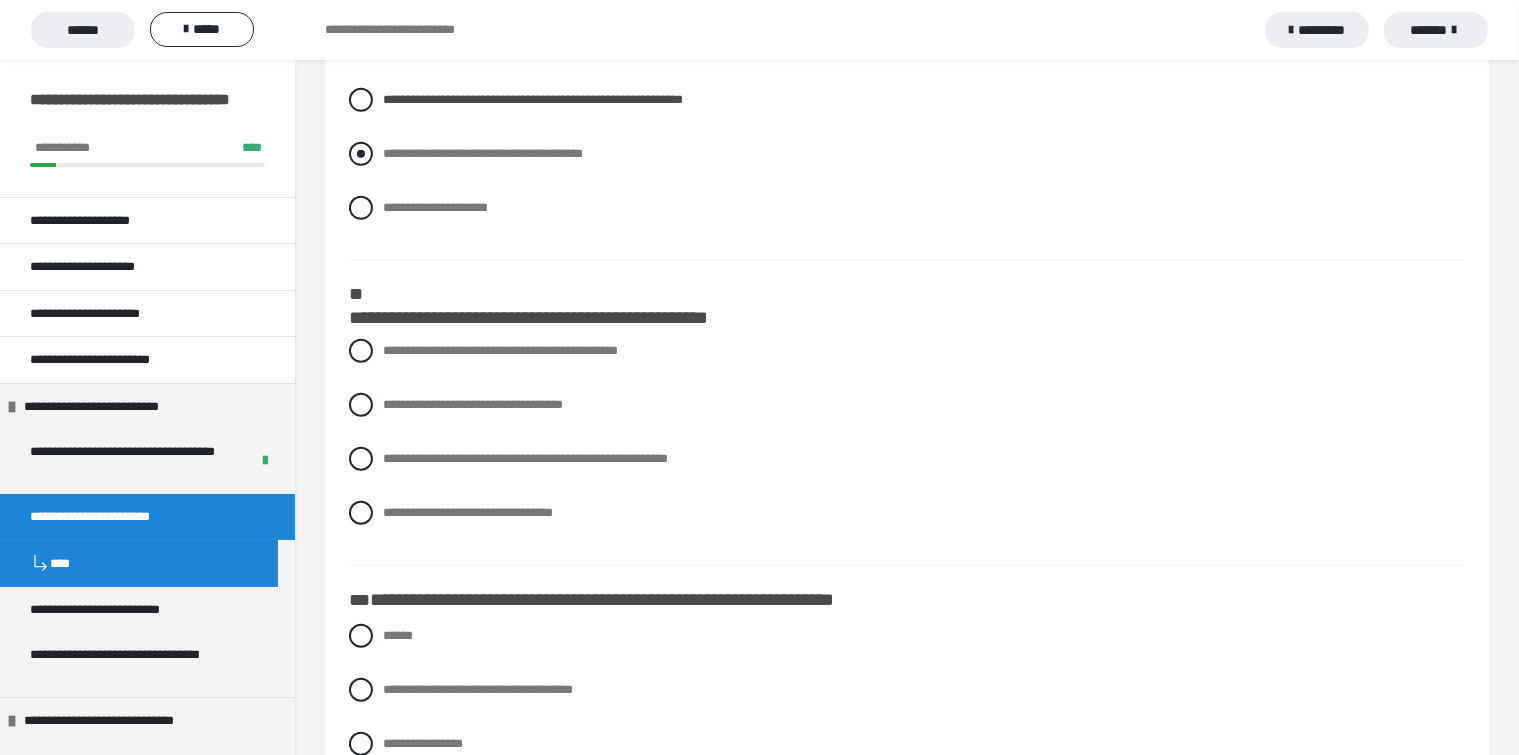 scroll, scrollTop: 1200, scrollLeft: 0, axis: vertical 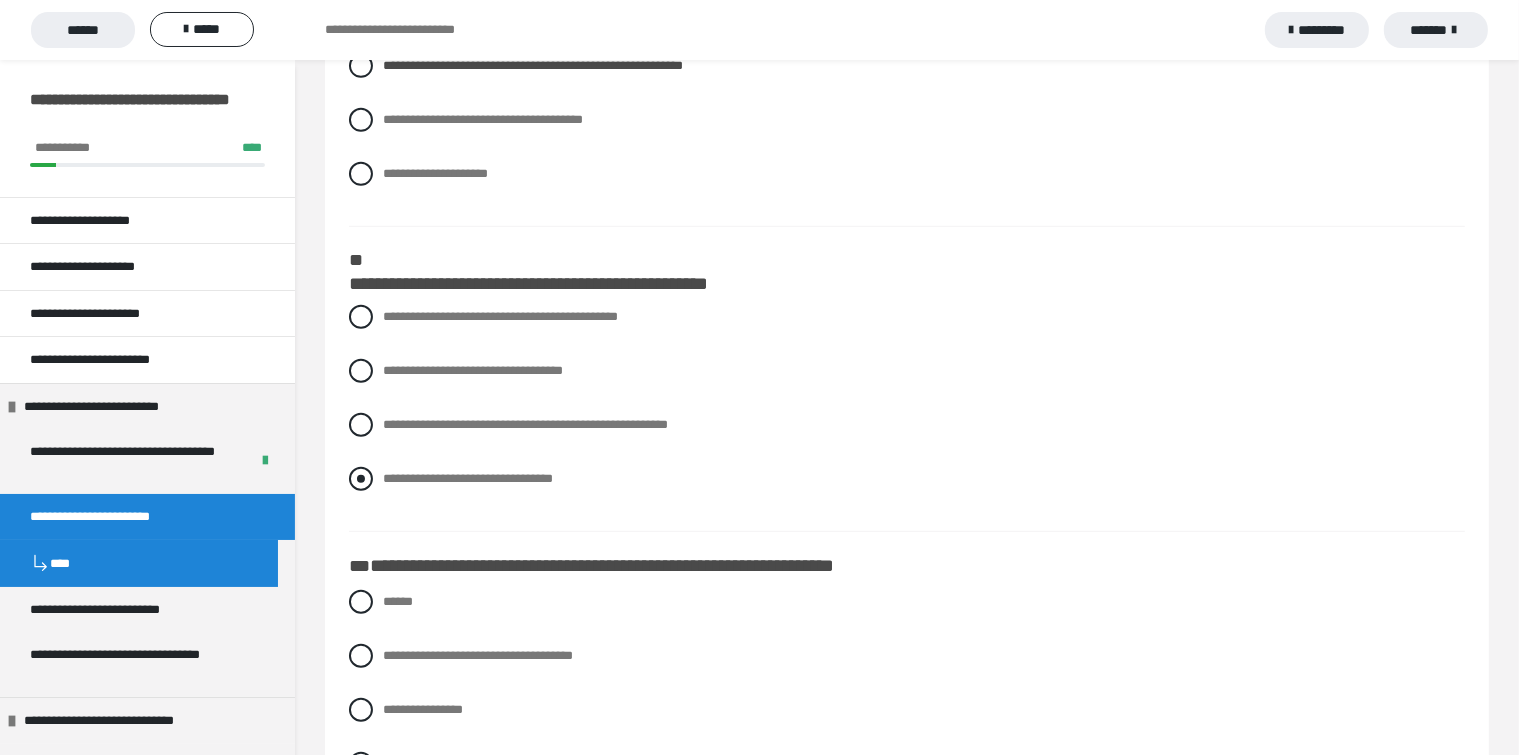click at bounding box center [361, 479] 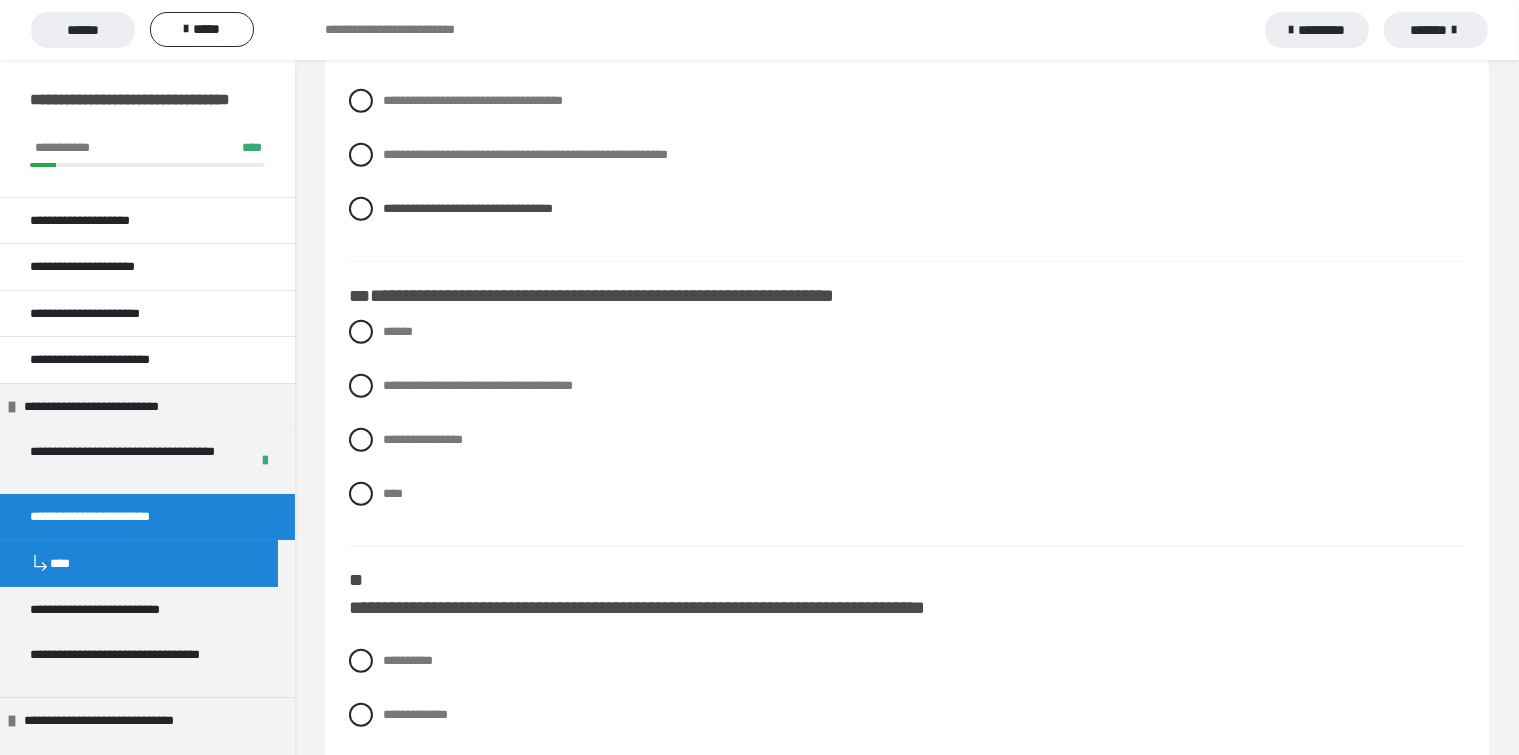 scroll, scrollTop: 1500, scrollLeft: 0, axis: vertical 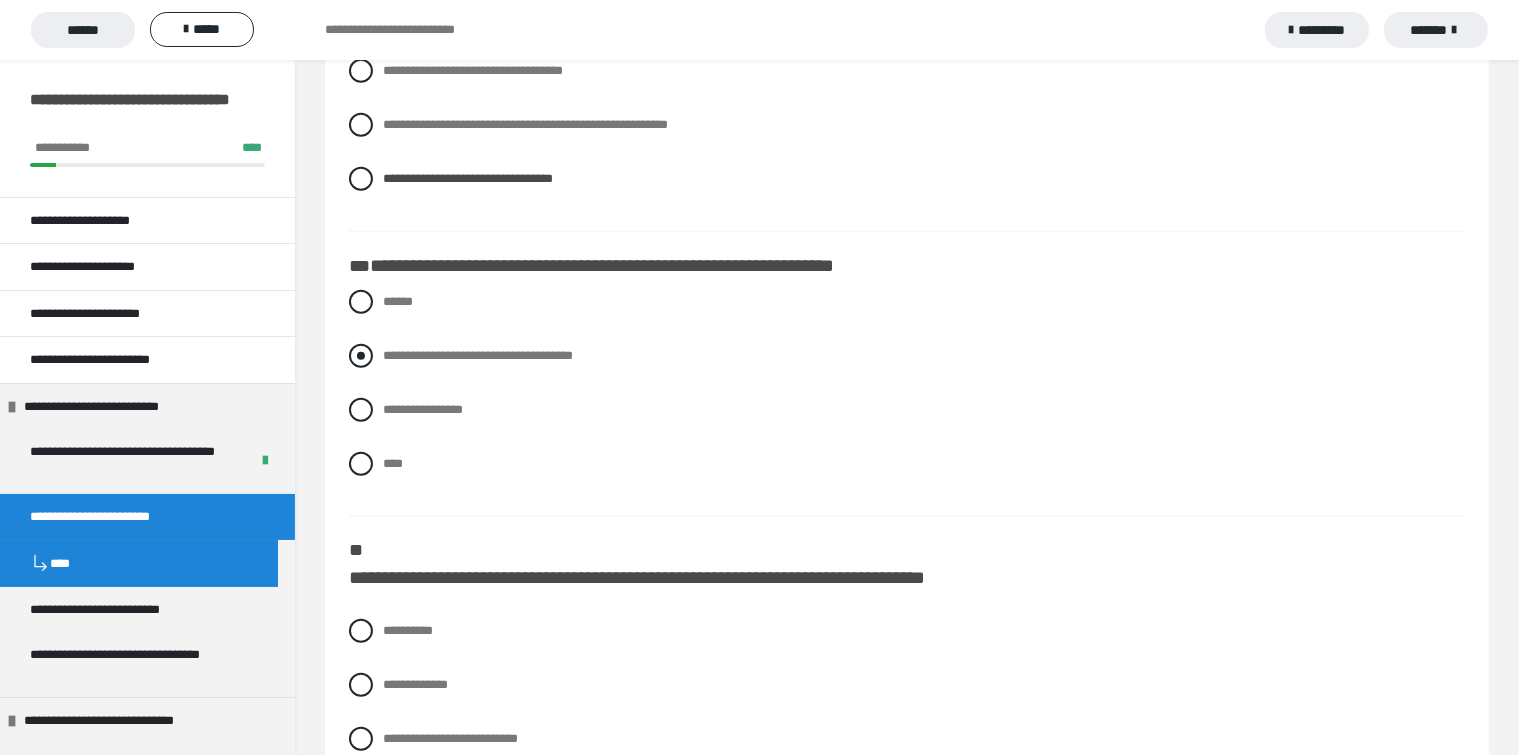 click at bounding box center (361, 356) 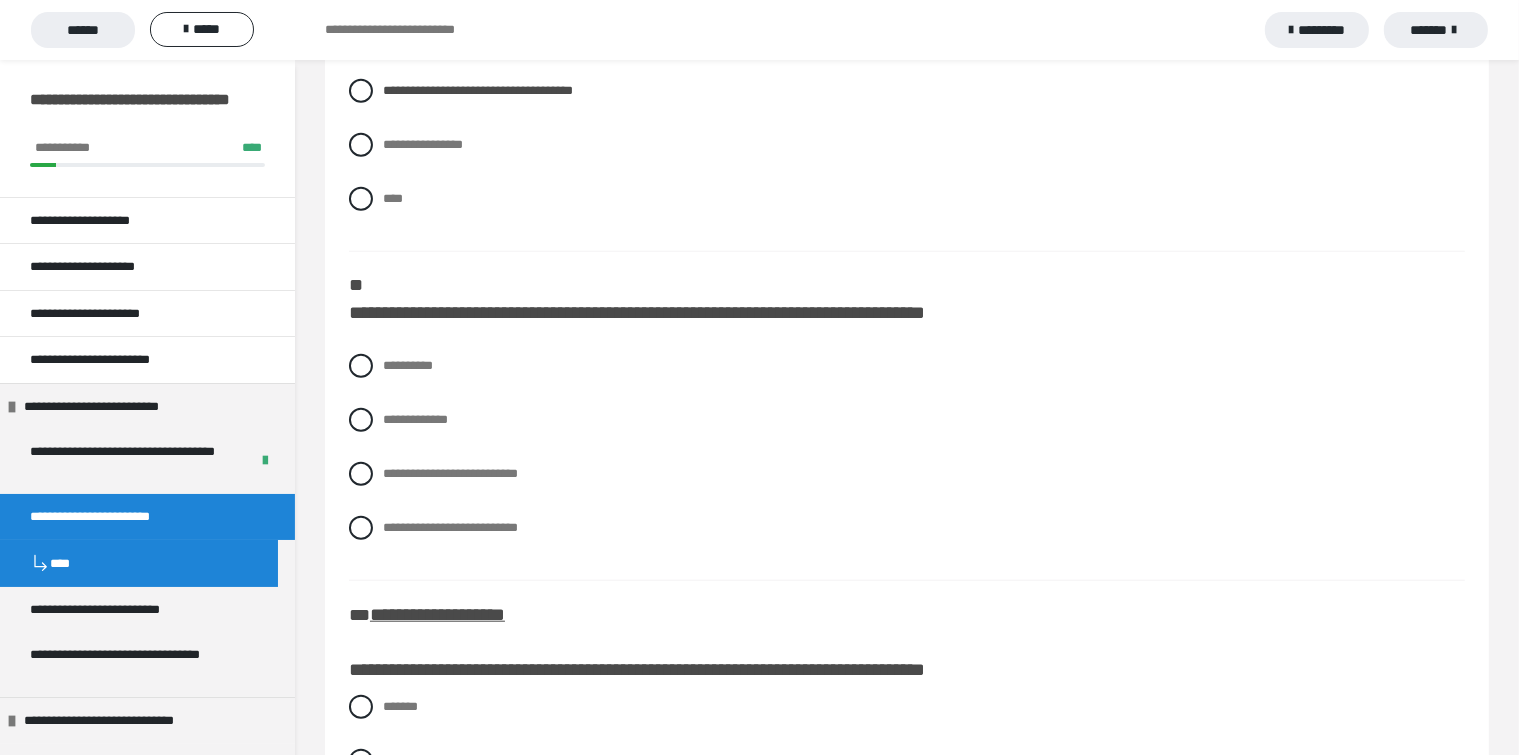 scroll, scrollTop: 1800, scrollLeft: 0, axis: vertical 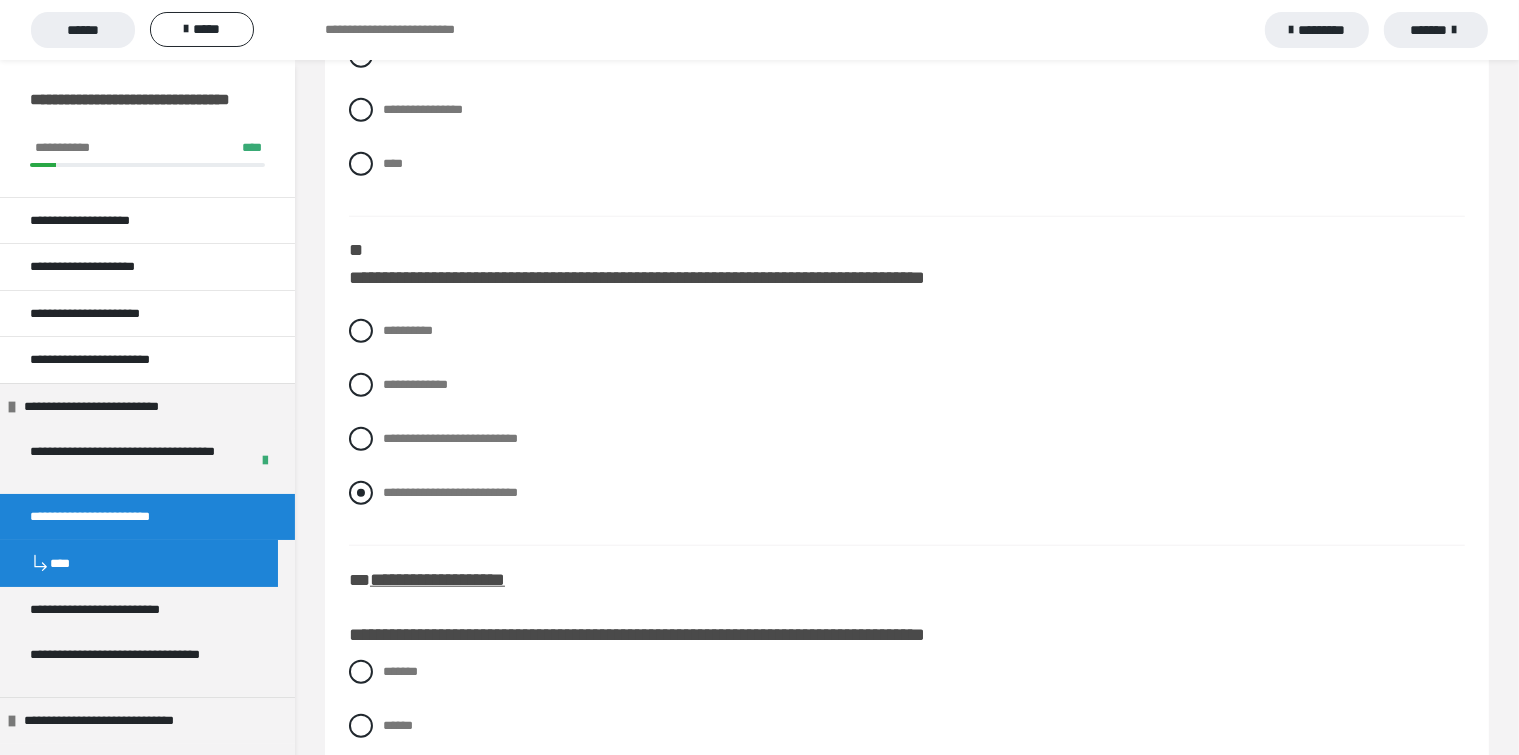click at bounding box center (361, 493) 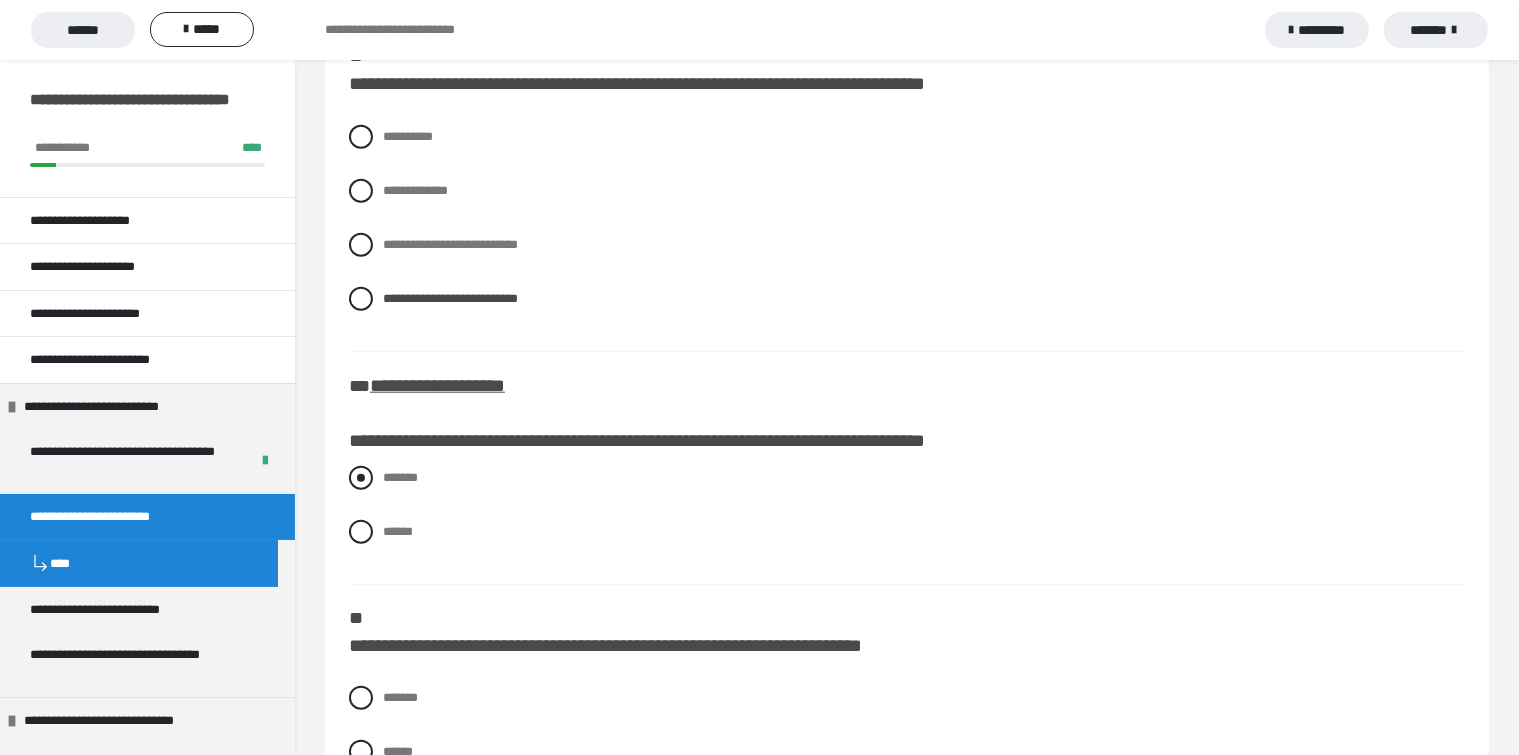 scroll, scrollTop: 2000, scrollLeft: 0, axis: vertical 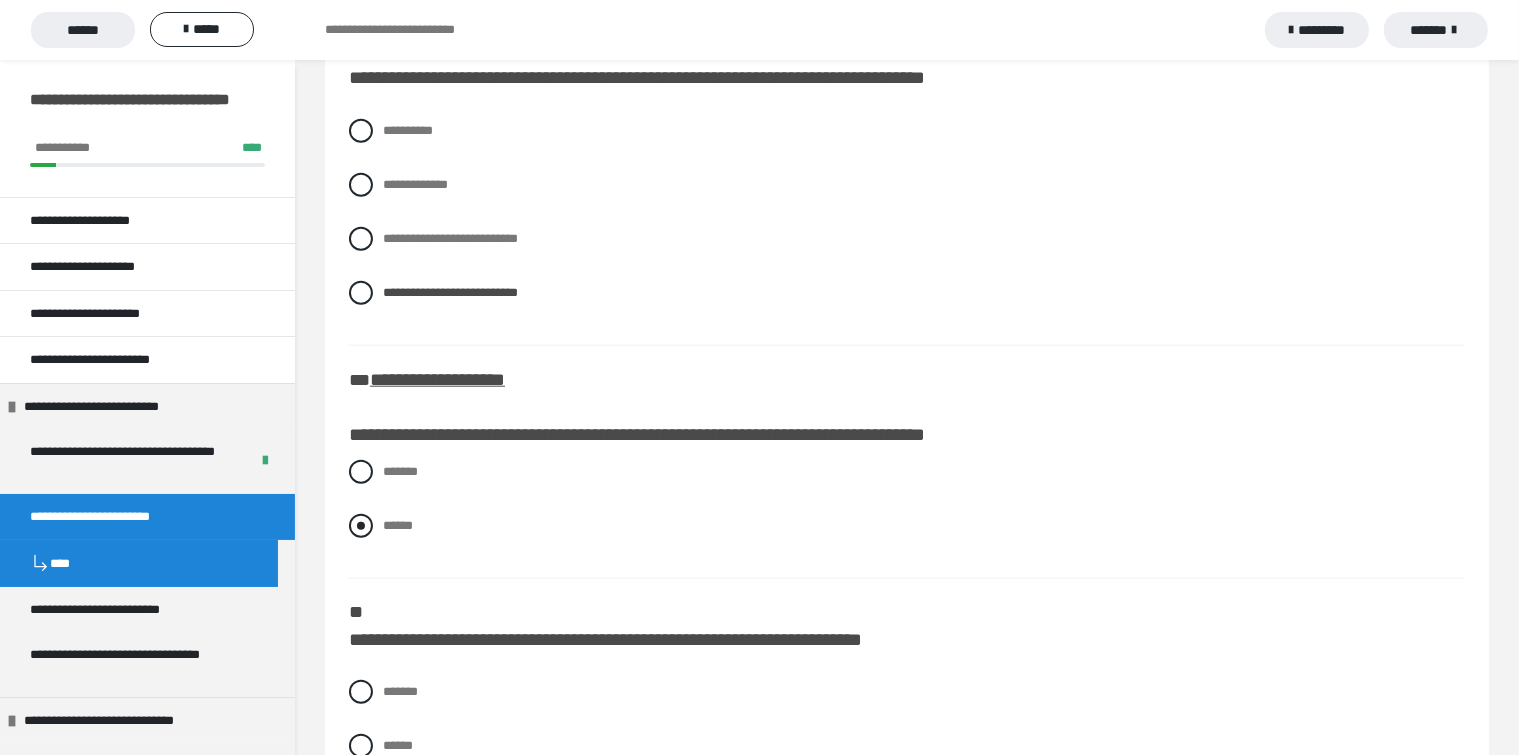 click at bounding box center [361, 526] 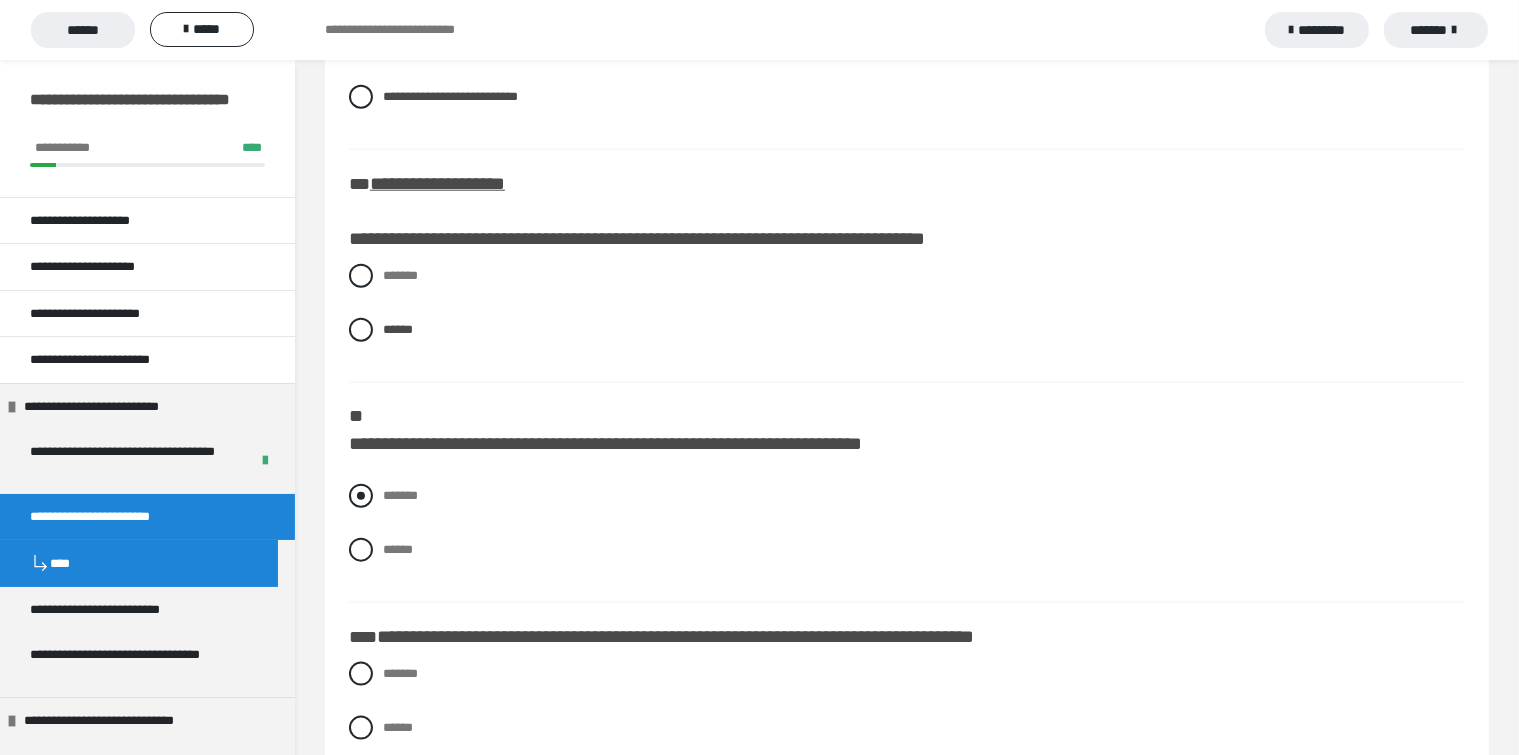 scroll, scrollTop: 2200, scrollLeft: 0, axis: vertical 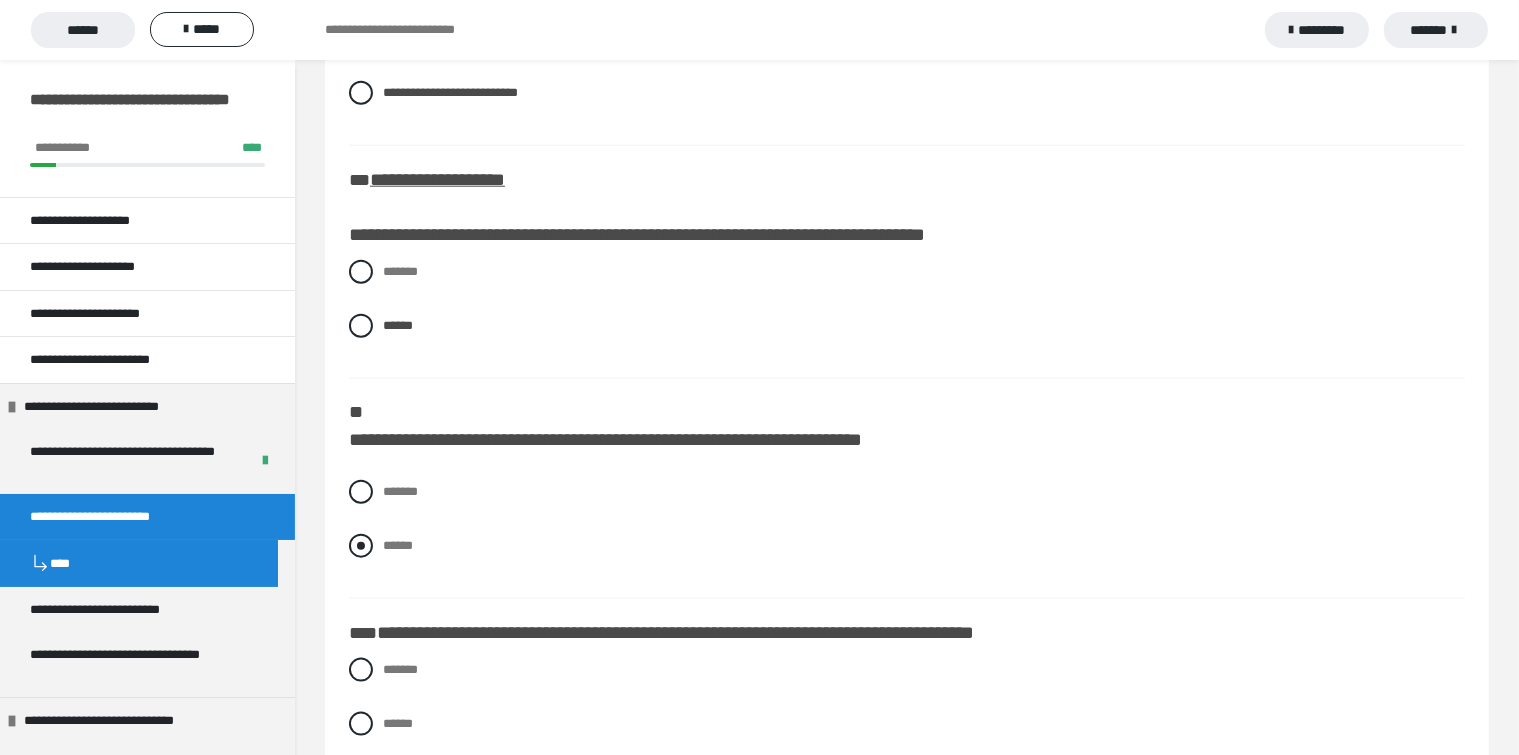 click at bounding box center [361, 546] 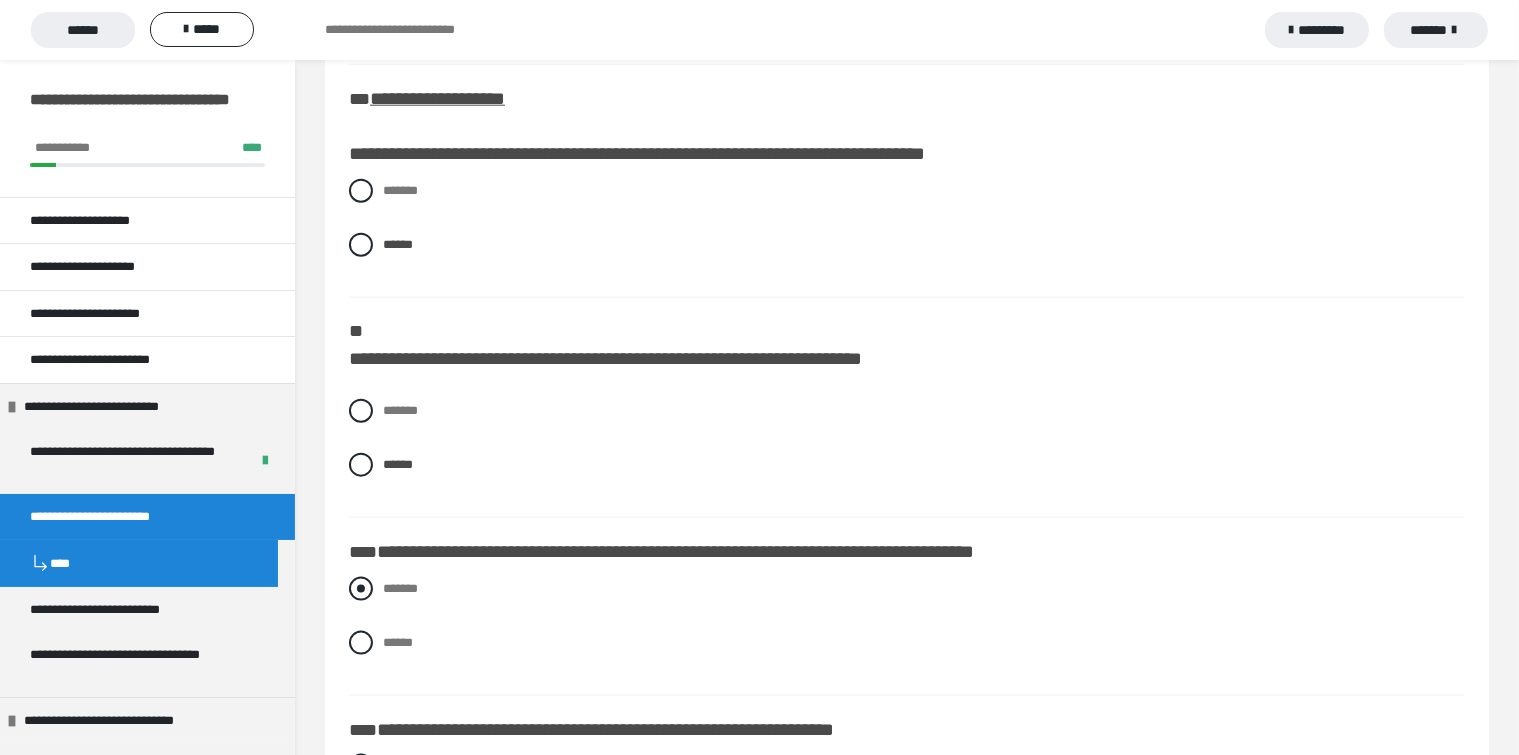 scroll, scrollTop: 2400, scrollLeft: 0, axis: vertical 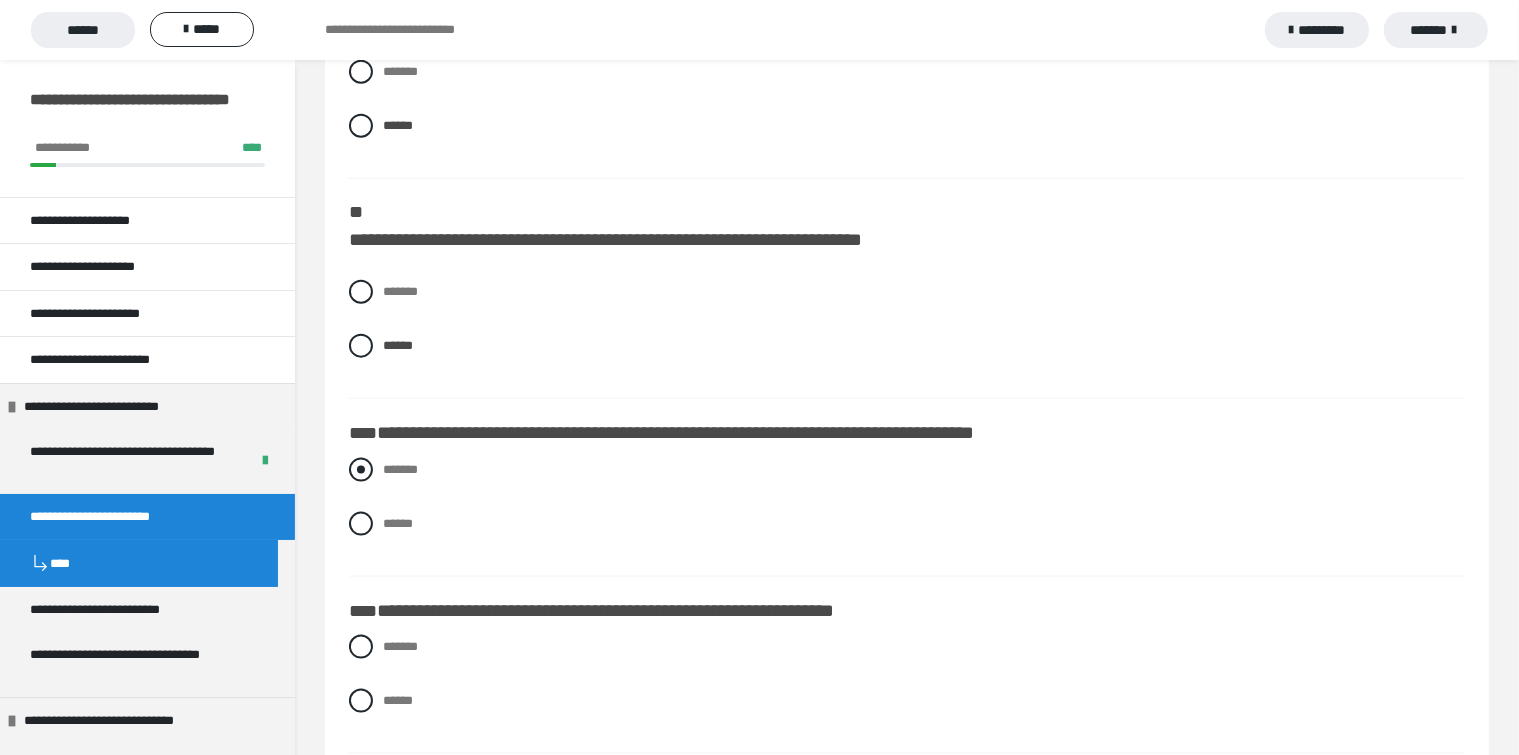 click at bounding box center (361, 470) 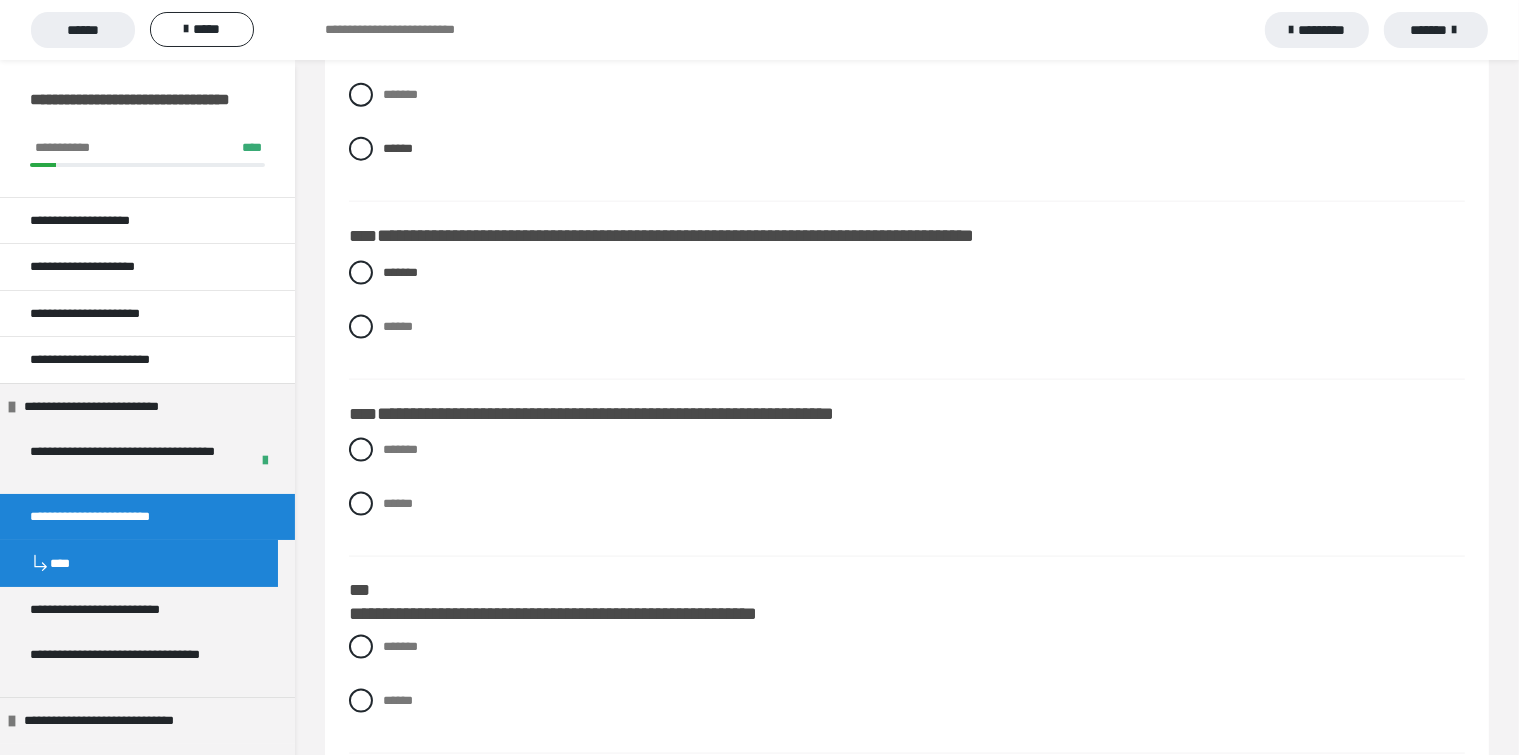 scroll, scrollTop: 2600, scrollLeft: 0, axis: vertical 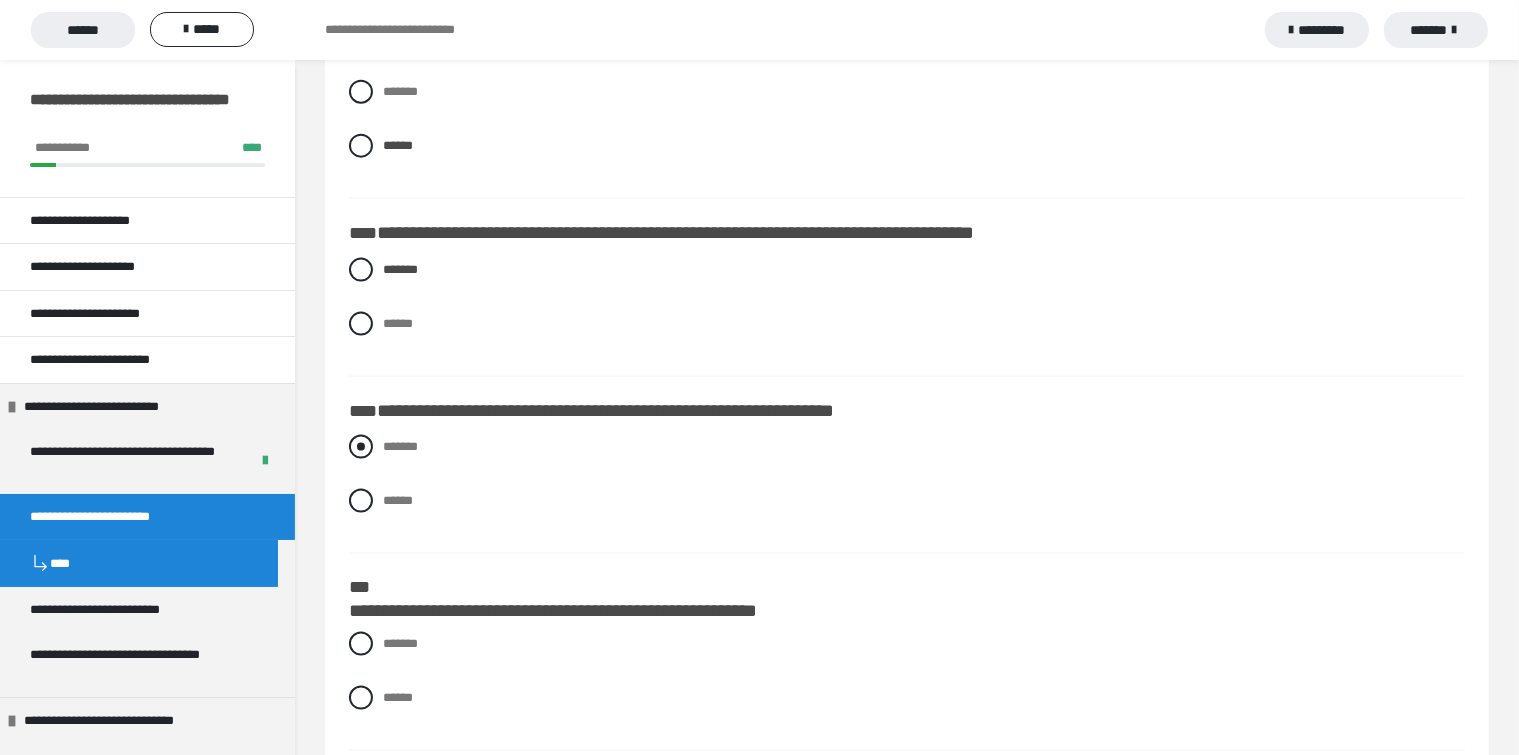 click at bounding box center (361, 447) 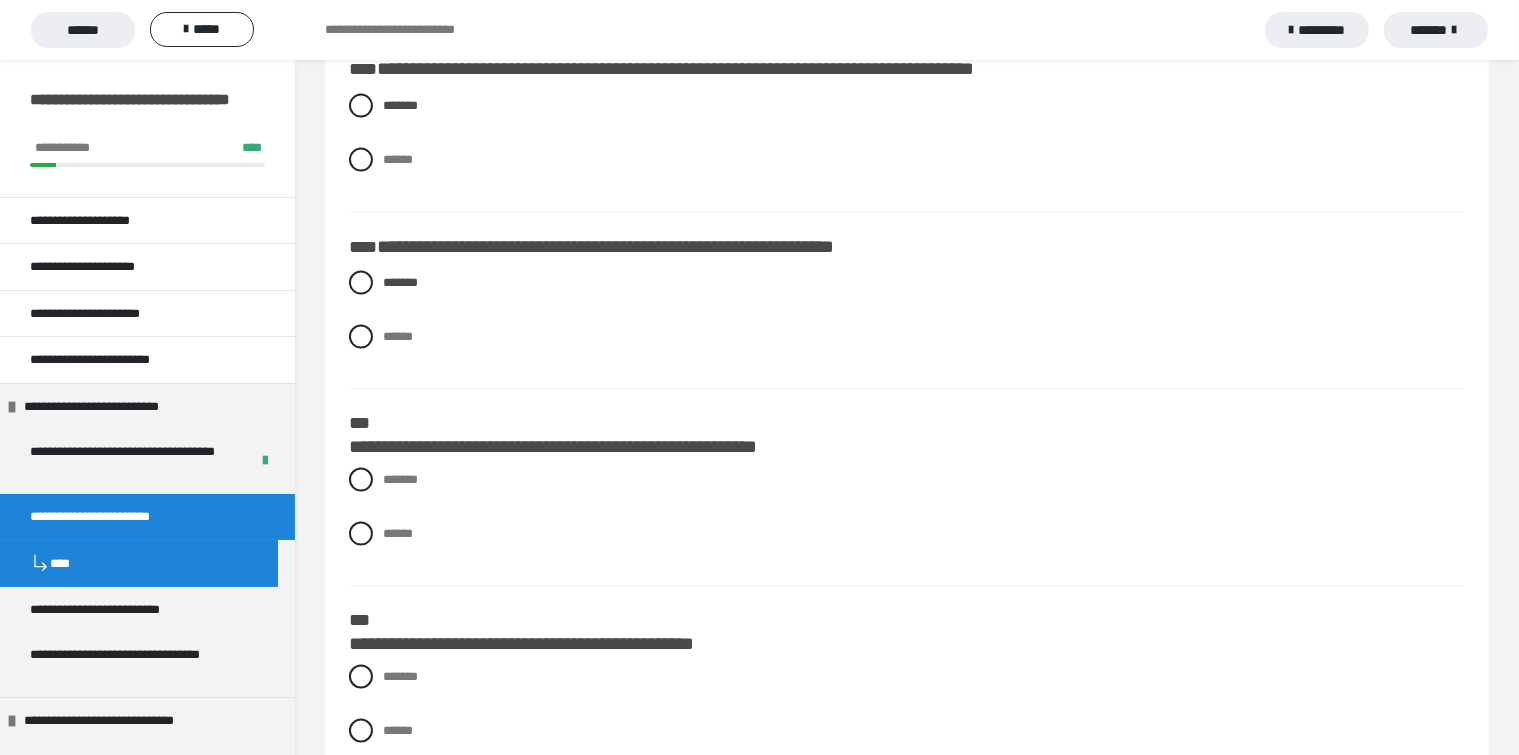 scroll, scrollTop: 2800, scrollLeft: 0, axis: vertical 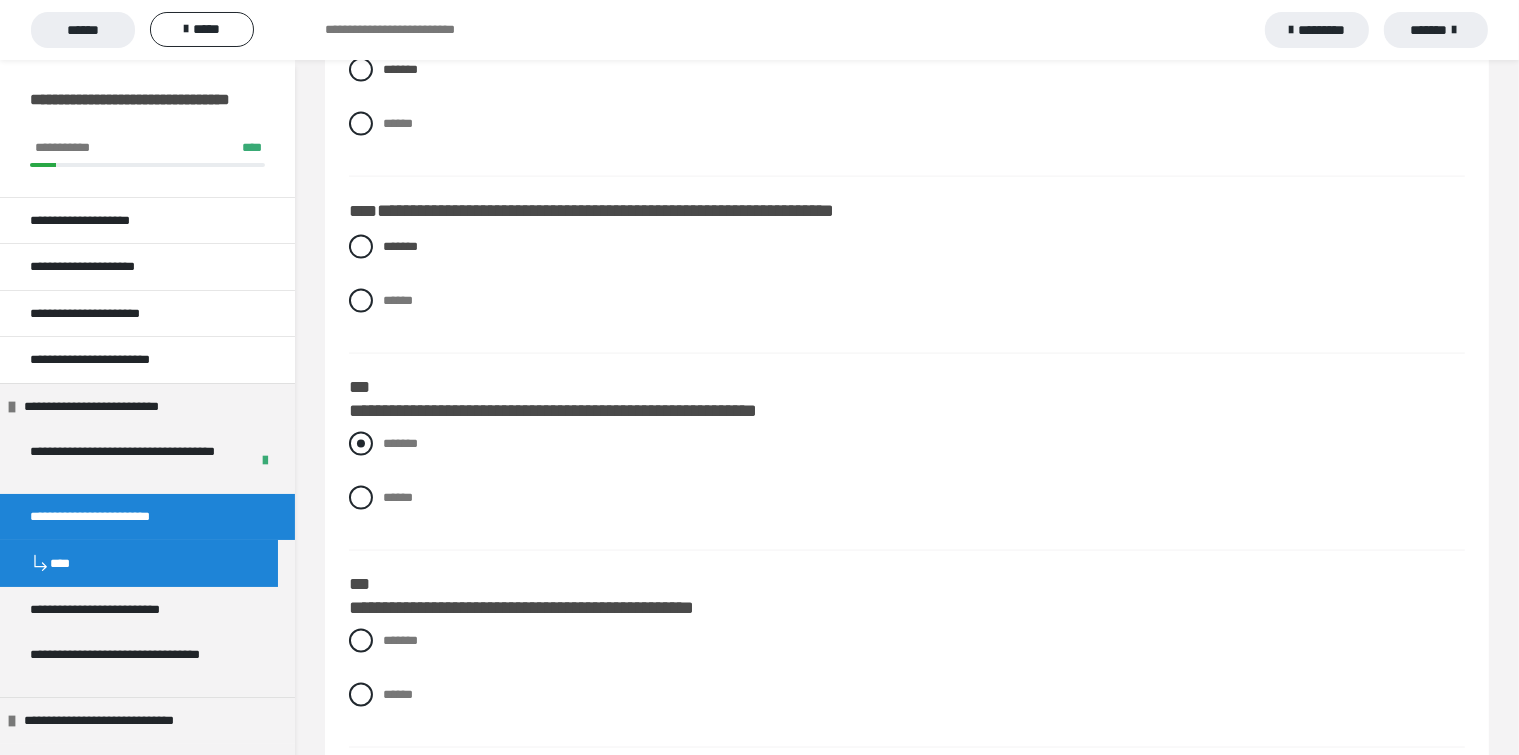 click at bounding box center [361, 444] 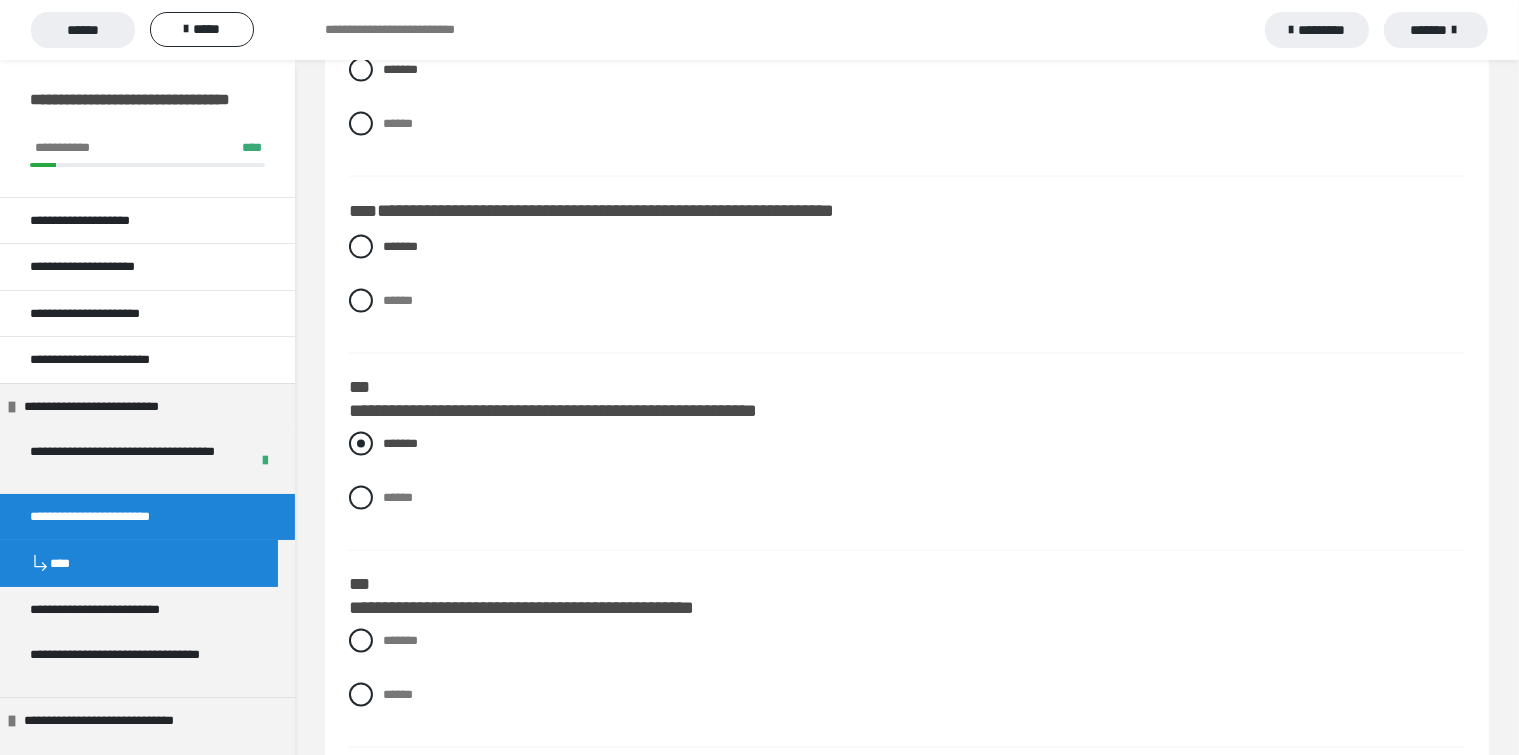 scroll, scrollTop: 3000, scrollLeft: 0, axis: vertical 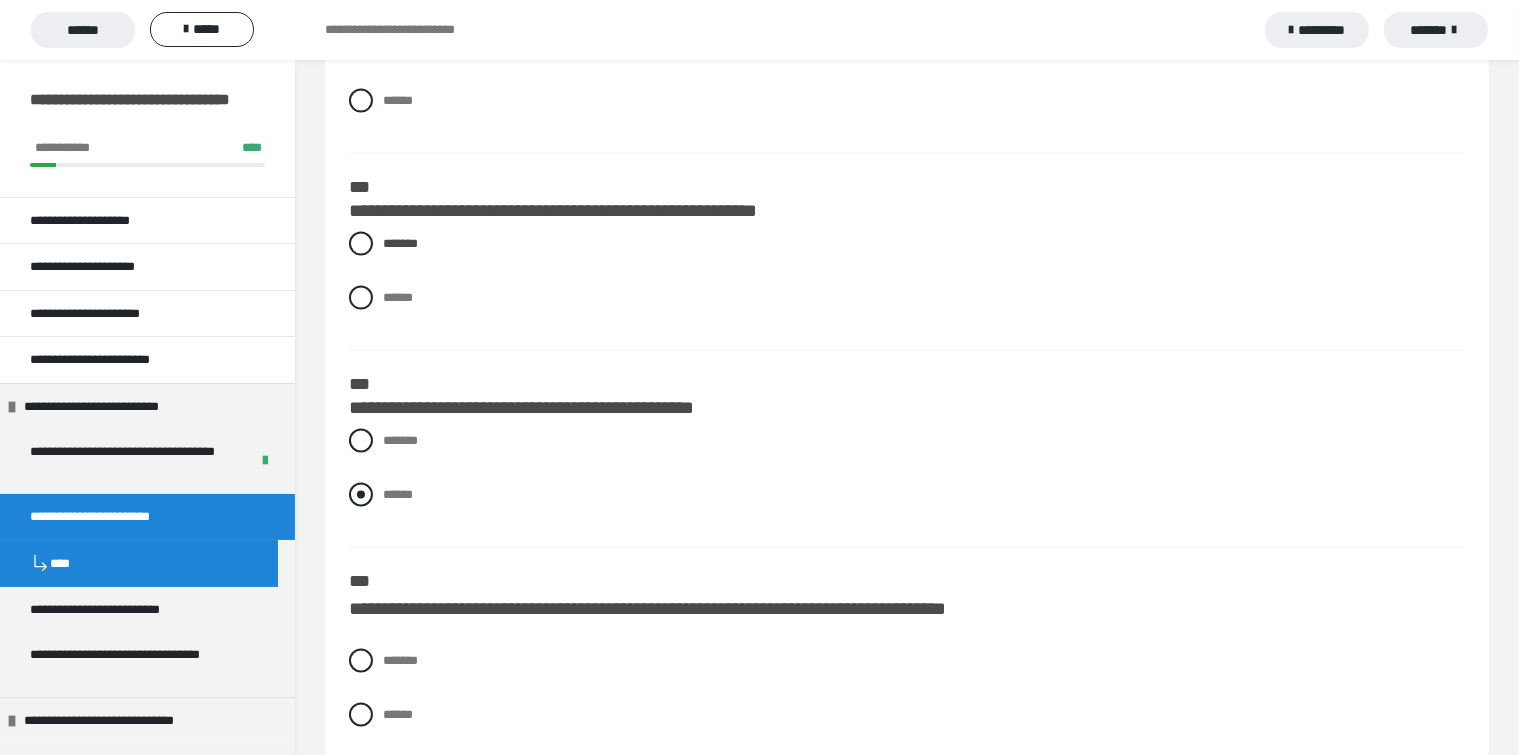 click at bounding box center (361, 495) 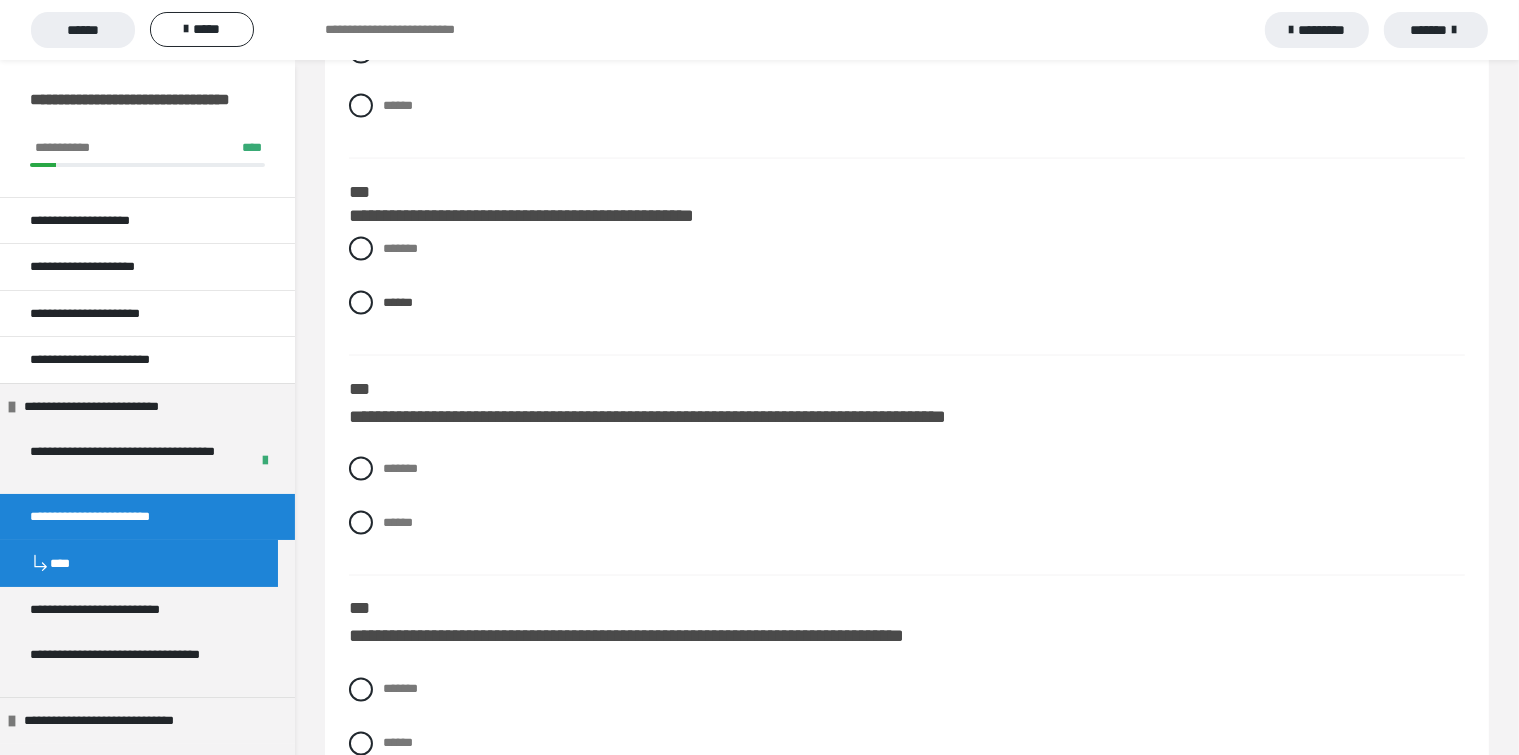 scroll, scrollTop: 3300, scrollLeft: 0, axis: vertical 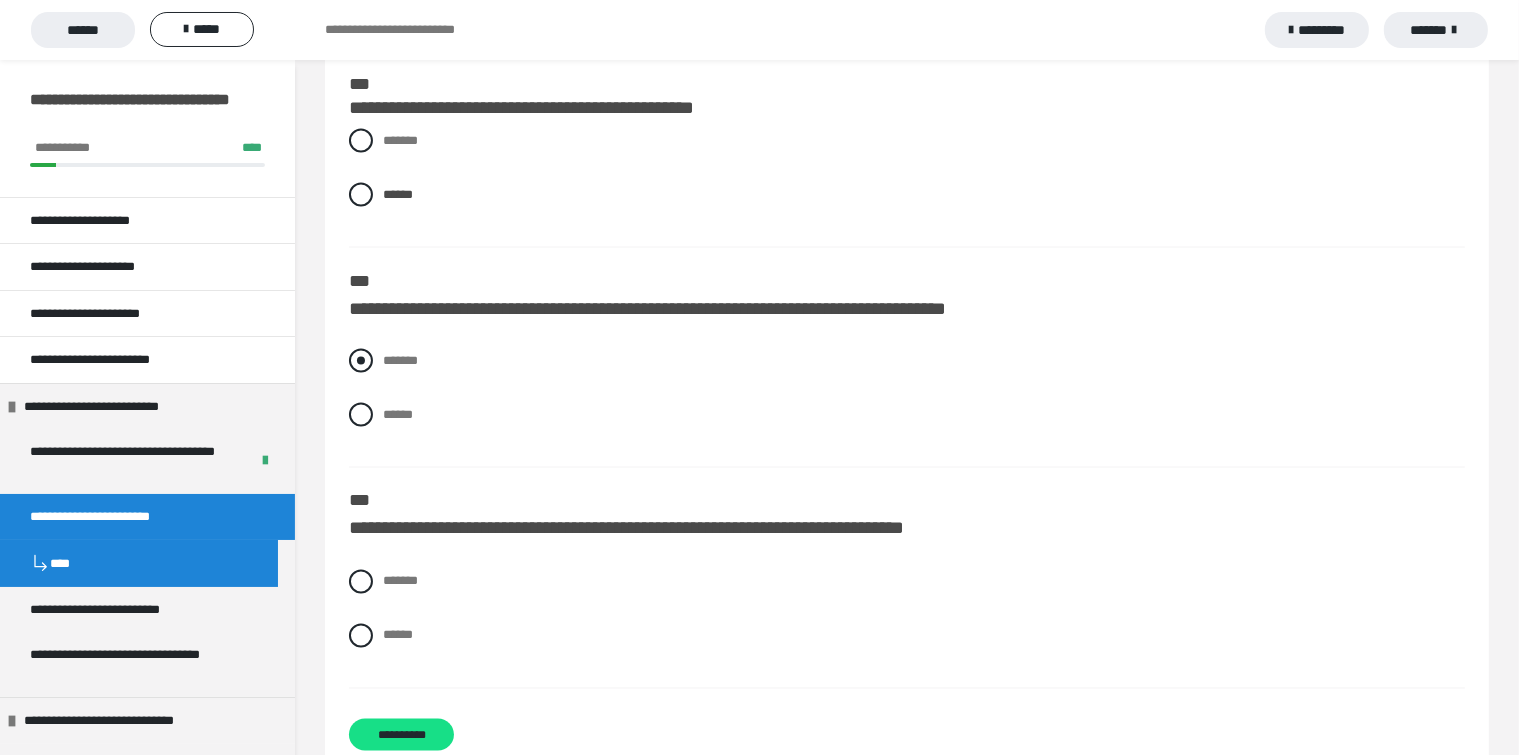 click at bounding box center (361, 361) 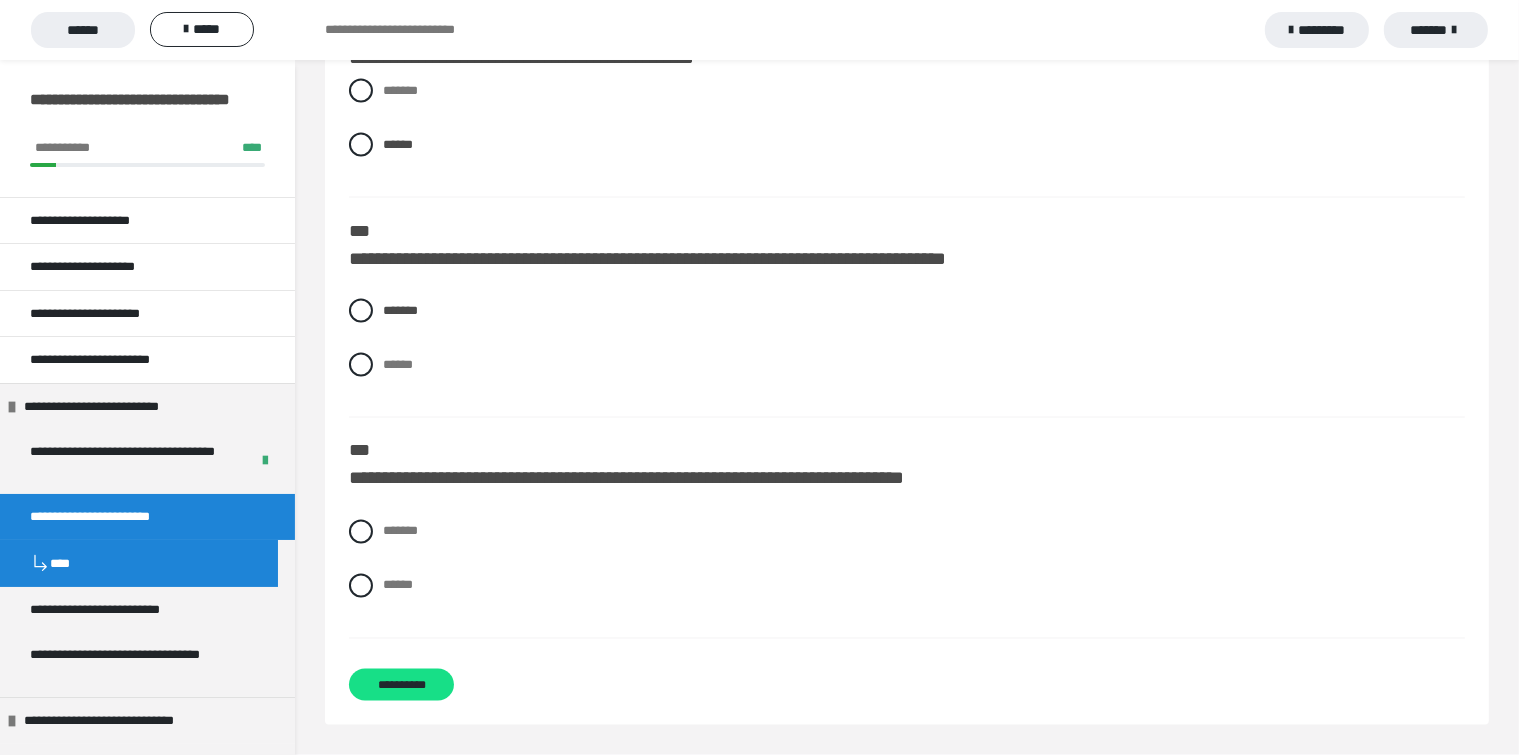 scroll, scrollTop: 3395, scrollLeft: 0, axis: vertical 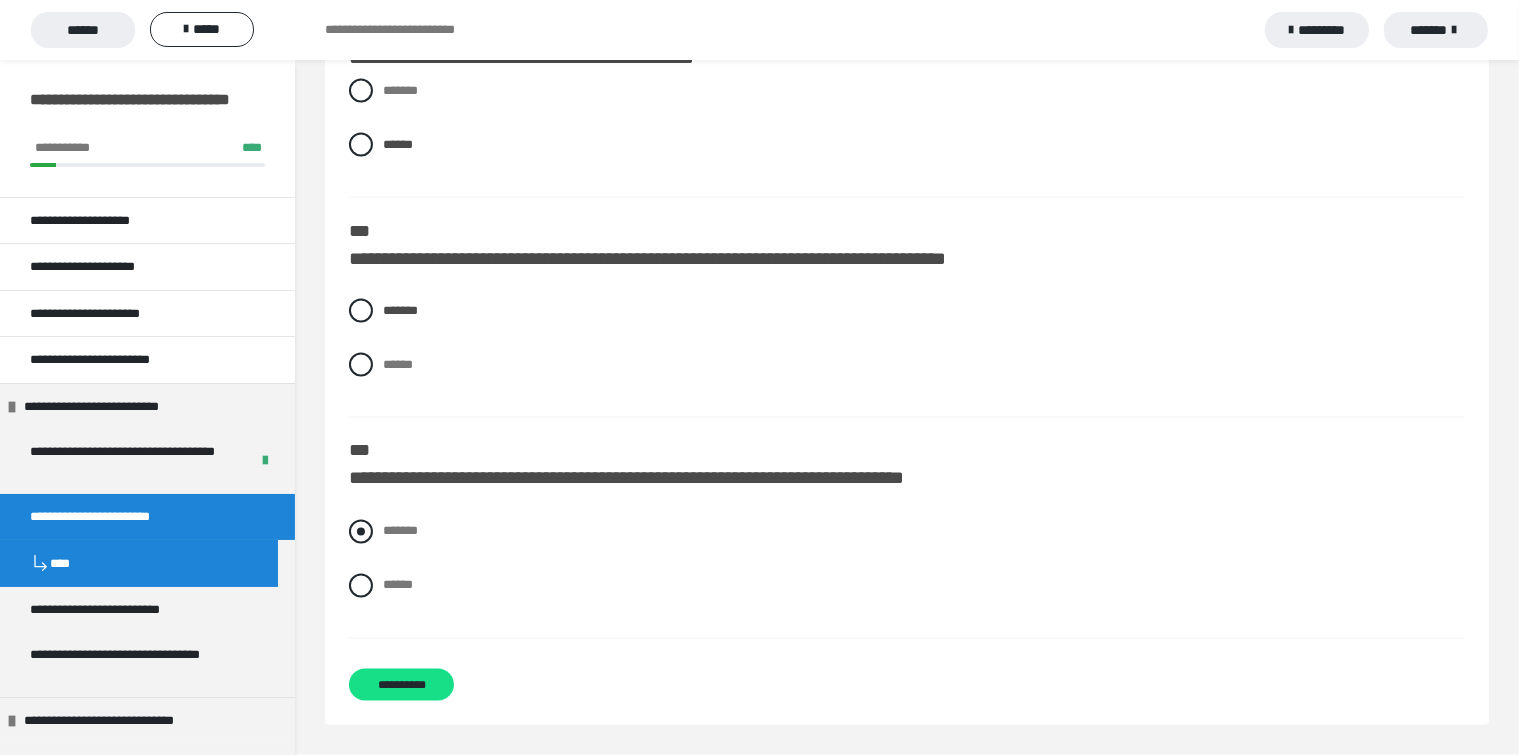 click at bounding box center (361, 532) 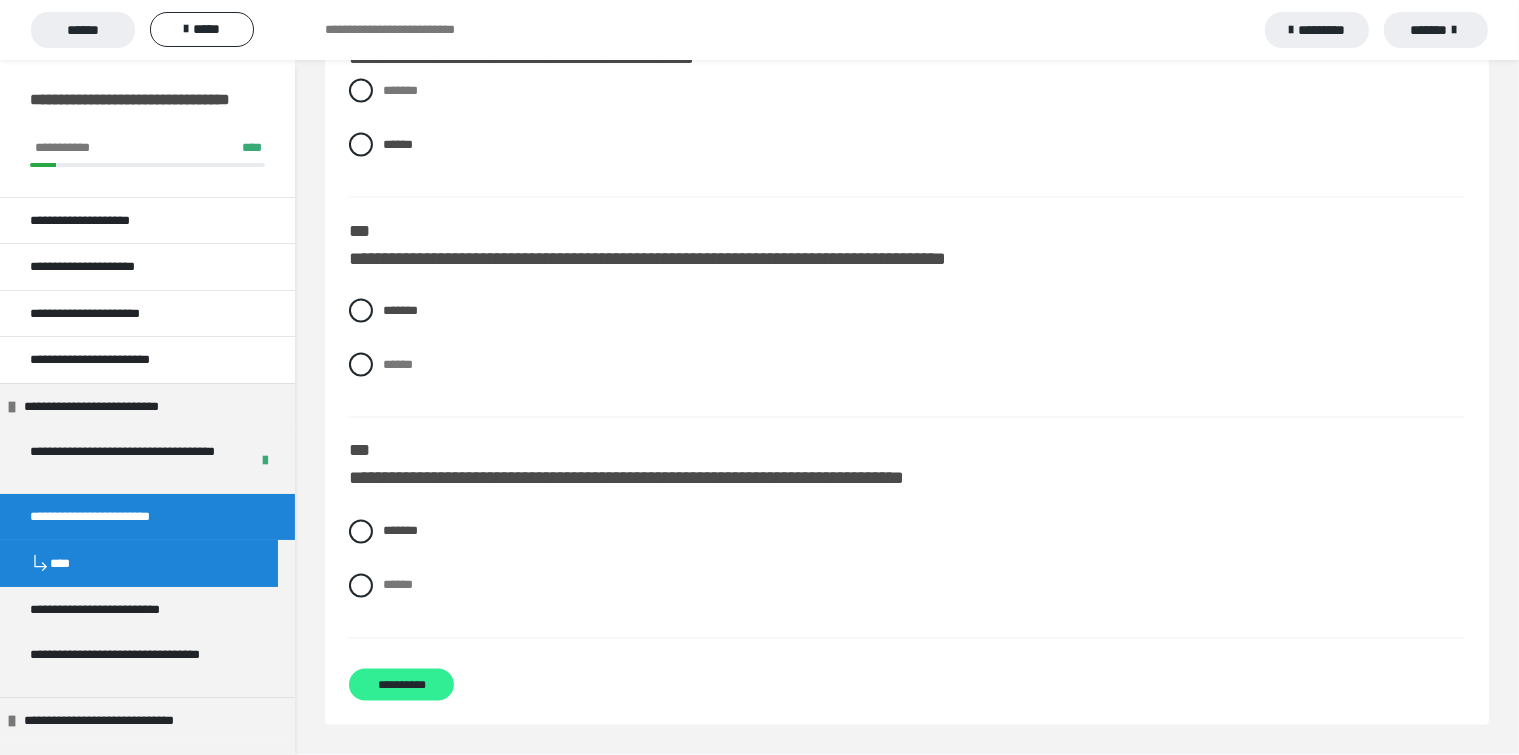 click on "**********" at bounding box center (401, 685) 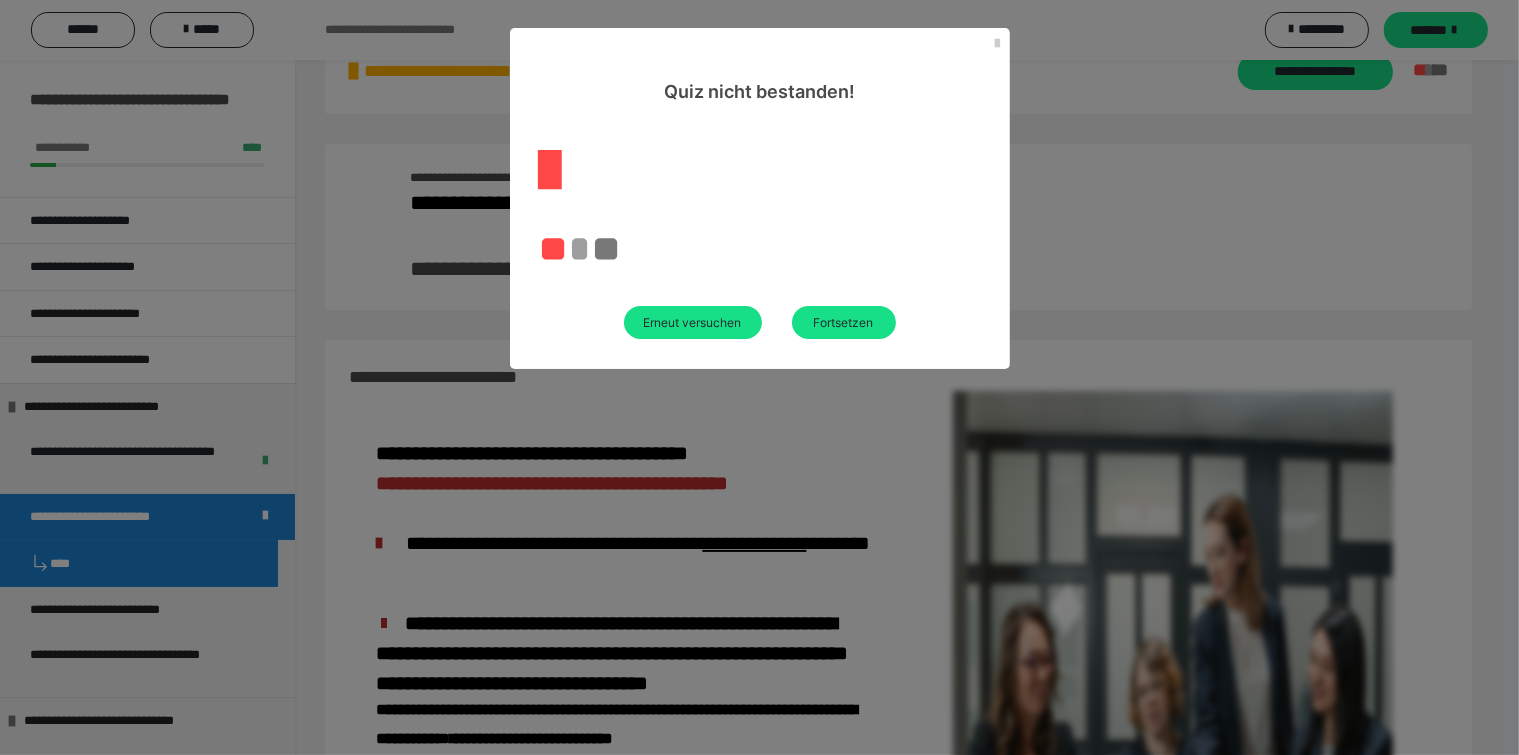 scroll, scrollTop: 1123, scrollLeft: 0, axis: vertical 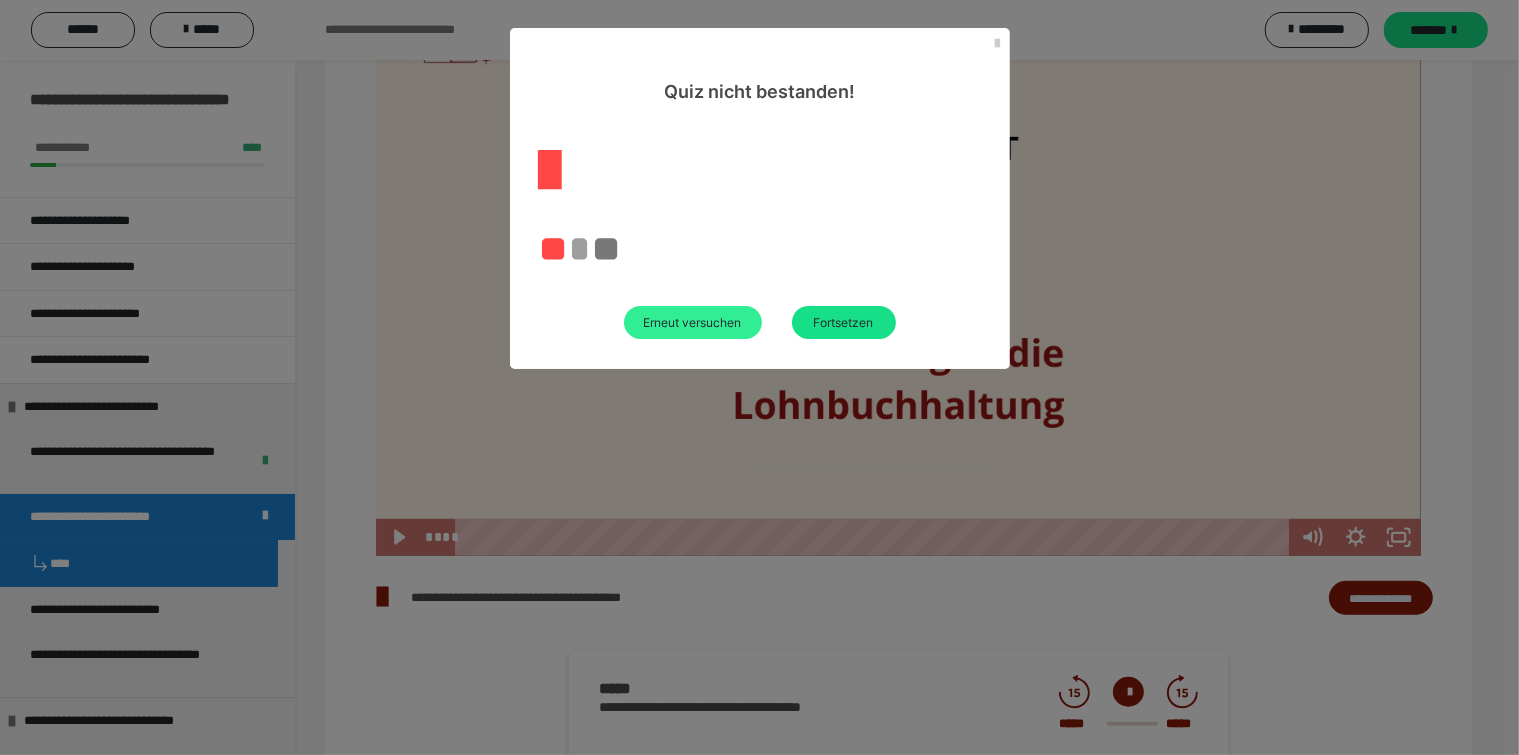 click on "Erneut versuchen" at bounding box center (693, 322) 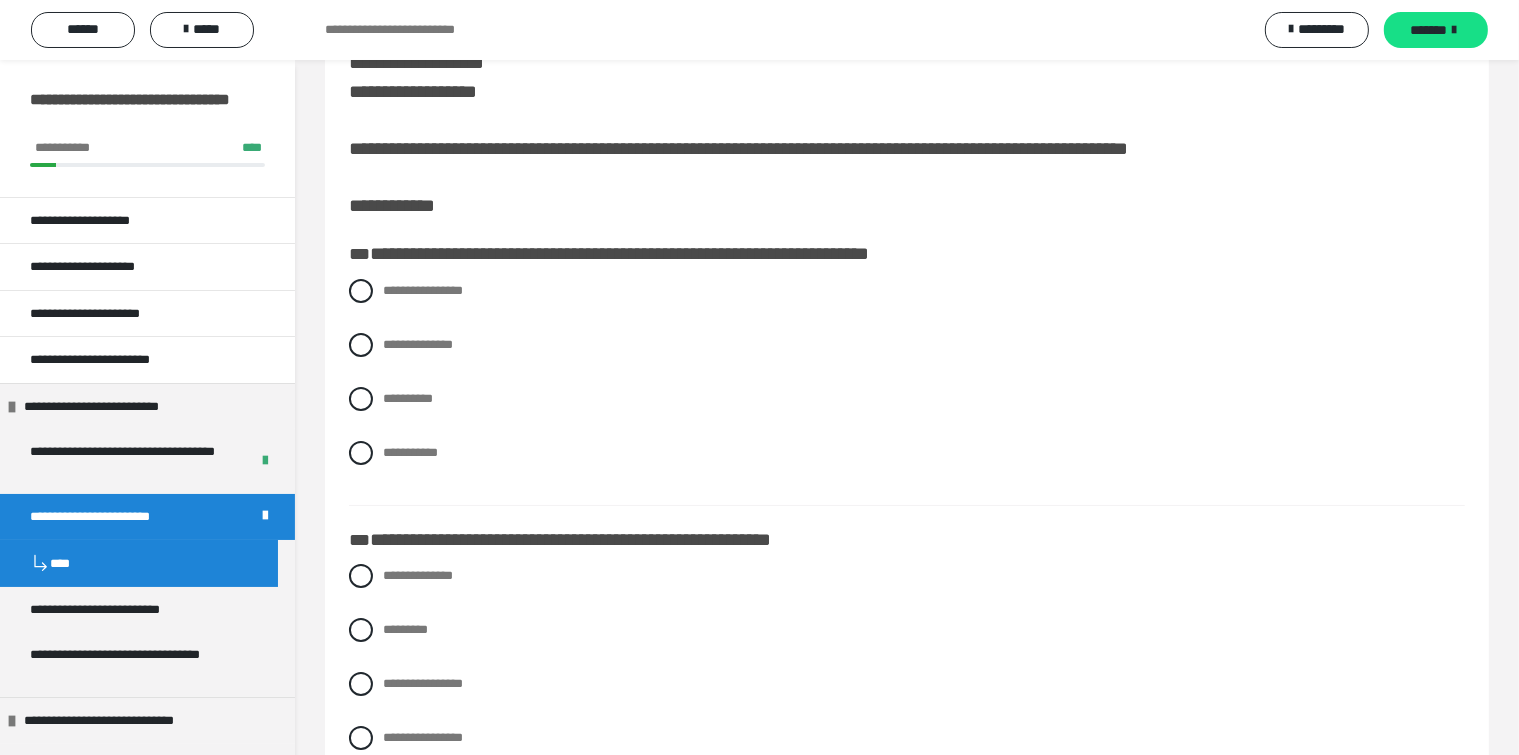 scroll, scrollTop: 100, scrollLeft: 0, axis: vertical 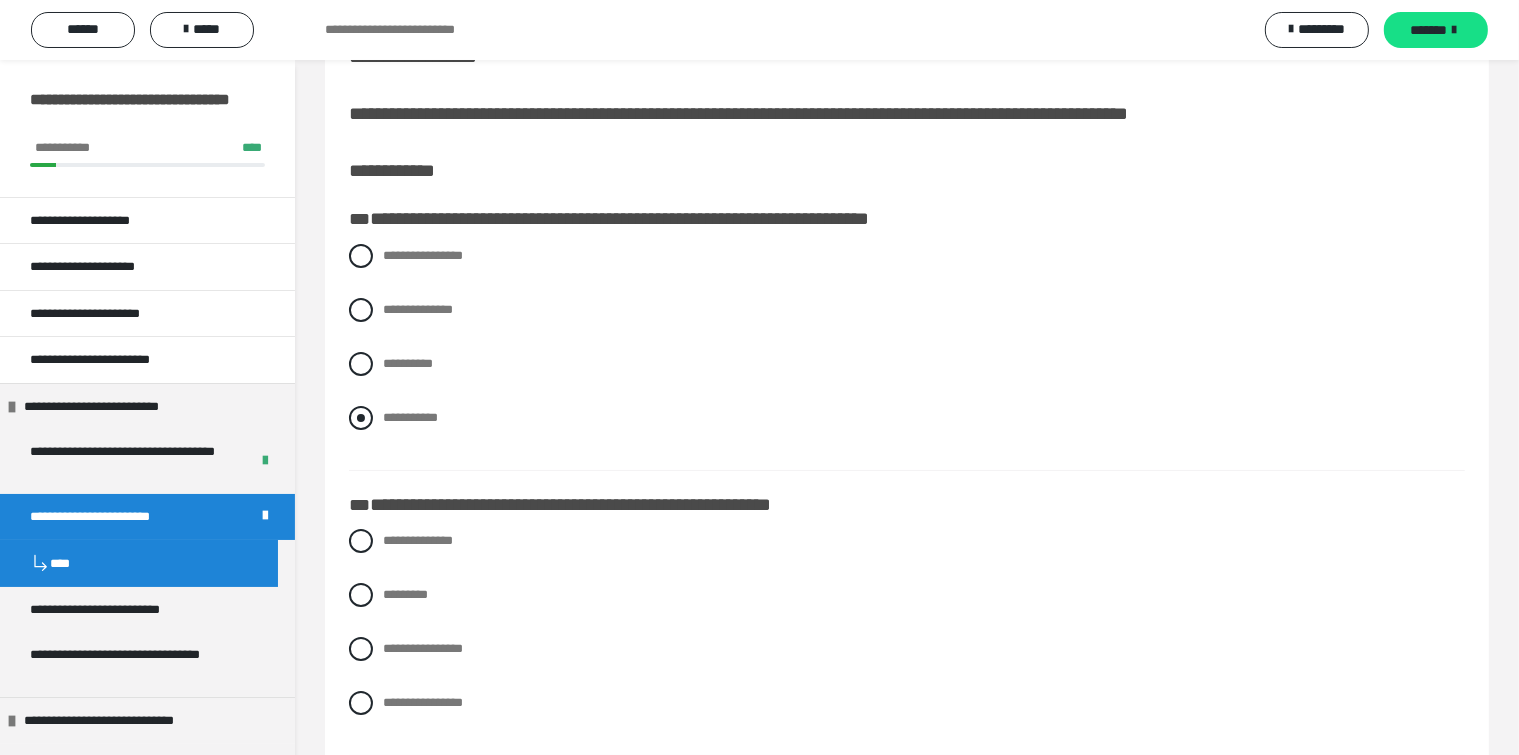 click at bounding box center [361, 418] 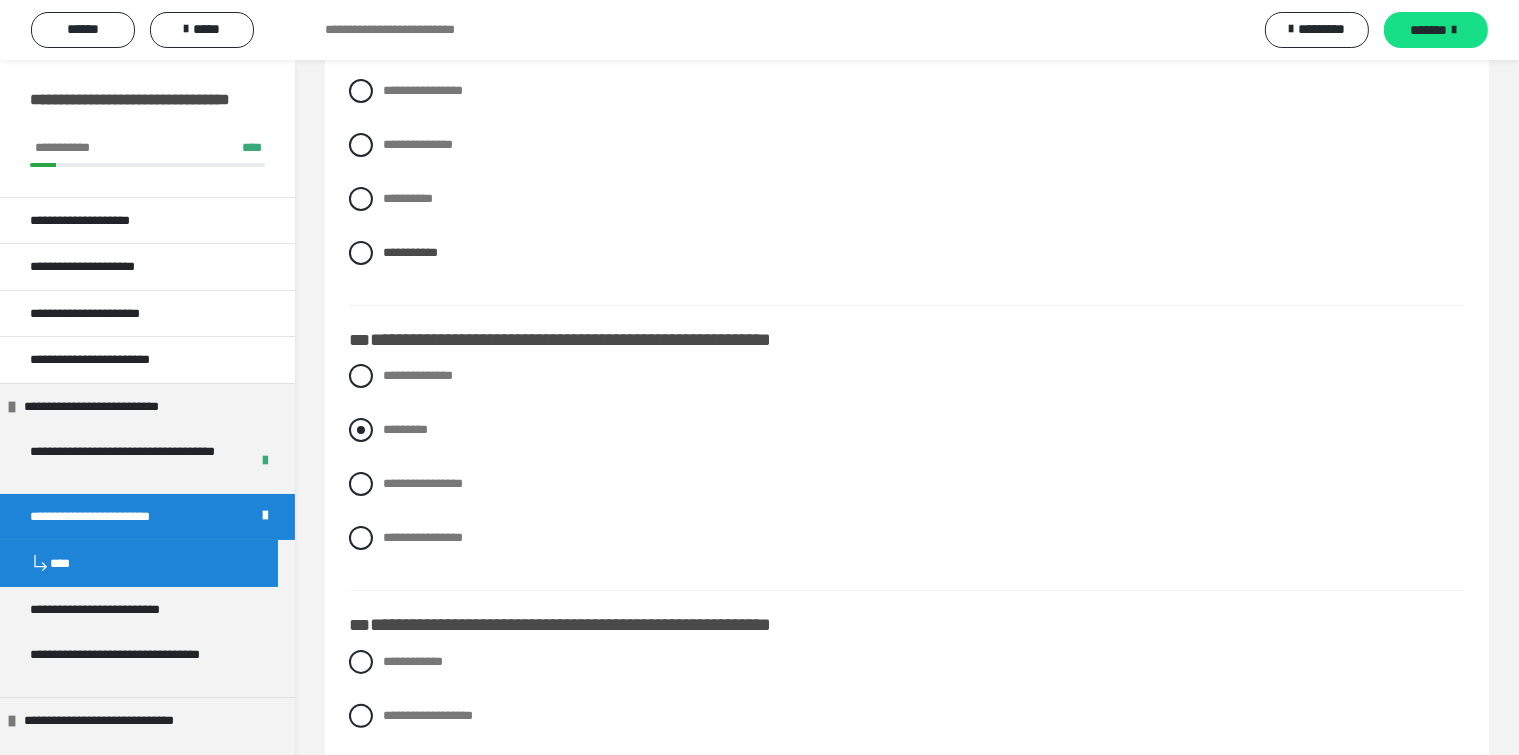 scroll, scrollTop: 300, scrollLeft: 0, axis: vertical 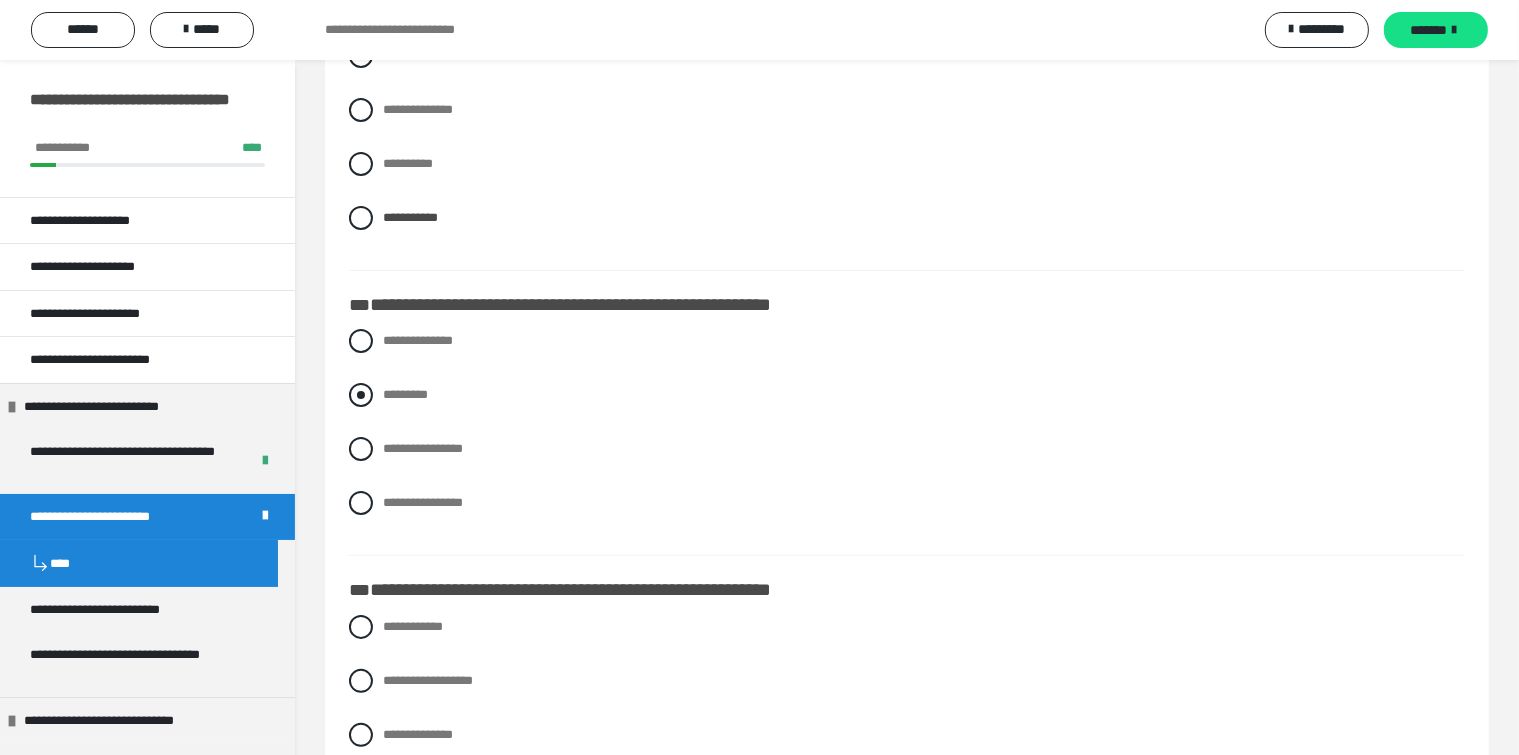 click at bounding box center [361, 395] 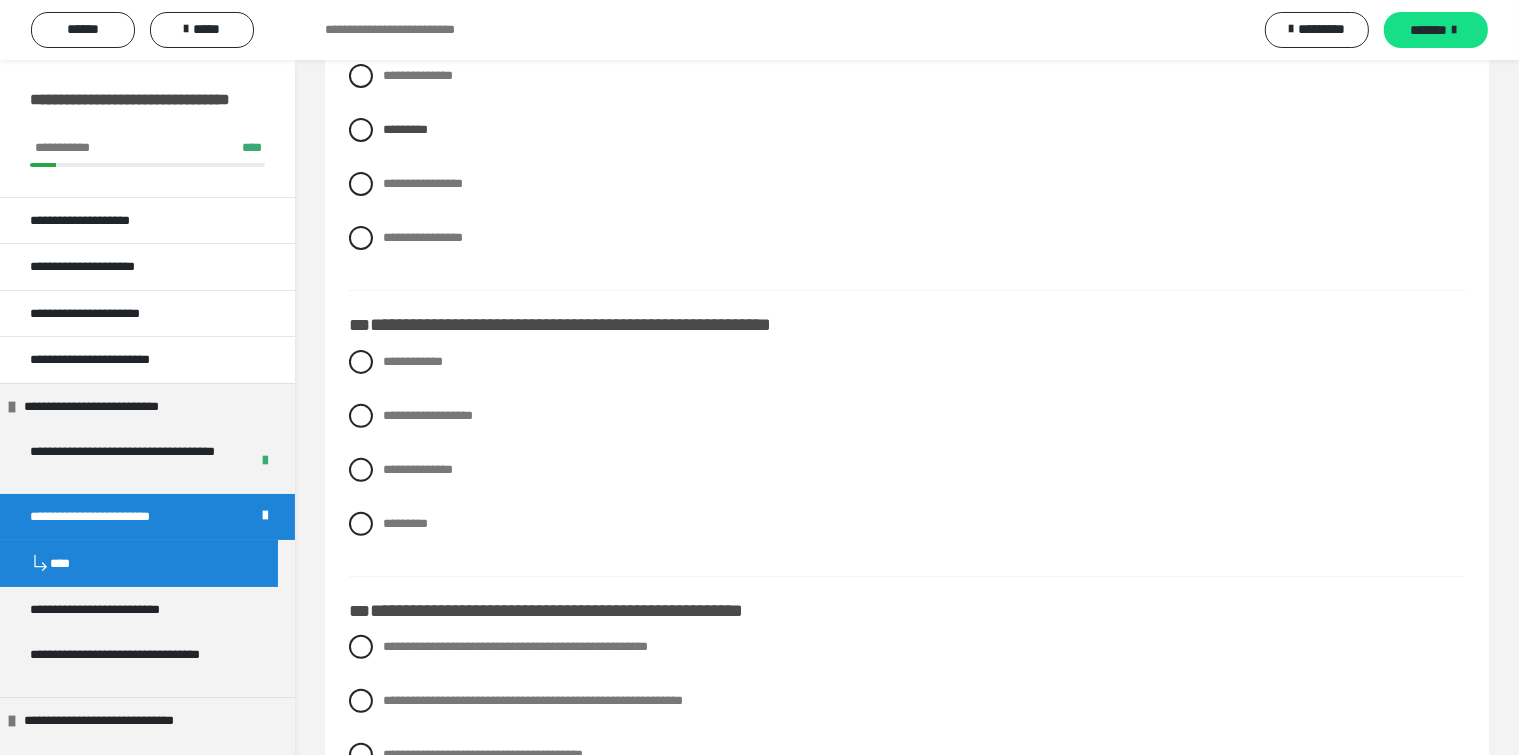 scroll, scrollTop: 600, scrollLeft: 0, axis: vertical 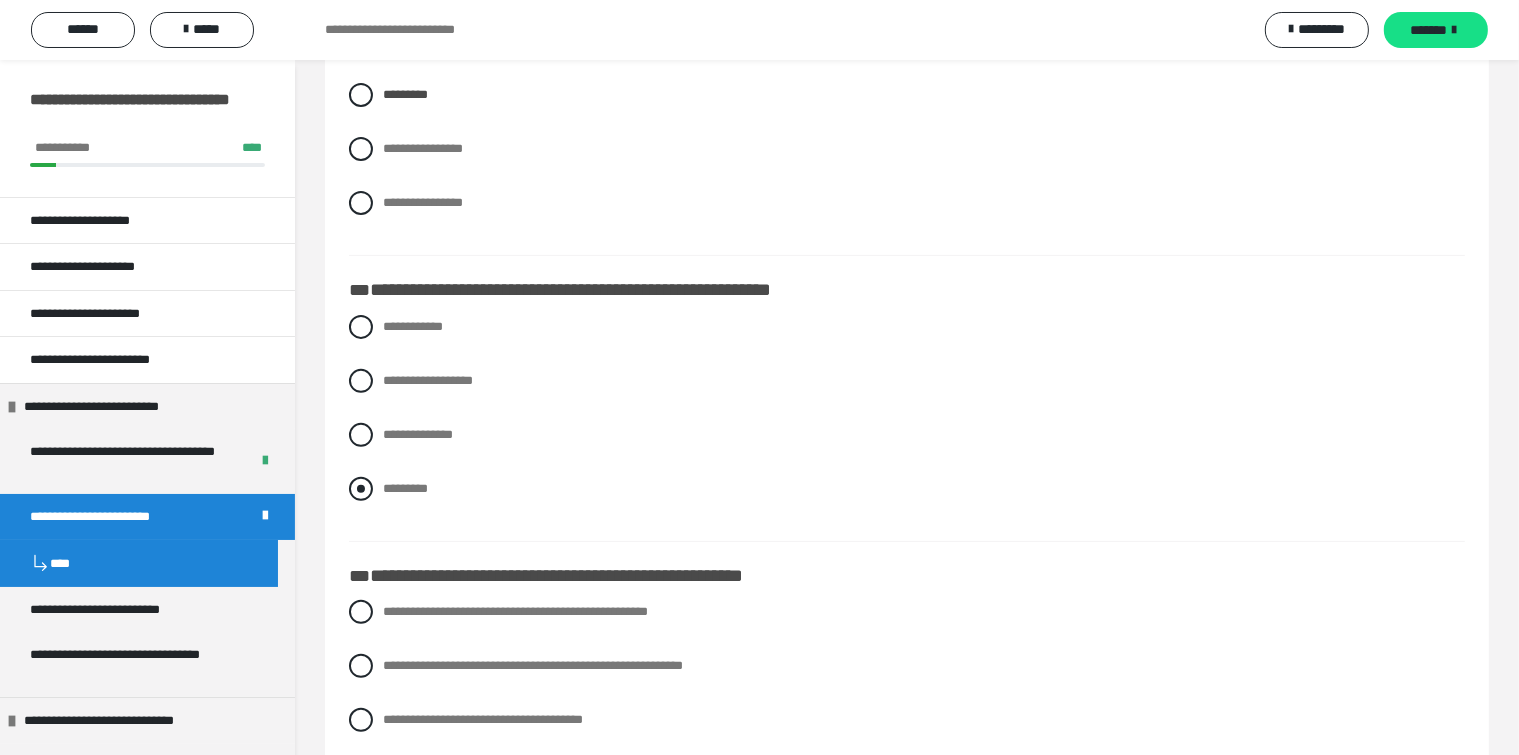 click at bounding box center (361, 489) 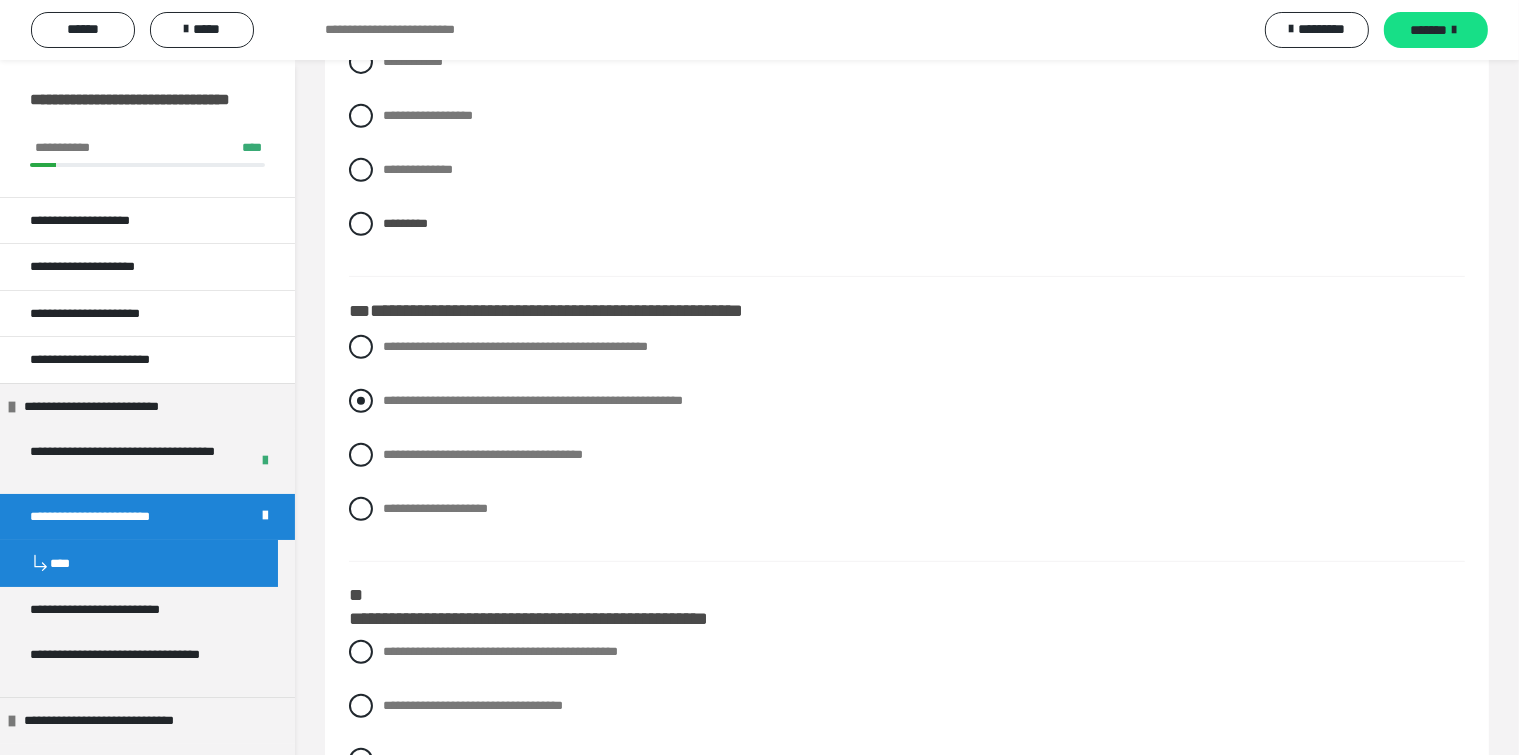 scroll, scrollTop: 900, scrollLeft: 0, axis: vertical 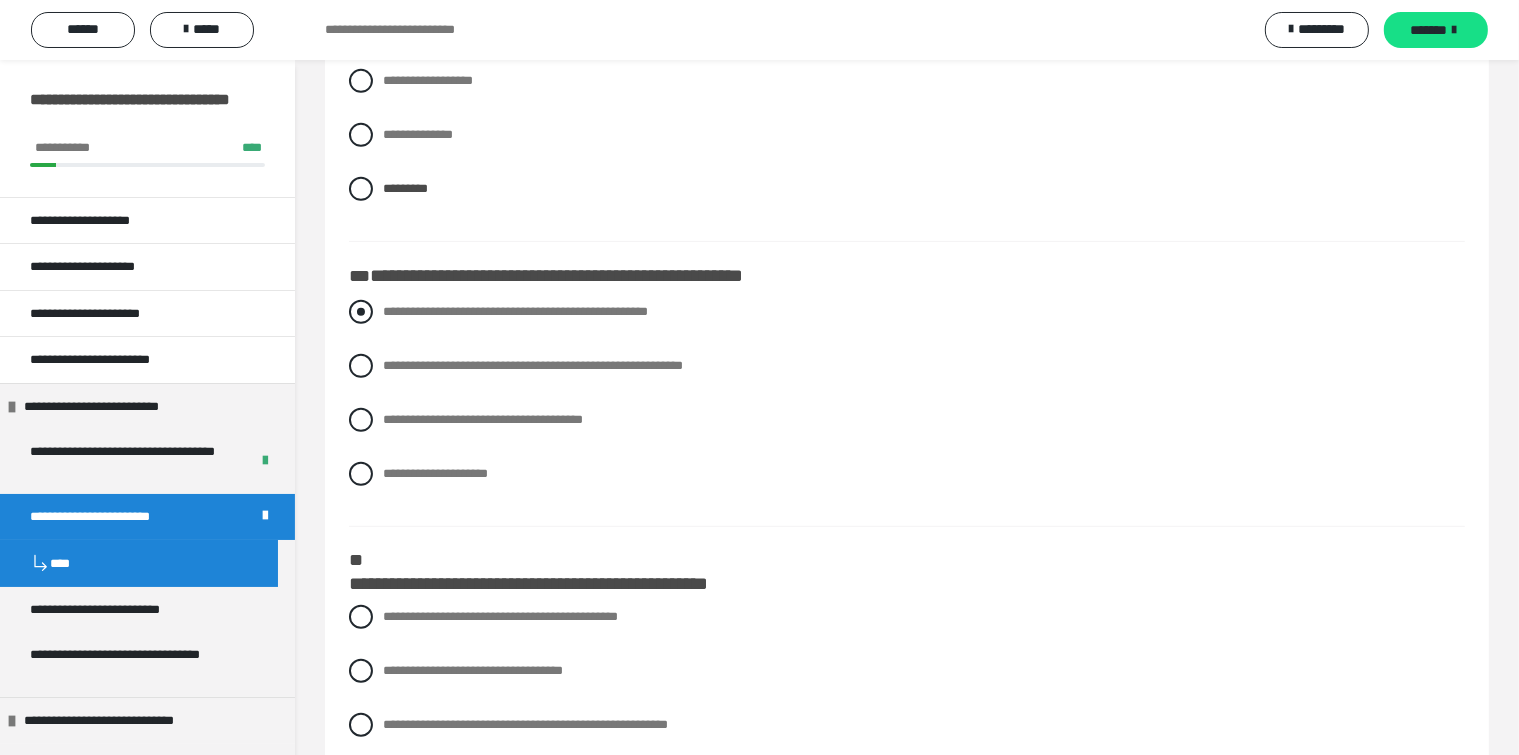 click at bounding box center (361, 312) 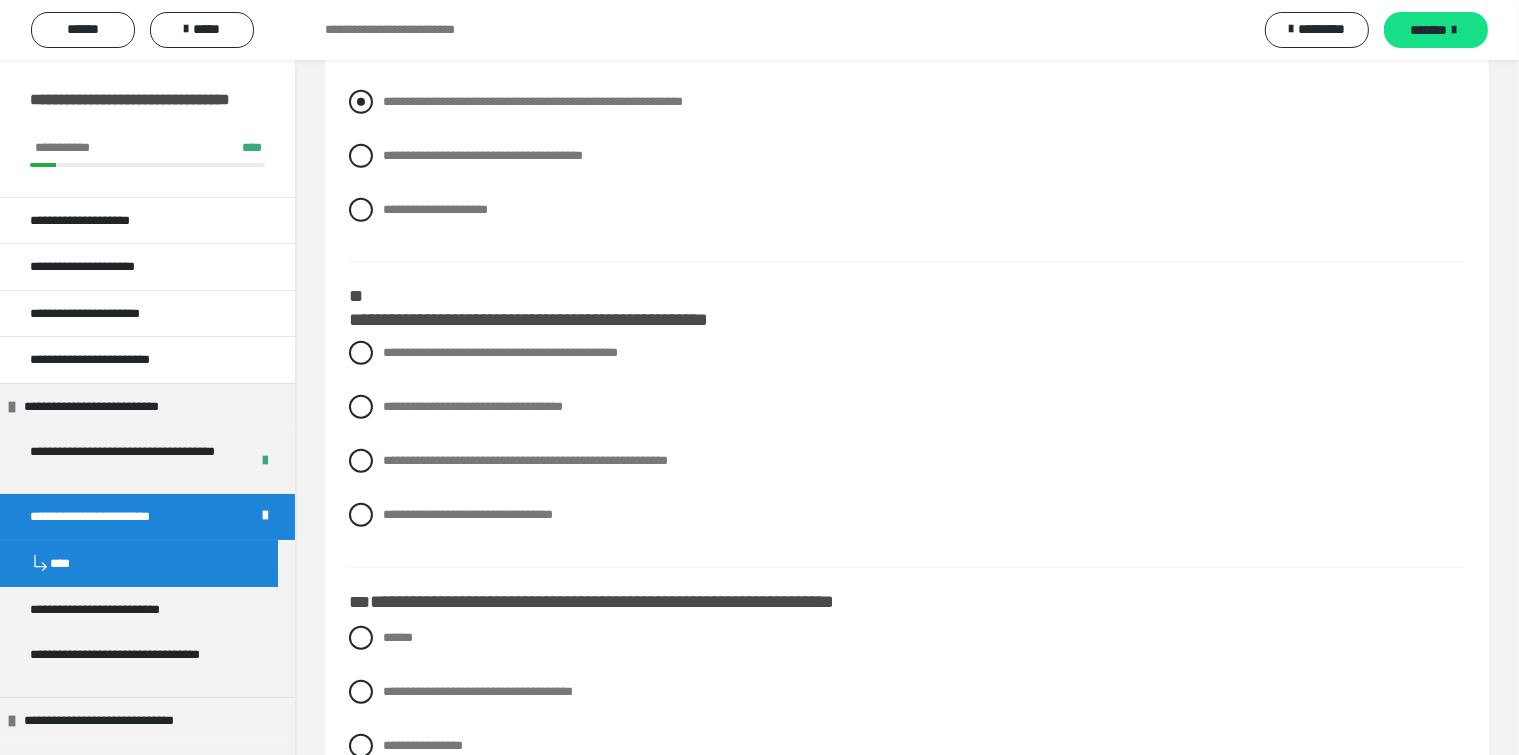 scroll, scrollTop: 1200, scrollLeft: 0, axis: vertical 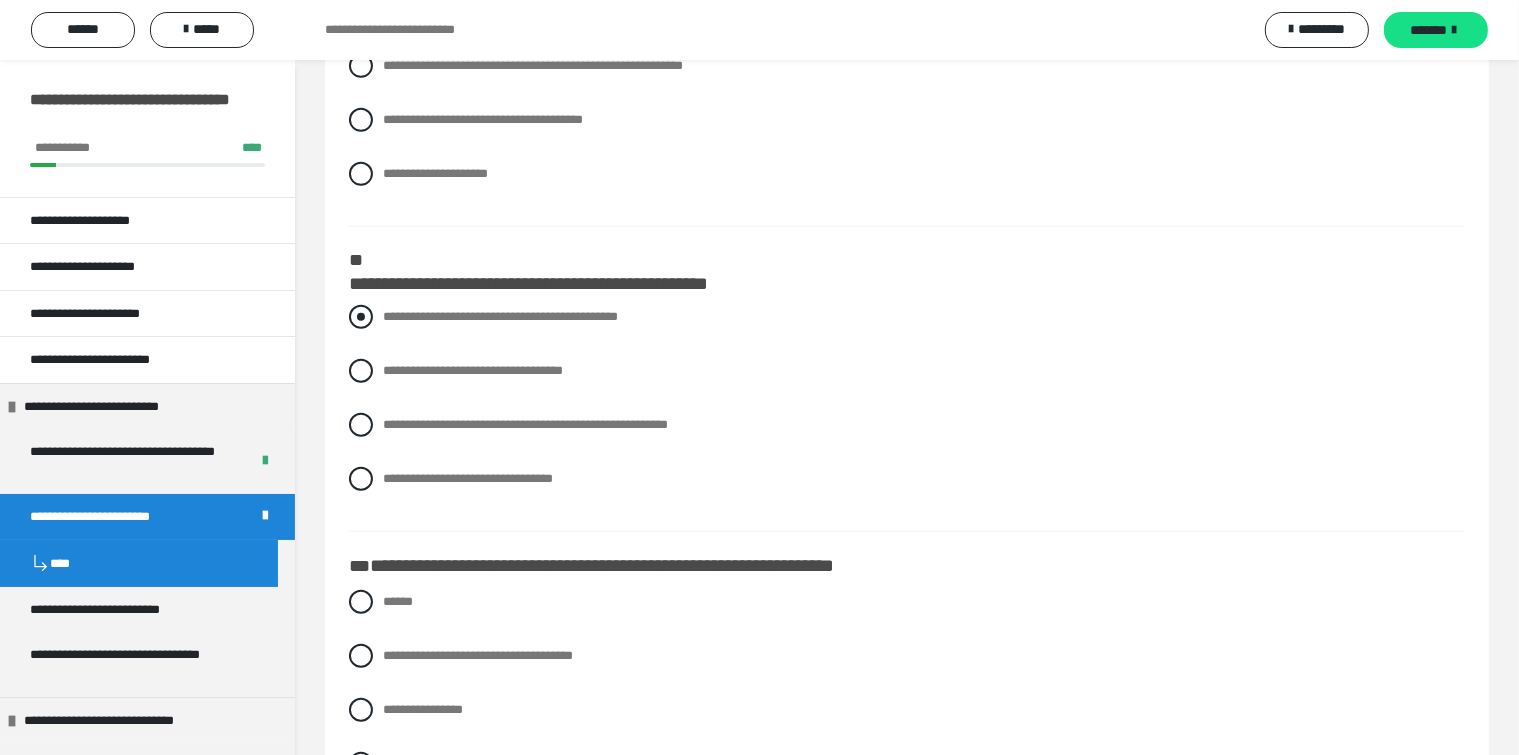 click at bounding box center (361, 317) 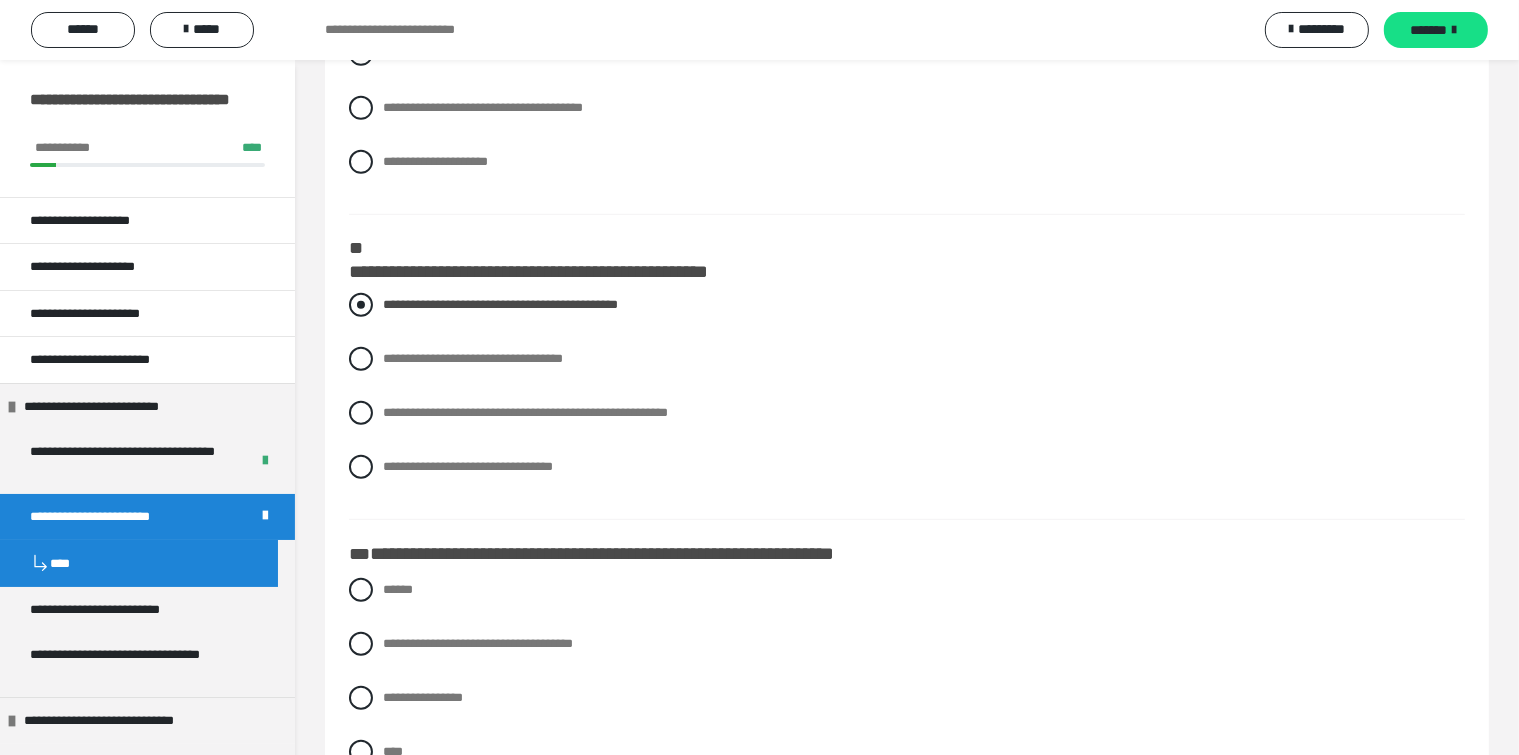 scroll, scrollTop: 1400, scrollLeft: 0, axis: vertical 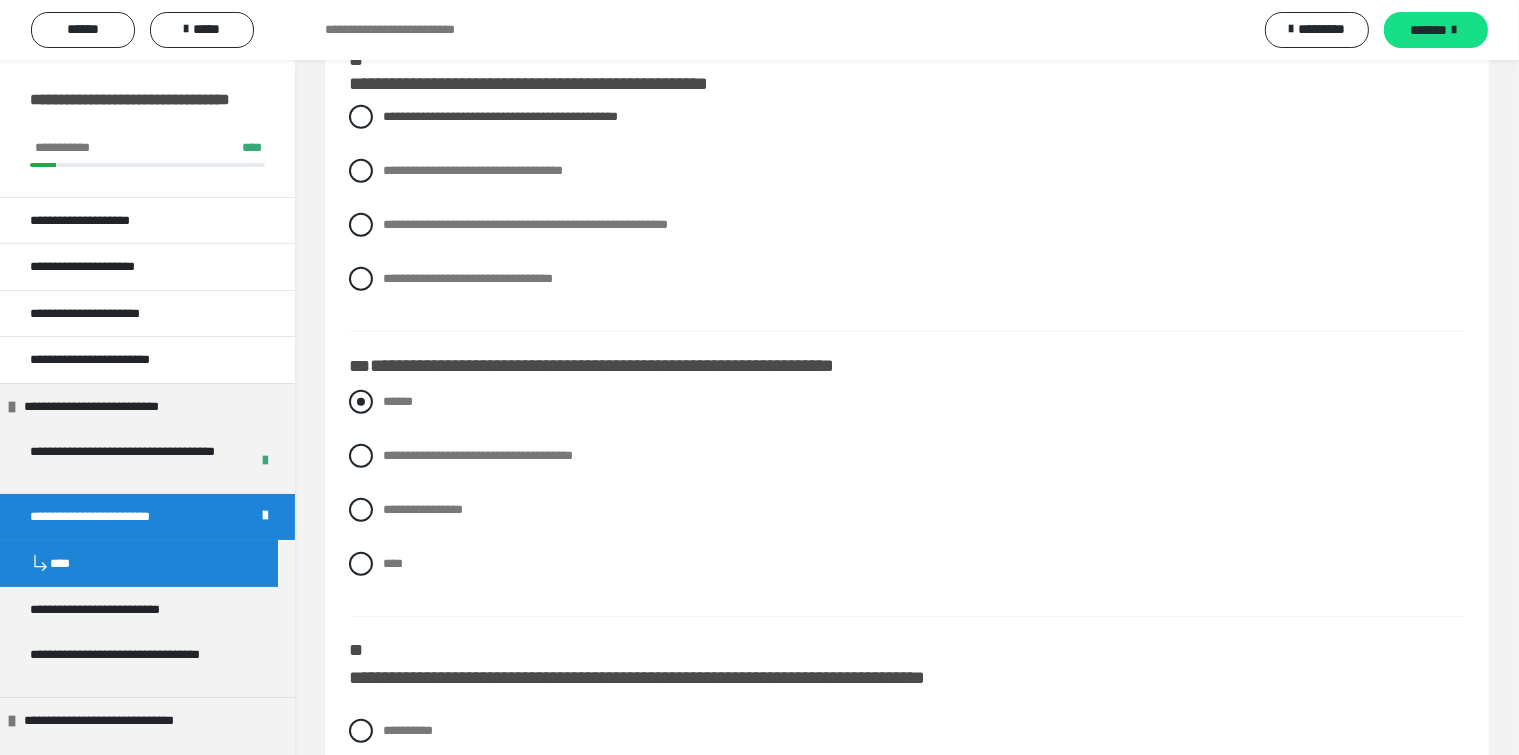 click at bounding box center (361, 402) 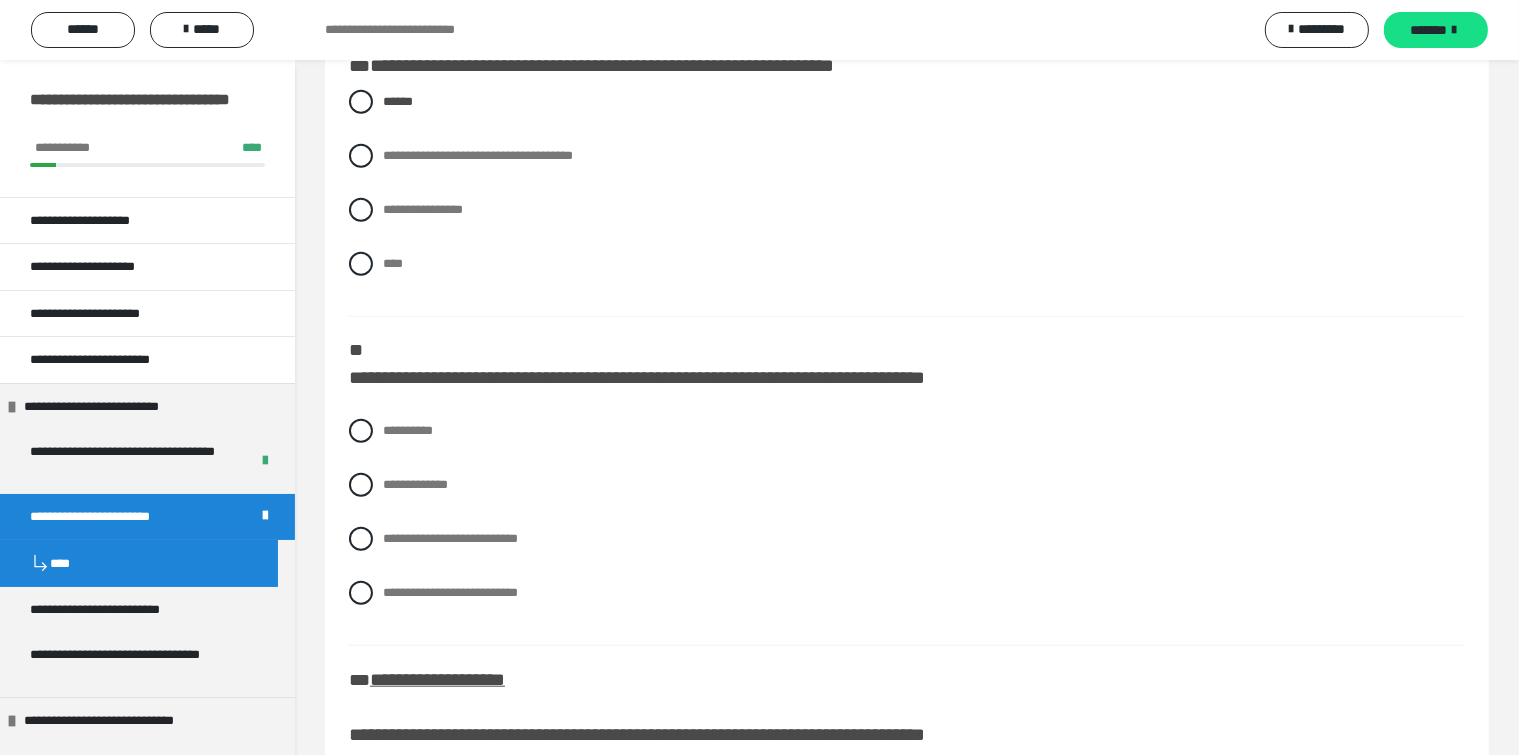 scroll, scrollTop: 1800, scrollLeft: 0, axis: vertical 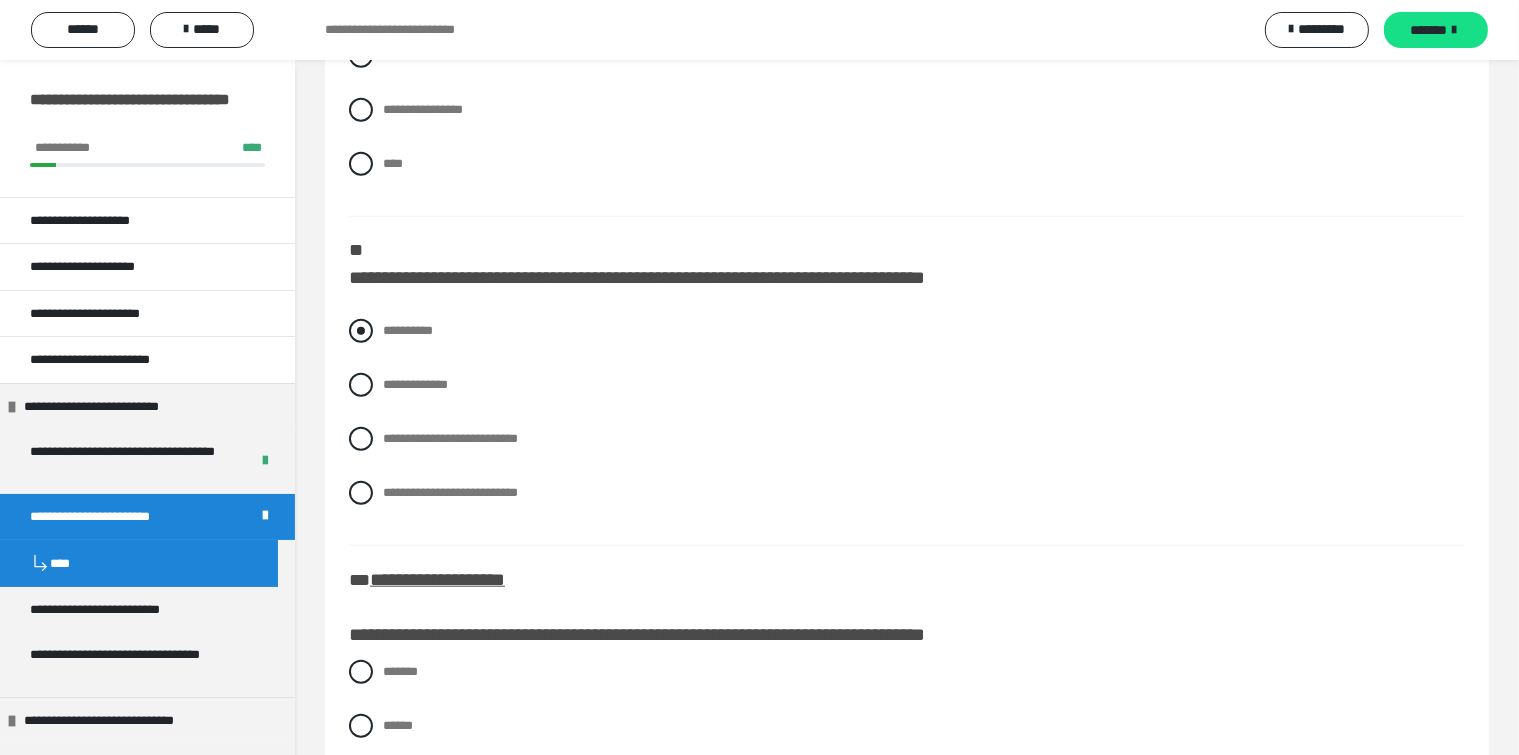 click at bounding box center [361, 331] 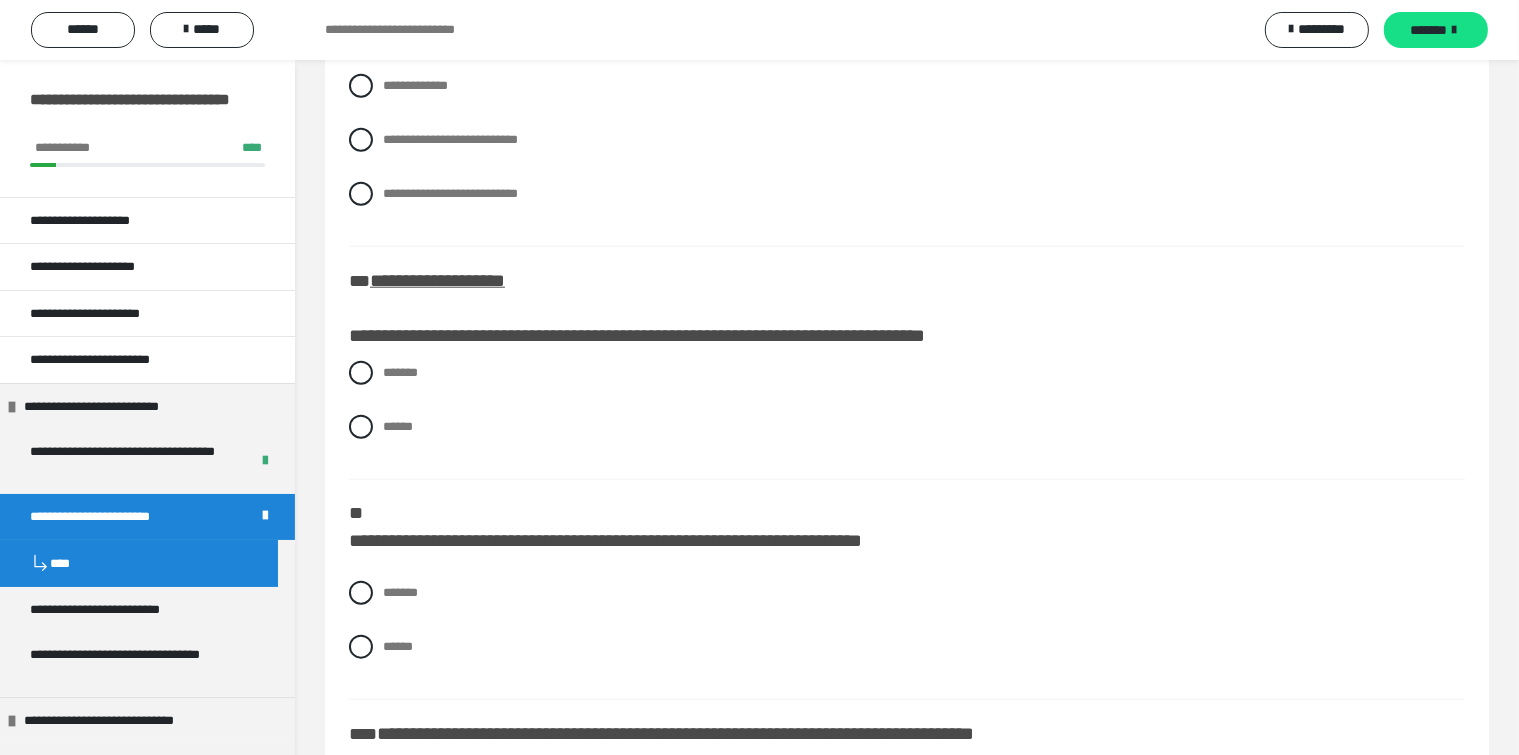 scroll, scrollTop: 2100, scrollLeft: 0, axis: vertical 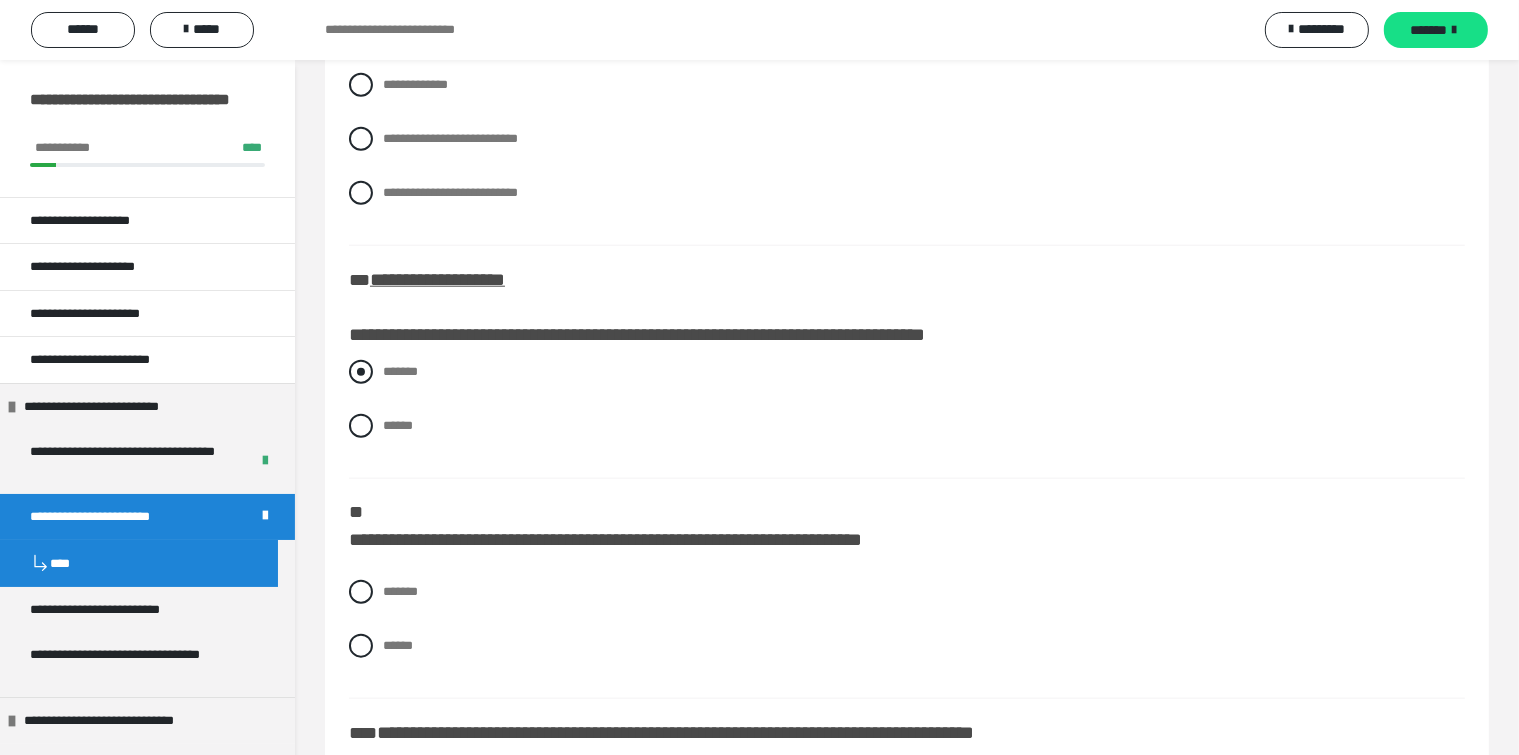 click at bounding box center (361, 372) 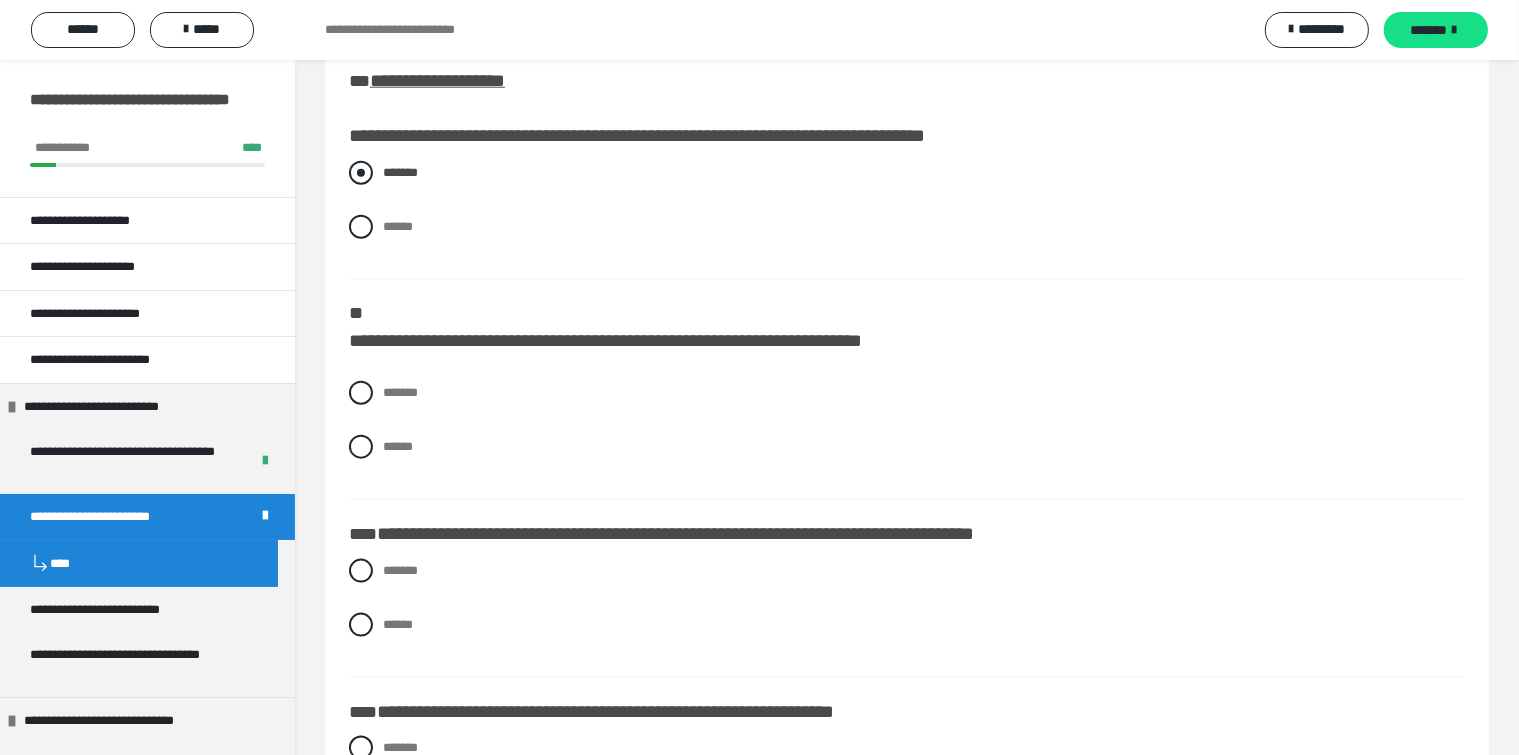 scroll, scrollTop: 2300, scrollLeft: 0, axis: vertical 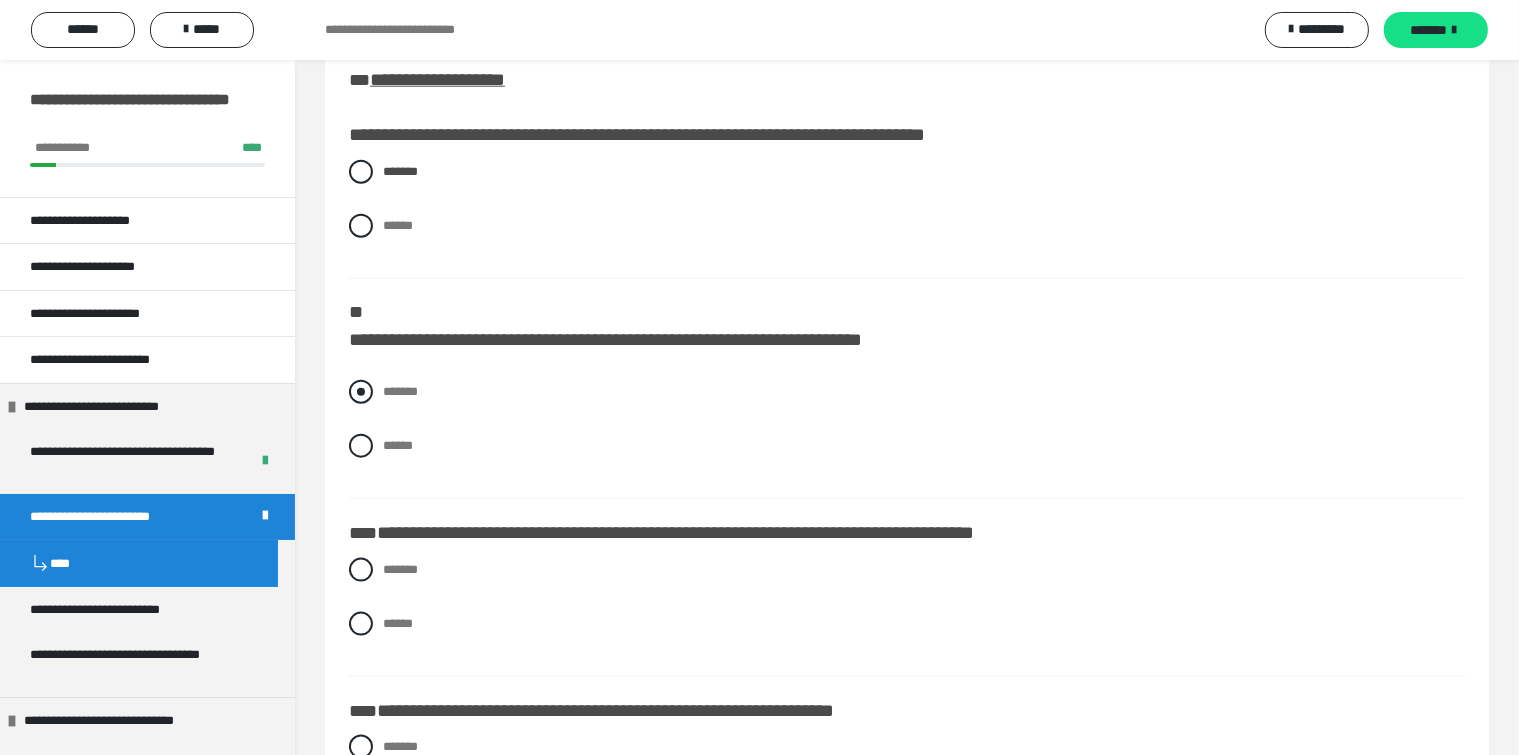 click at bounding box center [361, 392] 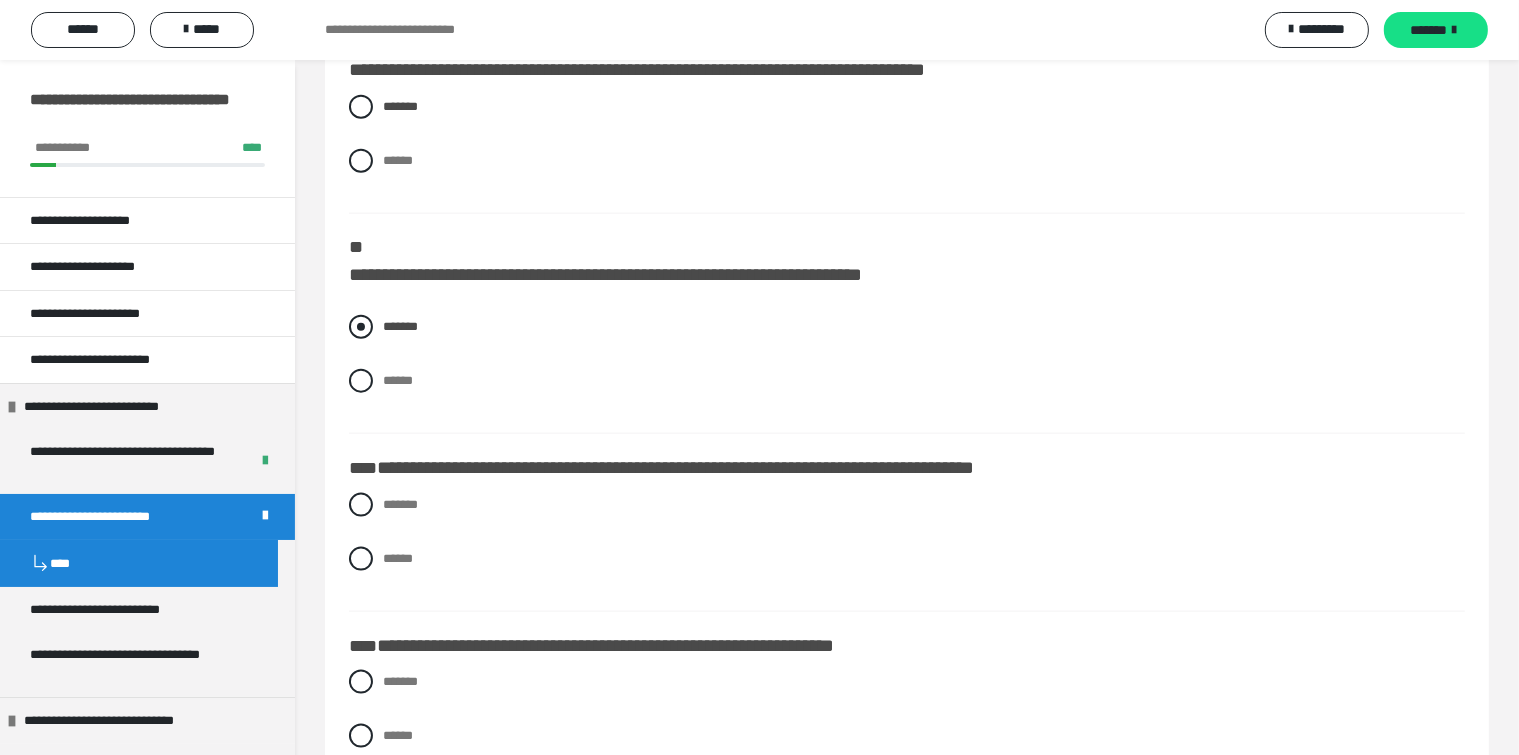 scroll, scrollTop: 2400, scrollLeft: 0, axis: vertical 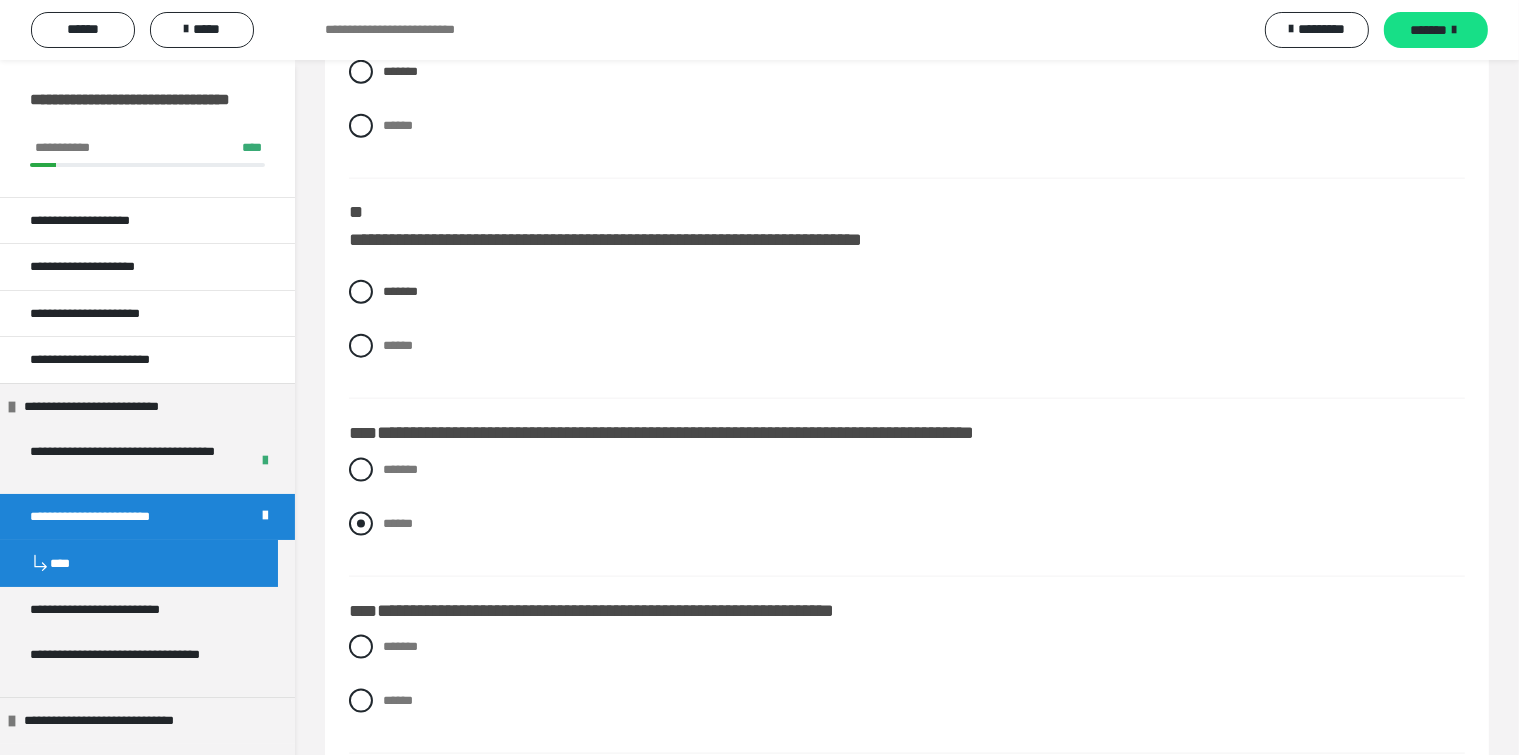 click at bounding box center [361, 524] 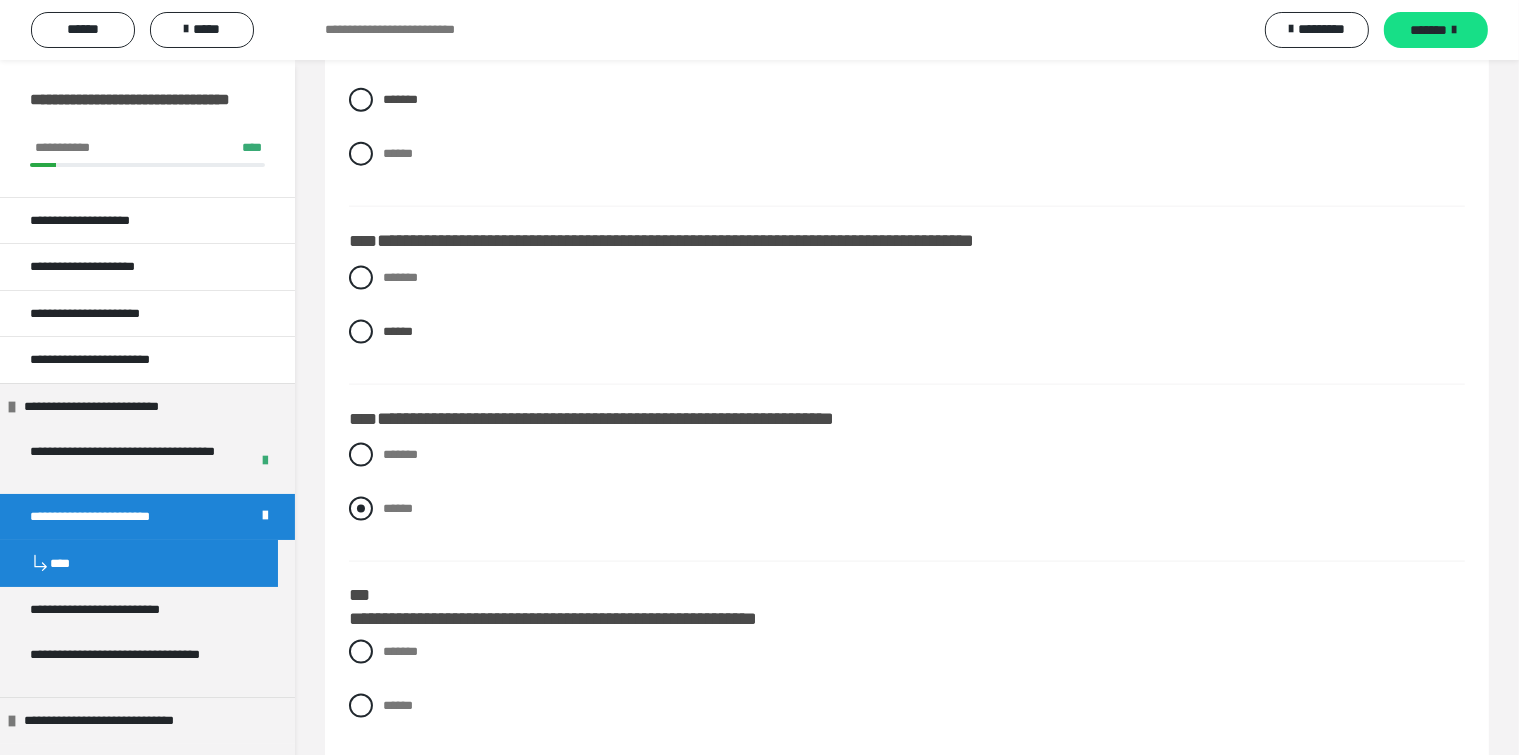 scroll, scrollTop: 2600, scrollLeft: 0, axis: vertical 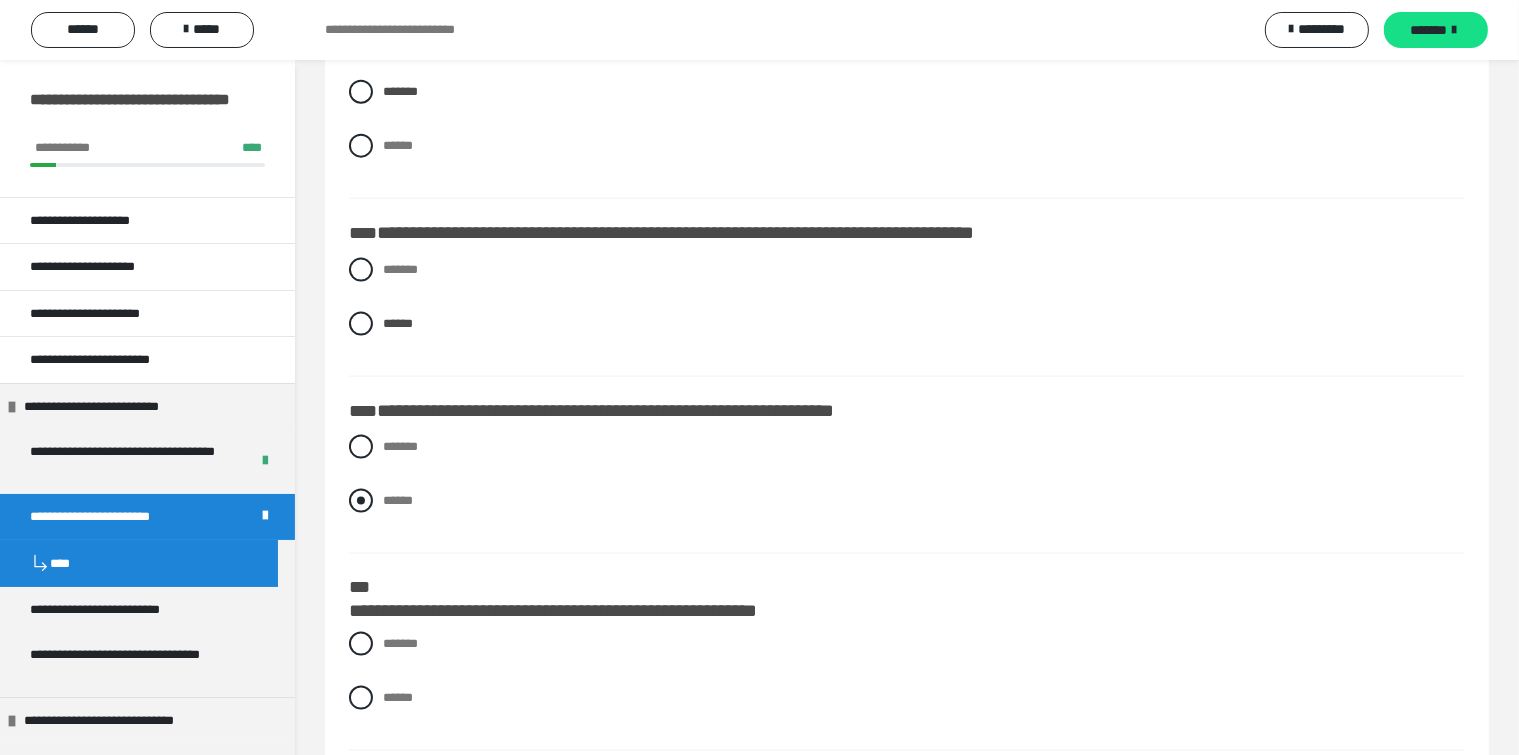 click at bounding box center (361, 501) 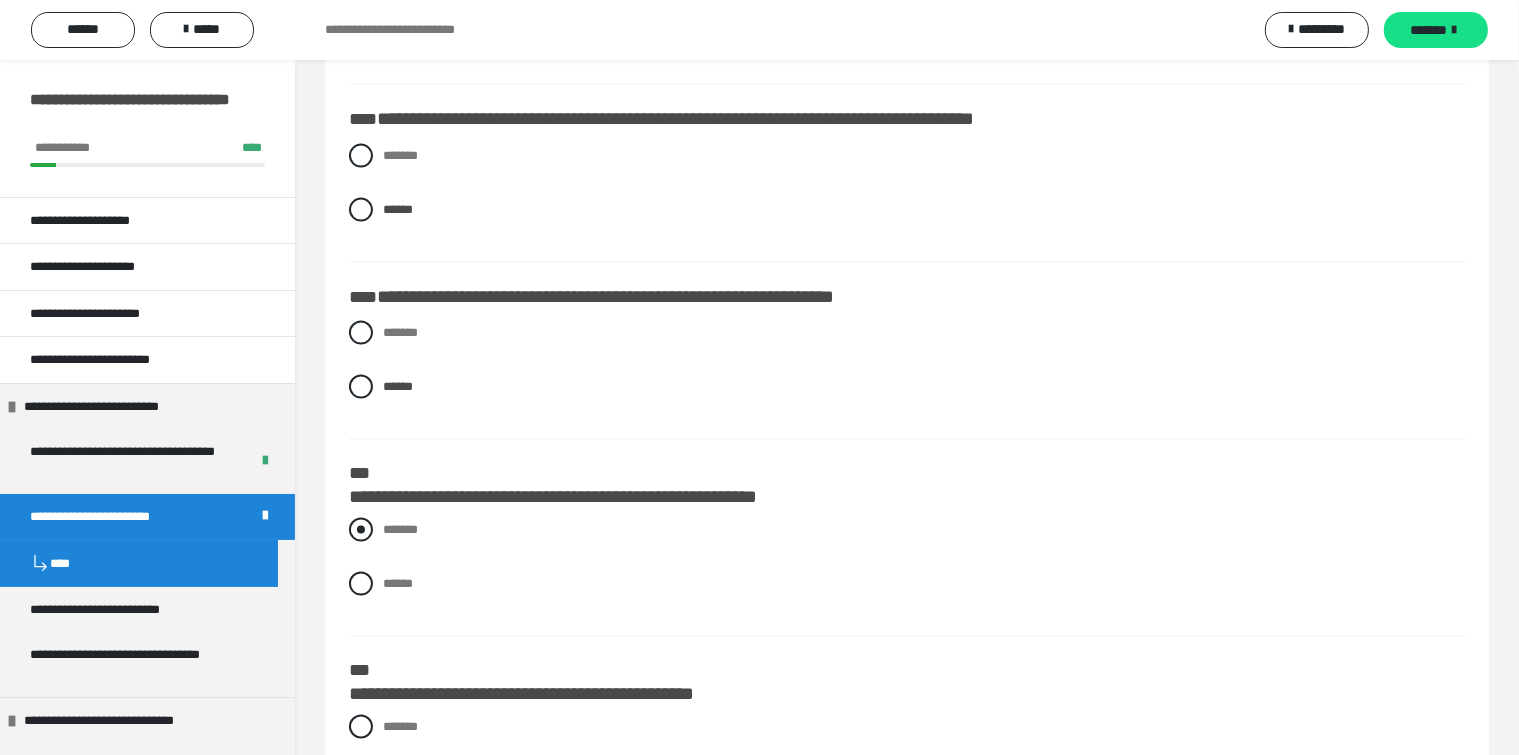 scroll, scrollTop: 2800, scrollLeft: 0, axis: vertical 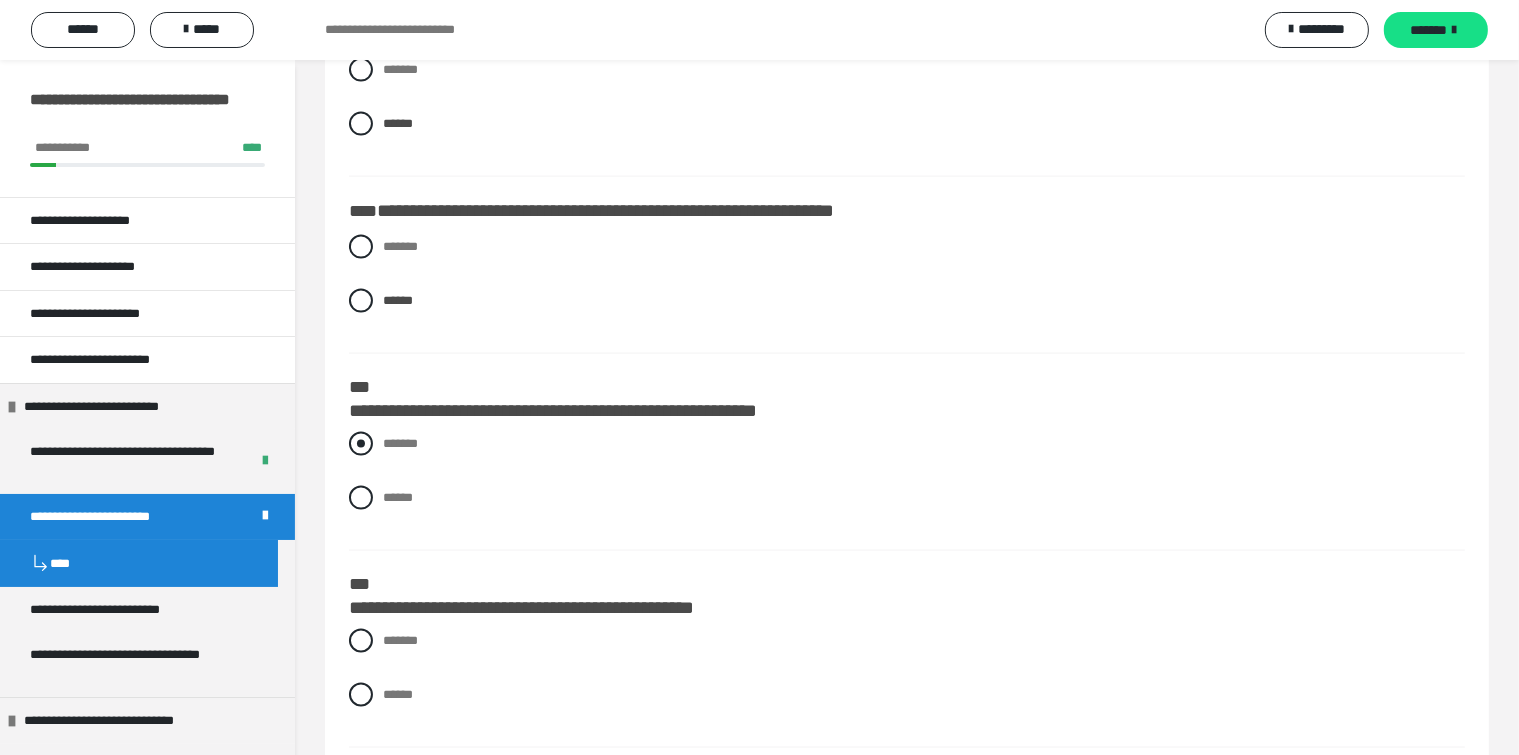 click at bounding box center [361, 444] 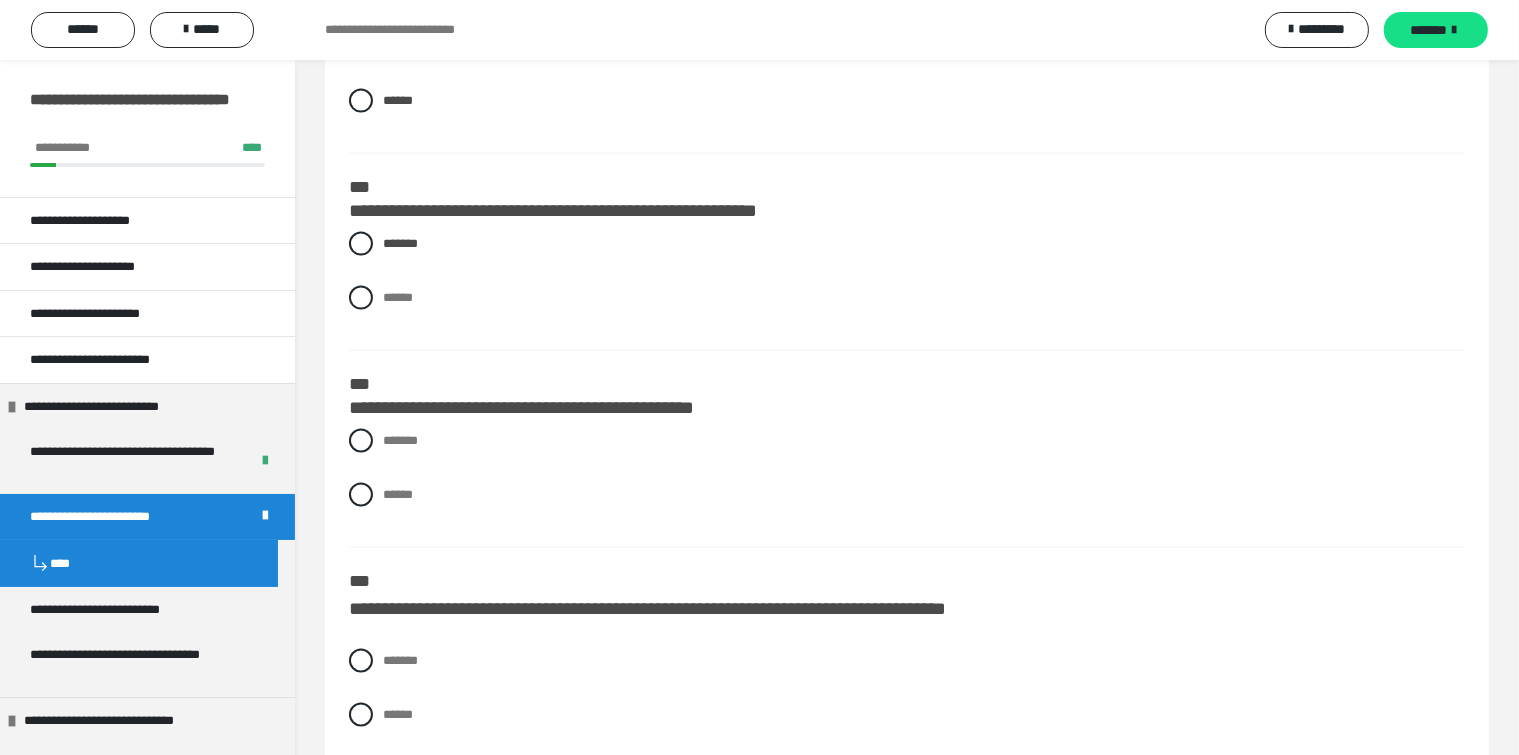 scroll, scrollTop: 3100, scrollLeft: 0, axis: vertical 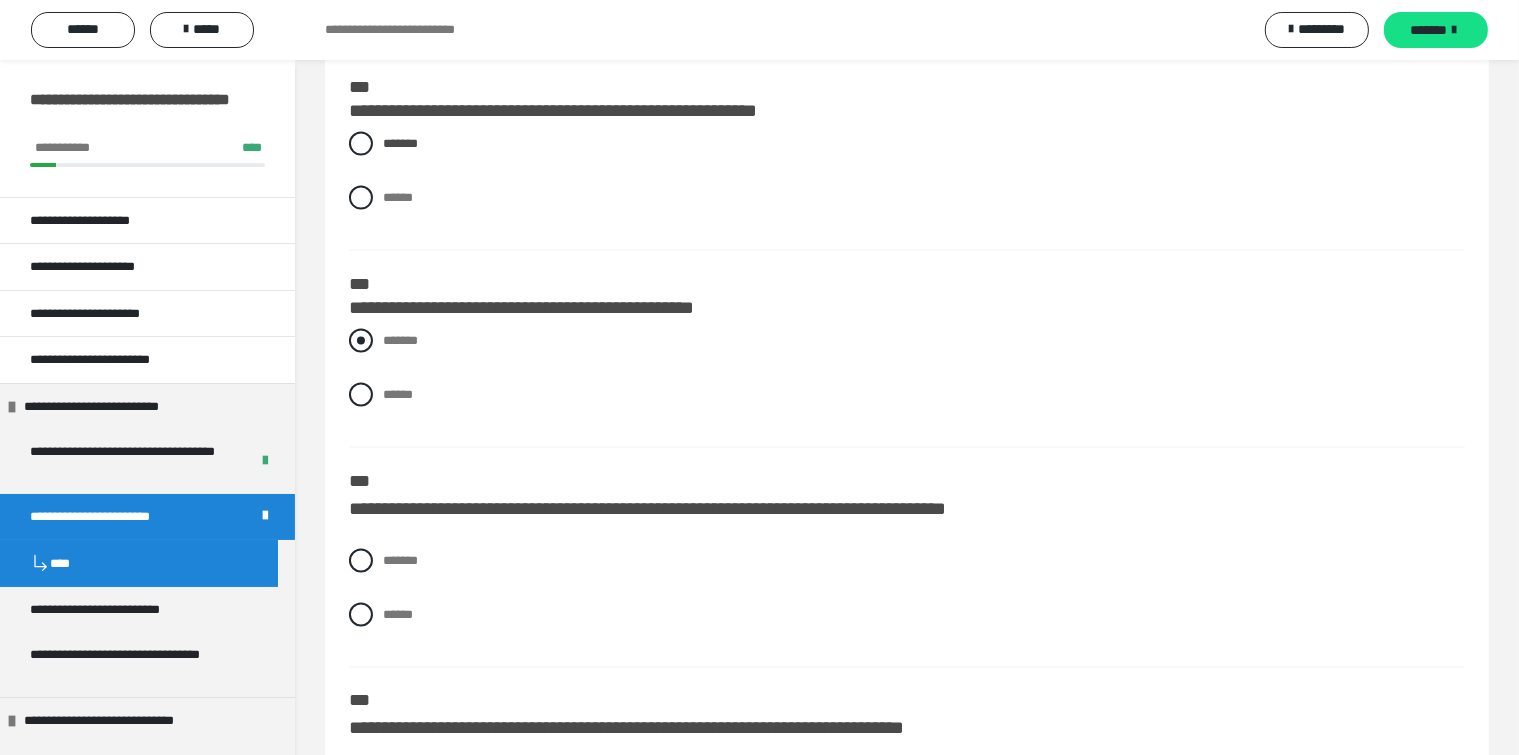 click at bounding box center (361, 341) 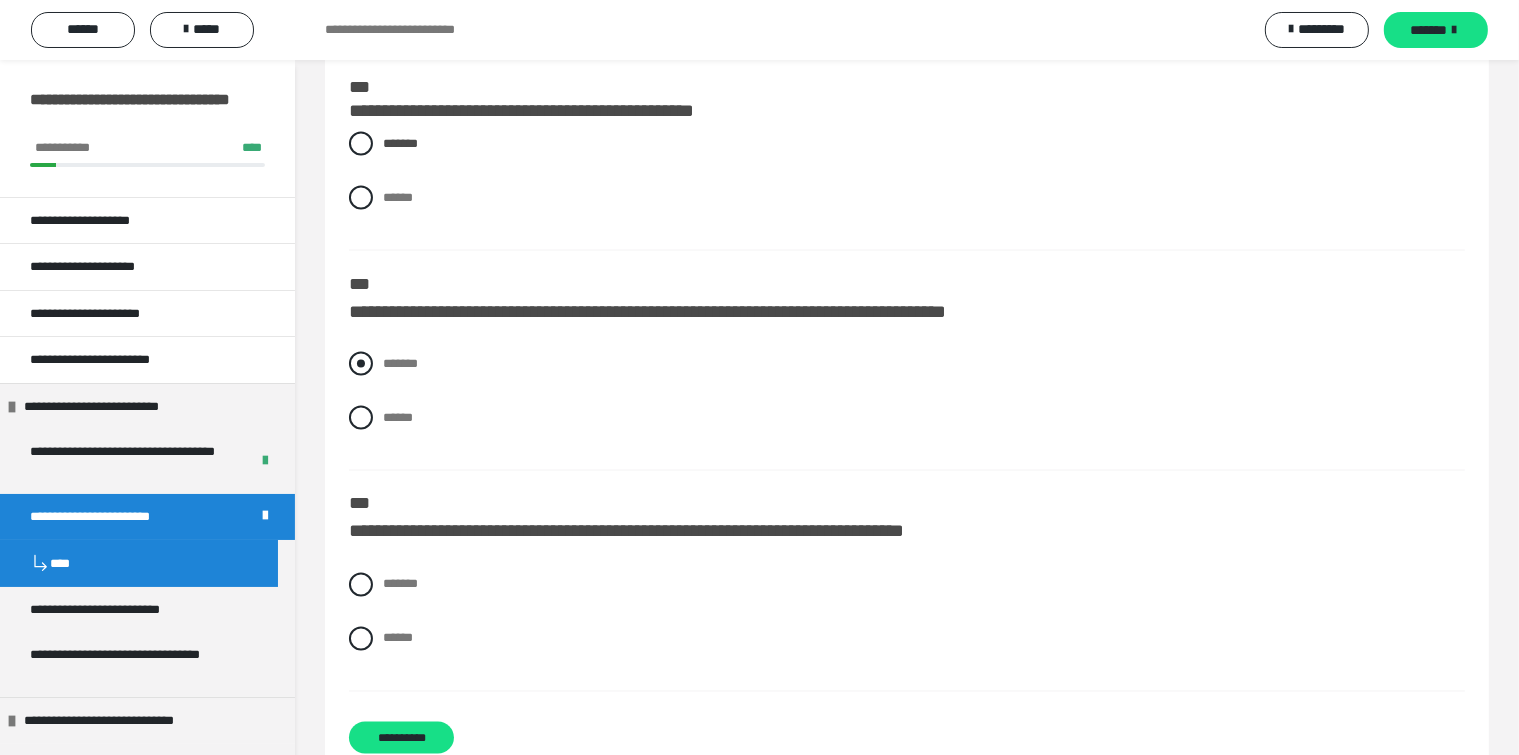scroll, scrollTop: 3300, scrollLeft: 0, axis: vertical 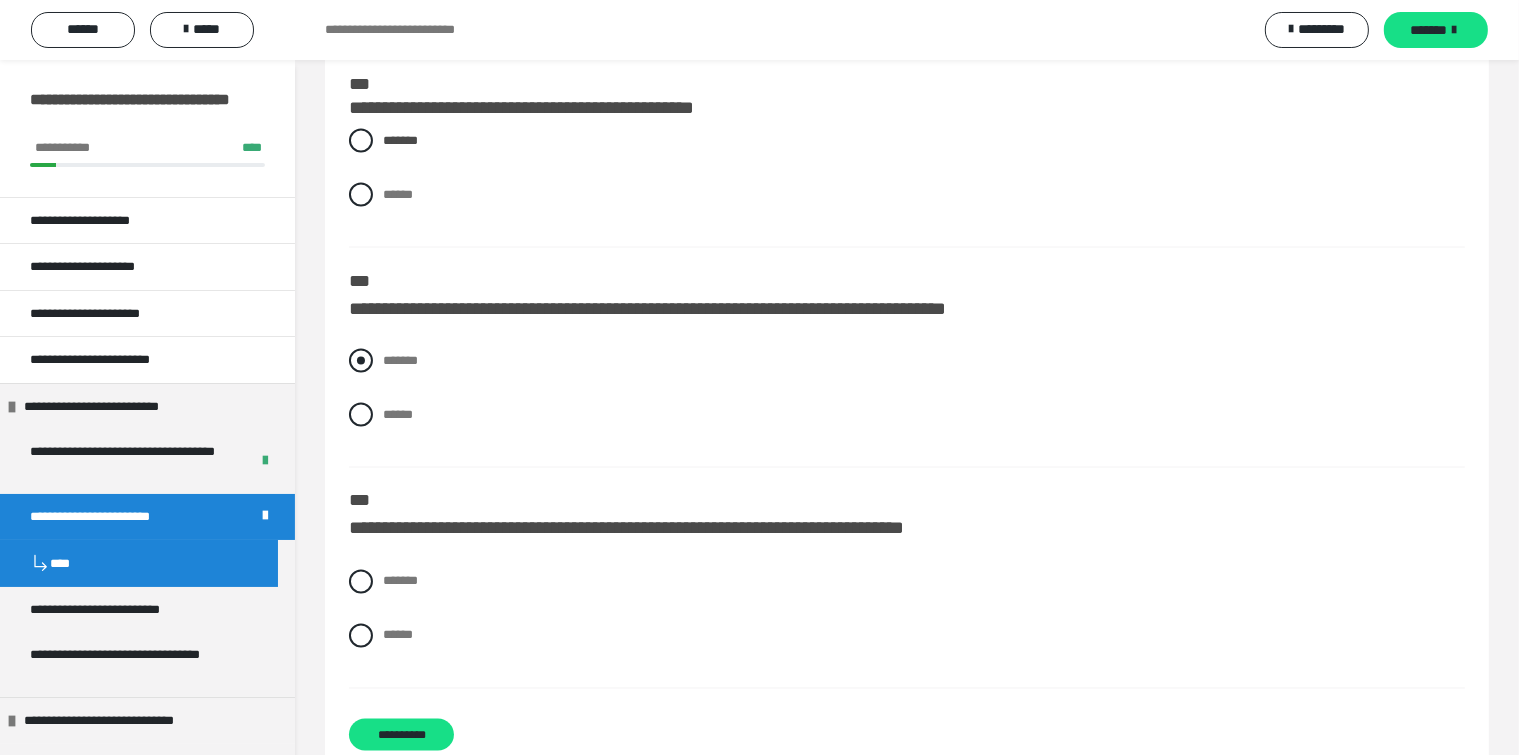 click at bounding box center [361, 361] 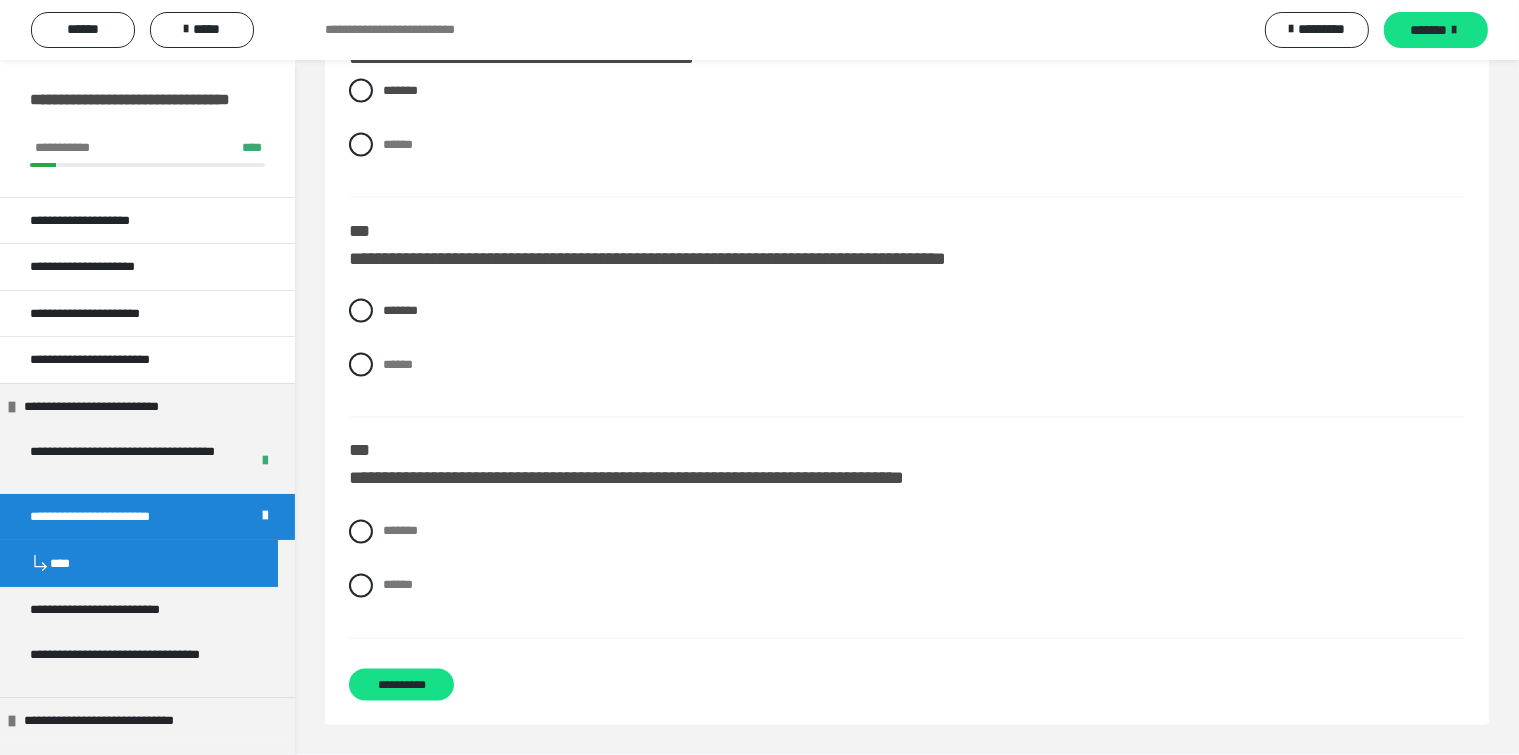 scroll, scrollTop: 3395, scrollLeft: 0, axis: vertical 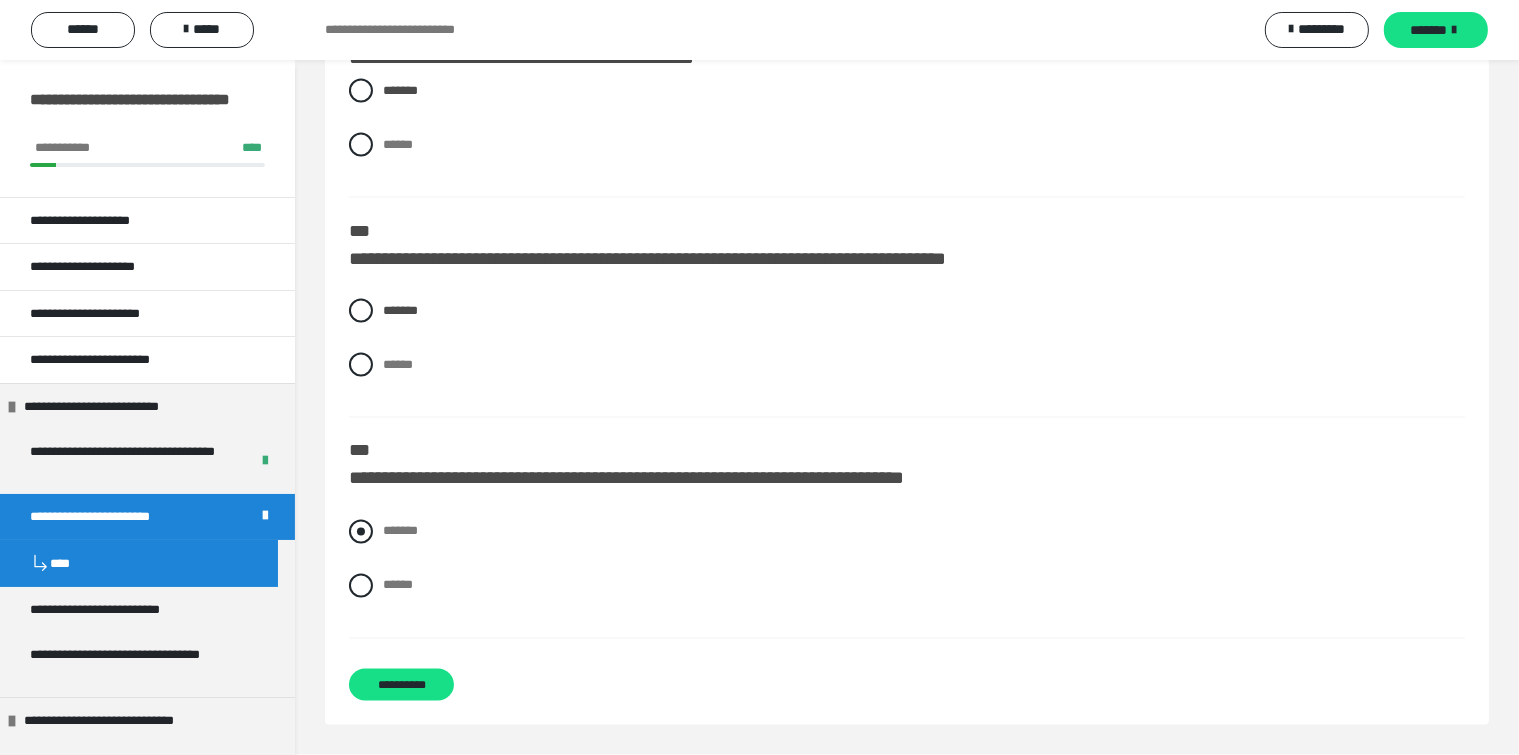 click at bounding box center (361, 532) 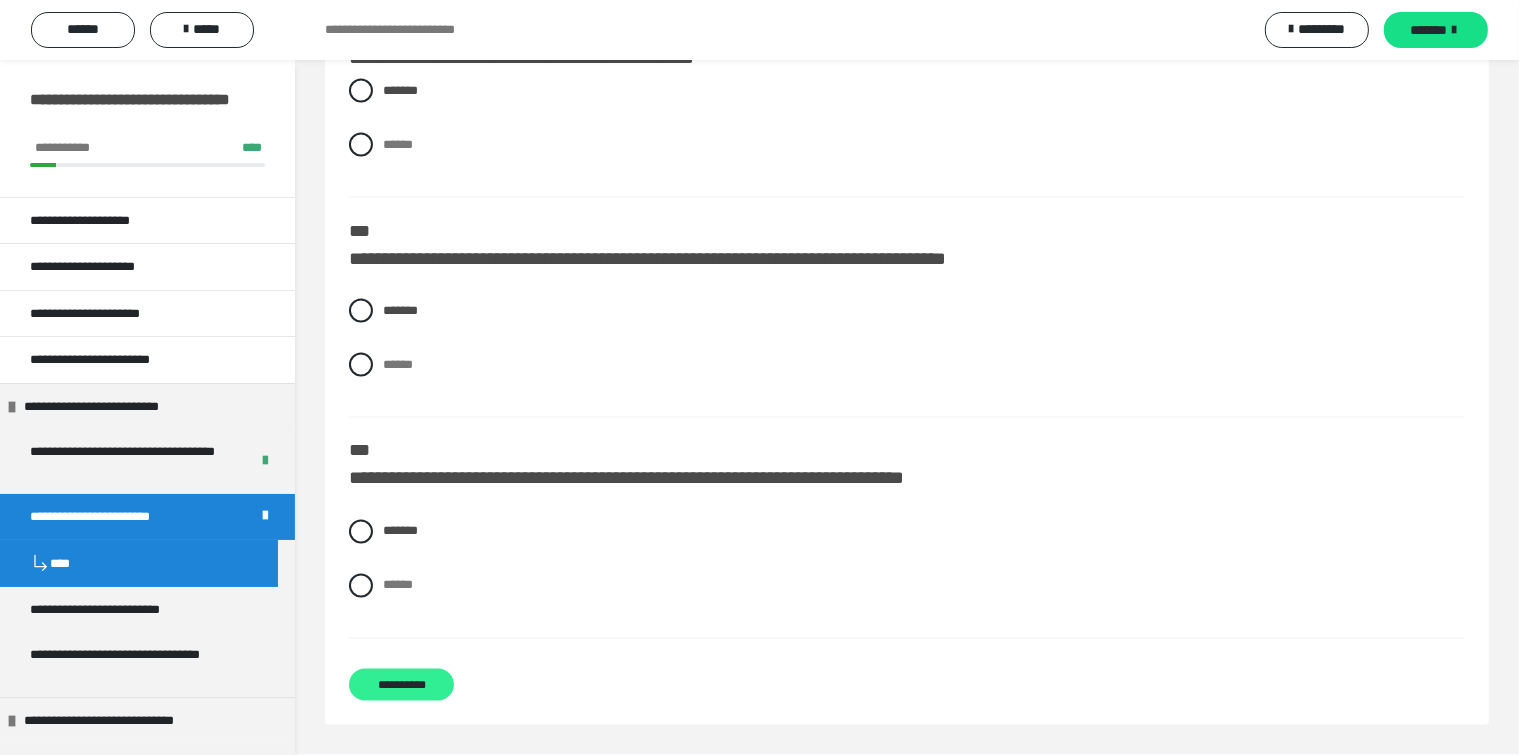 click on "**********" at bounding box center [401, 685] 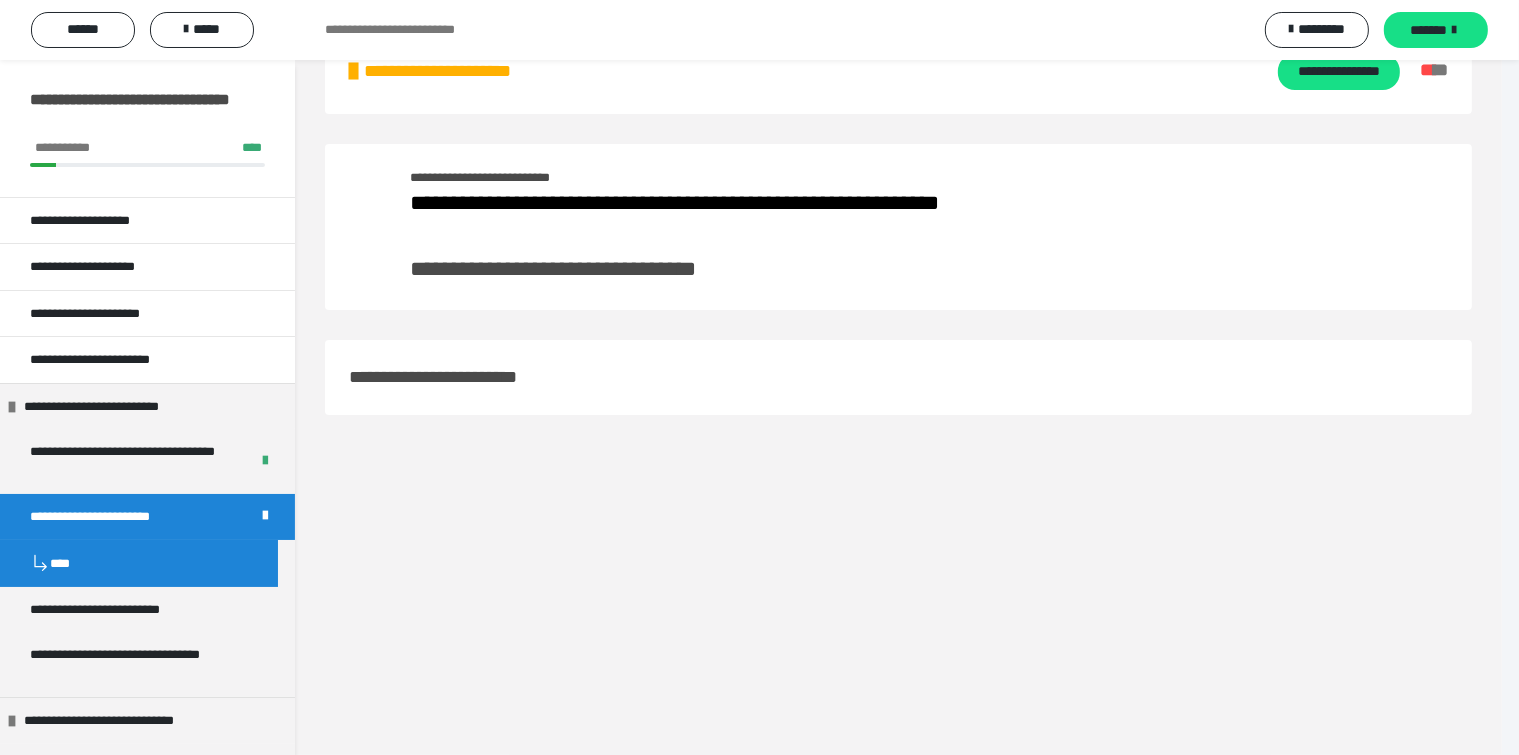scroll, scrollTop: 60, scrollLeft: 0, axis: vertical 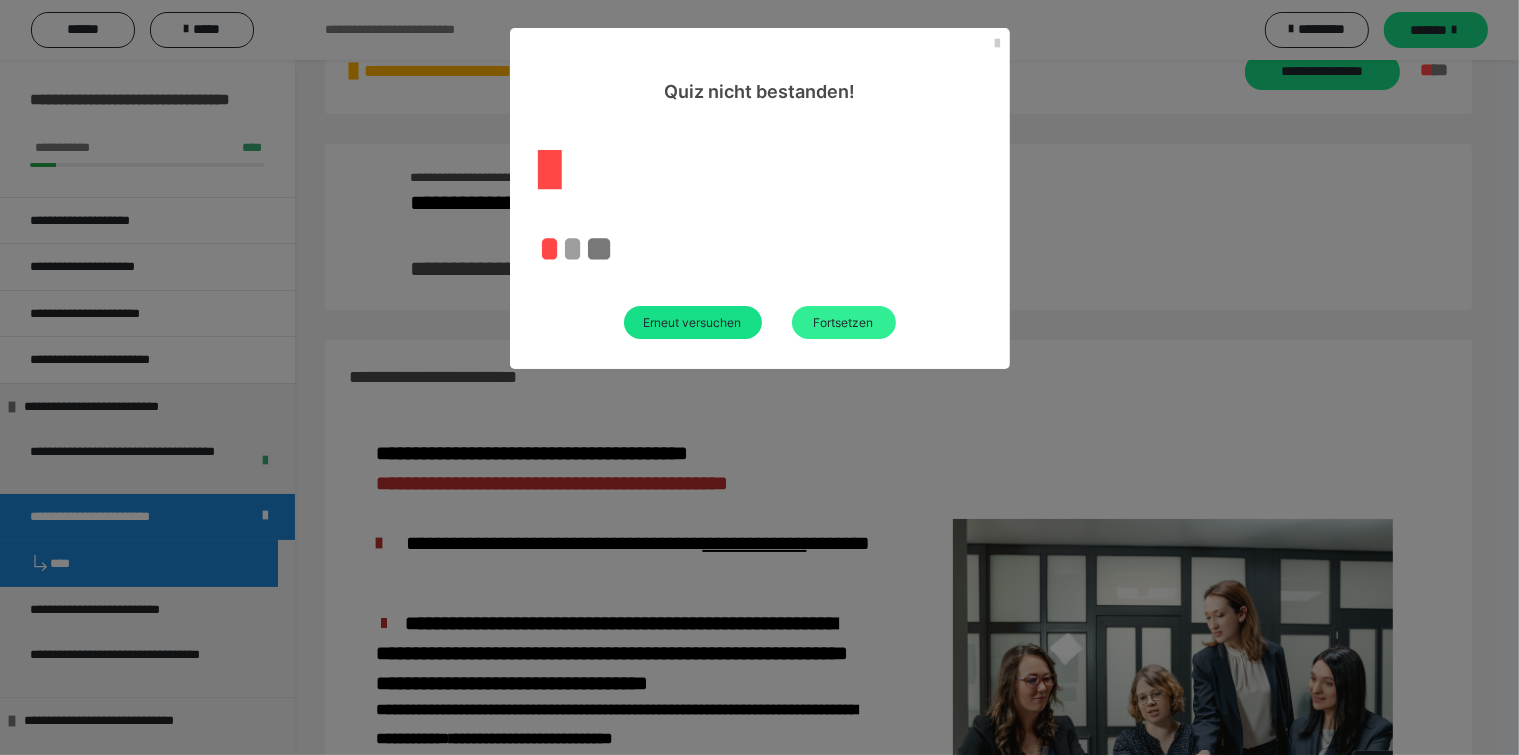 click on "Fortsetzen" at bounding box center (844, 322) 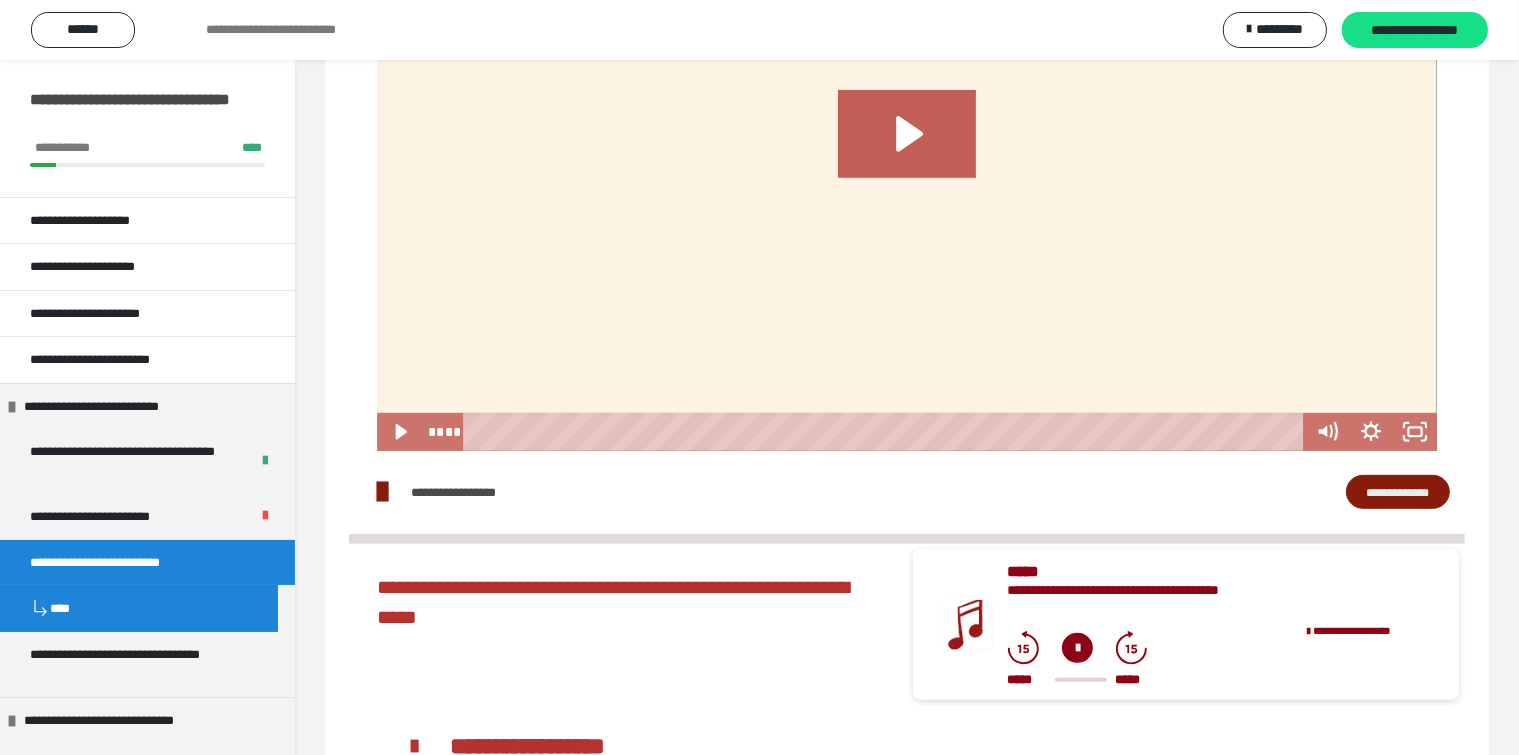 scroll, scrollTop: 1010, scrollLeft: 0, axis: vertical 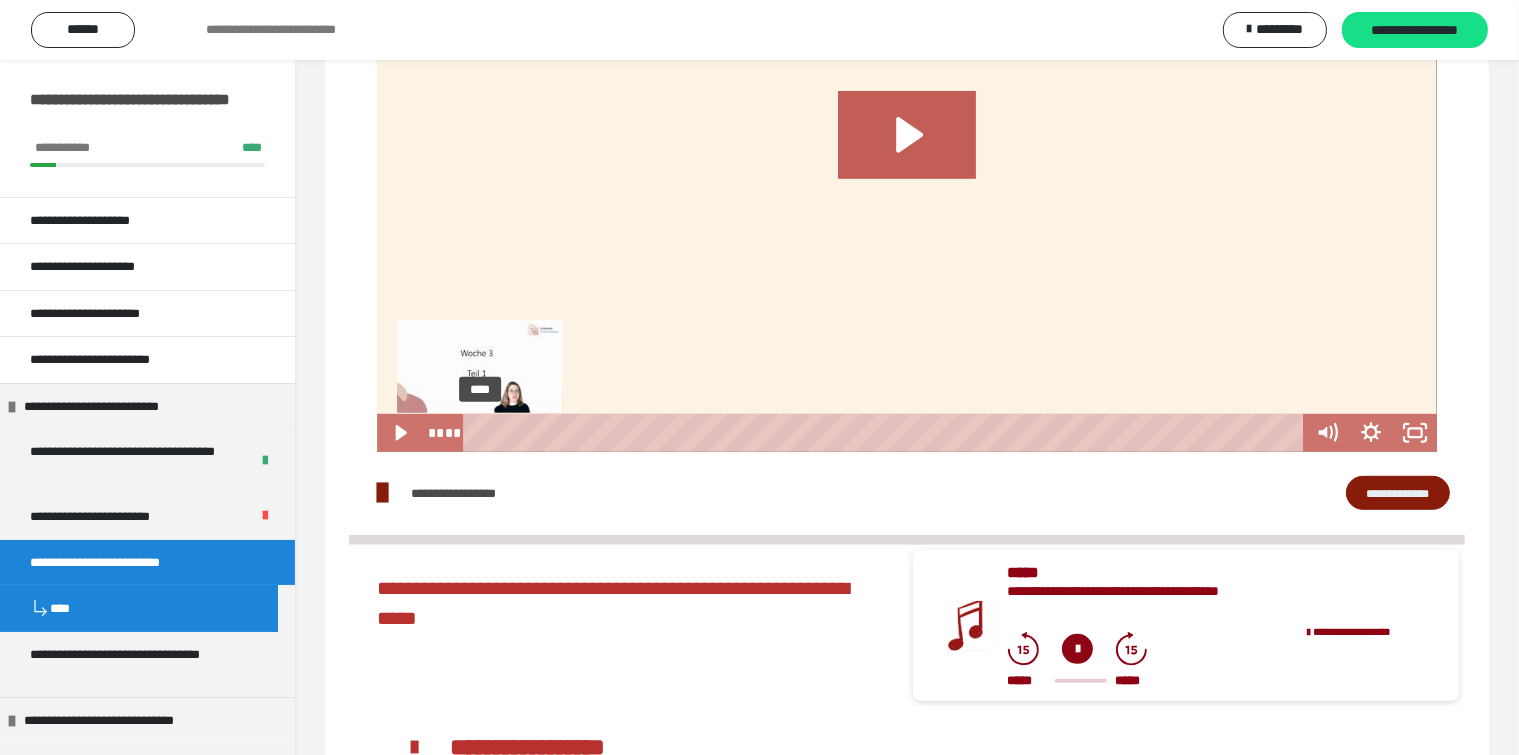 click on "****" at bounding box center (887, 433) 